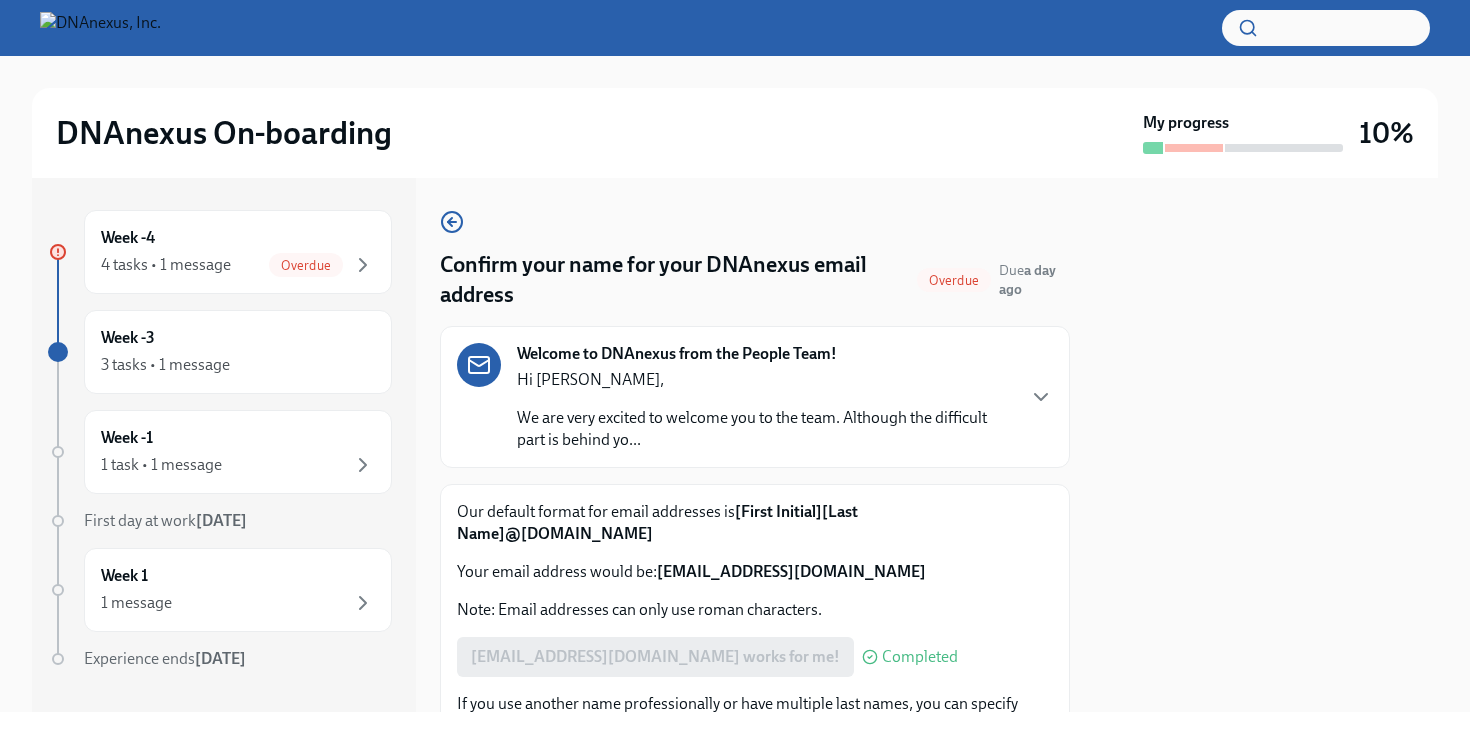 scroll, scrollTop: 0, scrollLeft: 0, axis: both 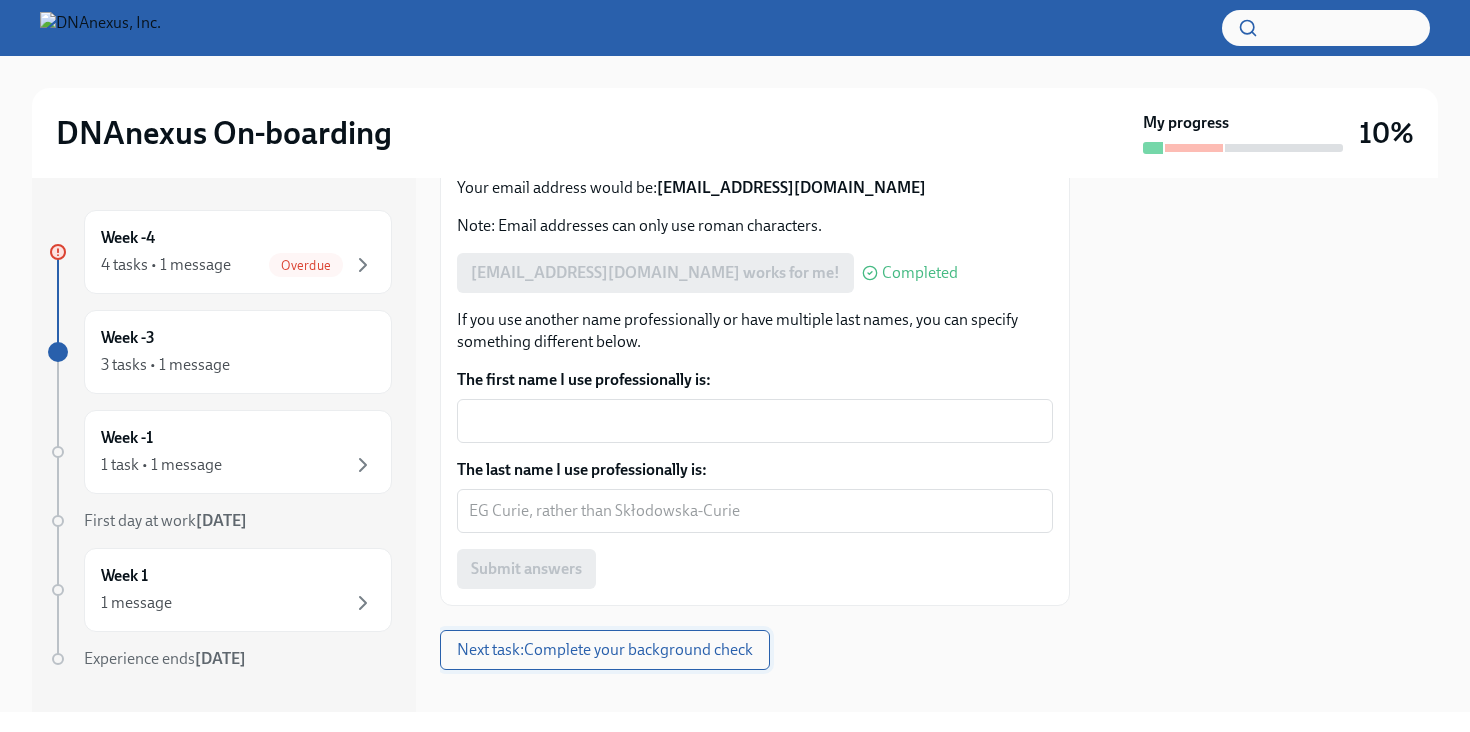 click on "Next task :  Complete your background check" at bounding box center (605, 650) 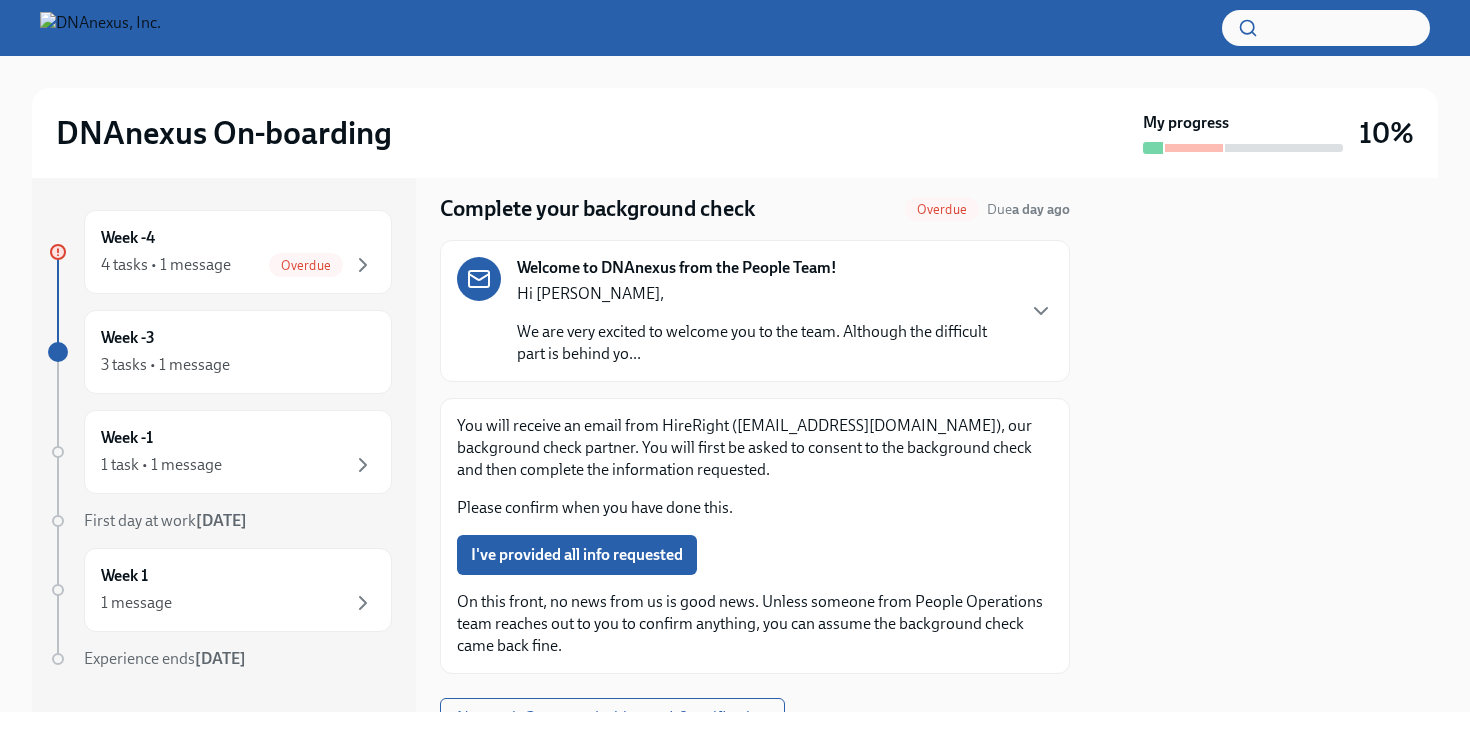 scroll, scrollTop: 146, scrollLeft: 0, axis: vertical 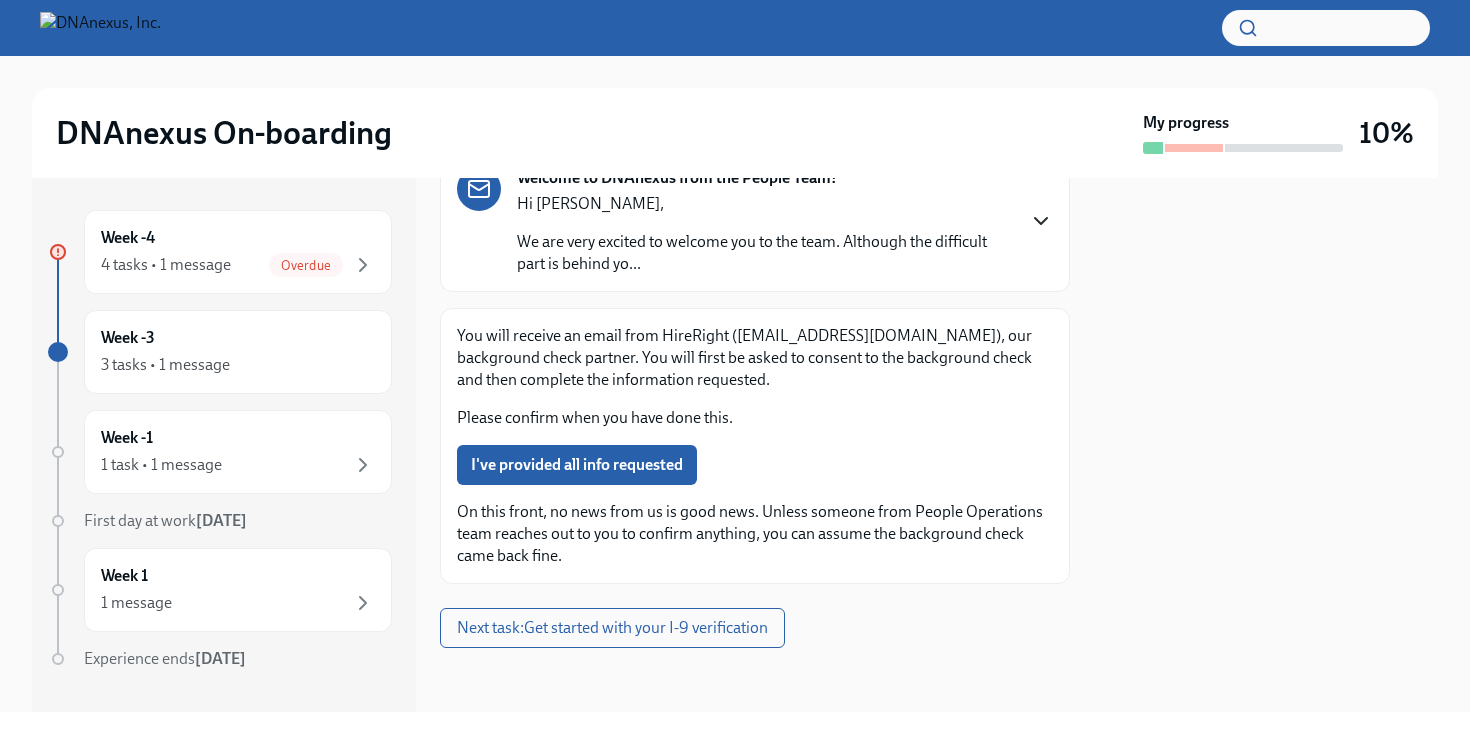 click 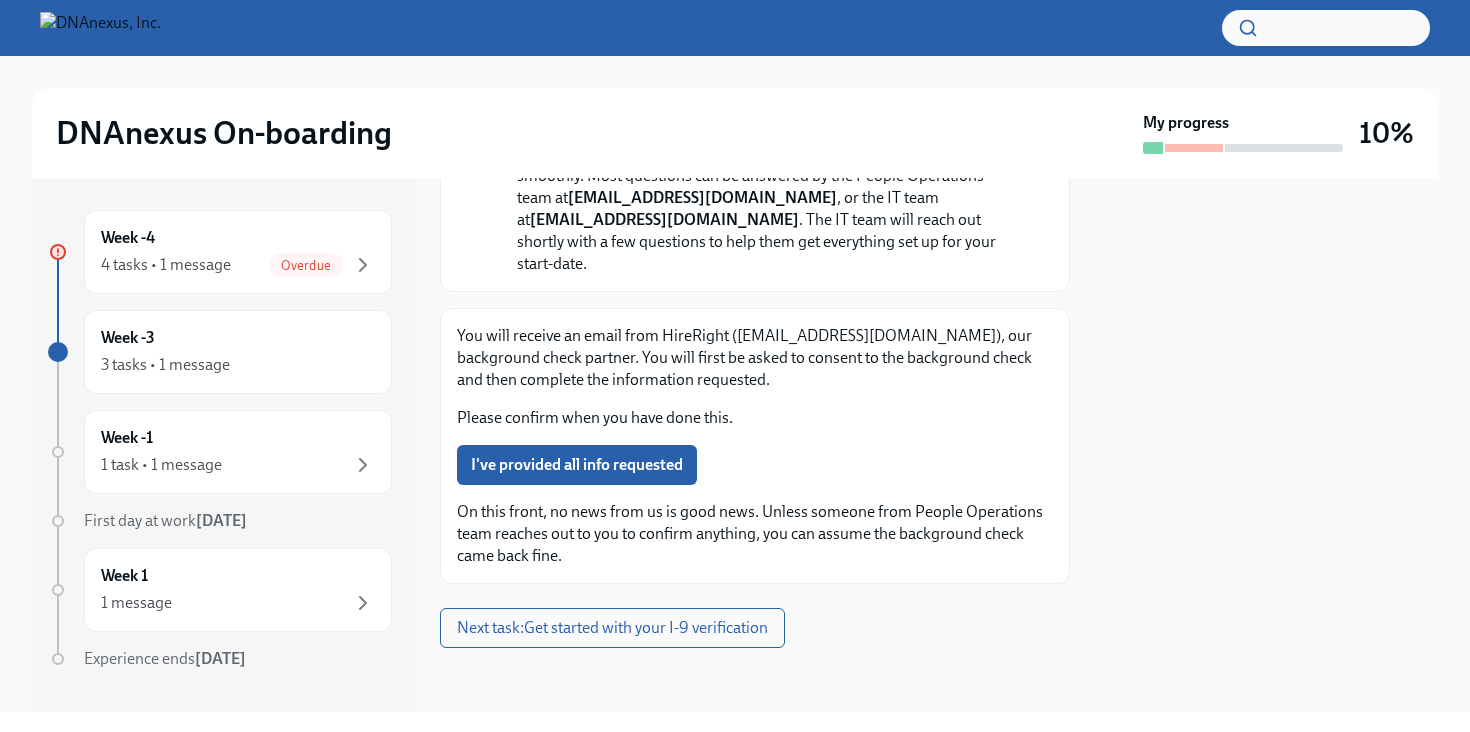 scroll, scrollTop: 563, scrollLeft: 0, axis: vertical 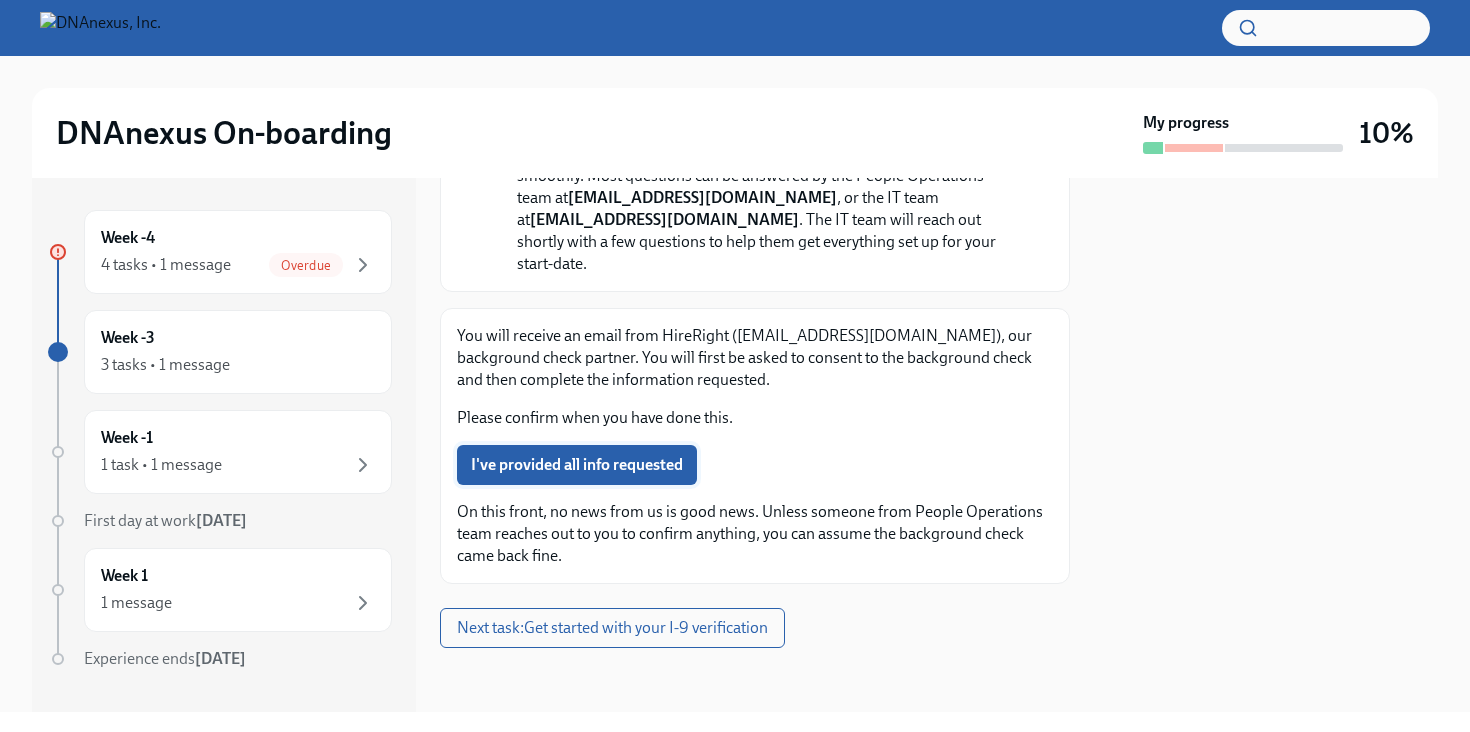 click on "I've provided all info requested" at bounding box center [577, 465] 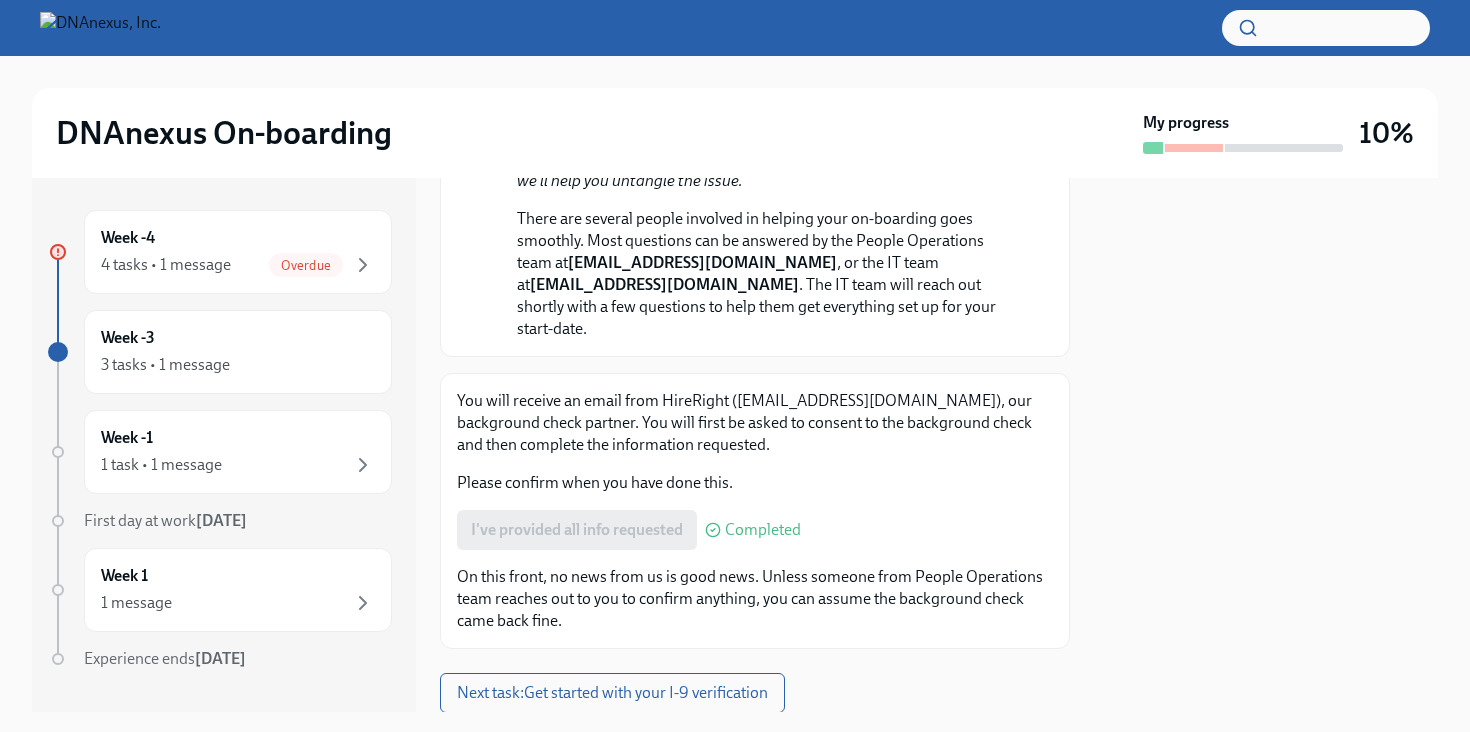 scroll, scrollTop: 387, scrollLeft: 0, axis: vertical 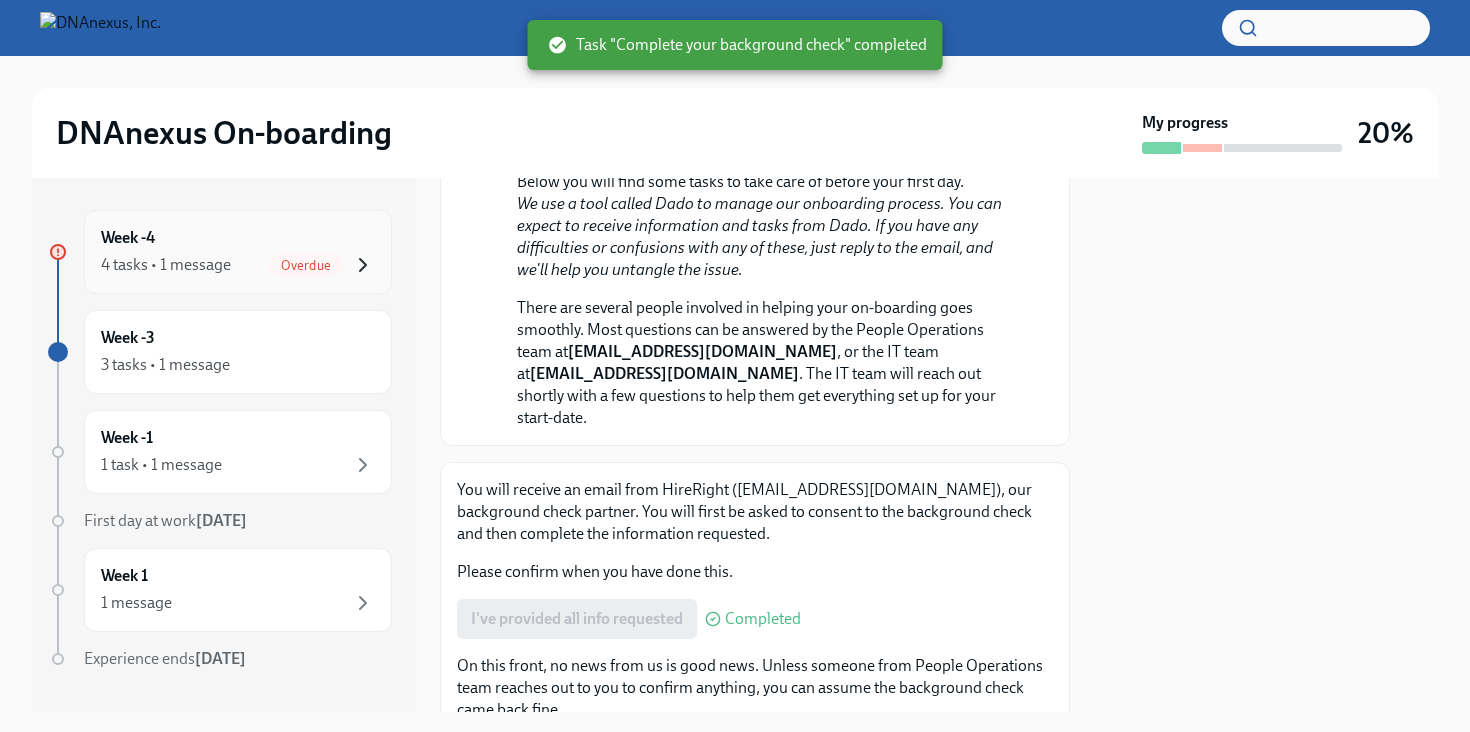click 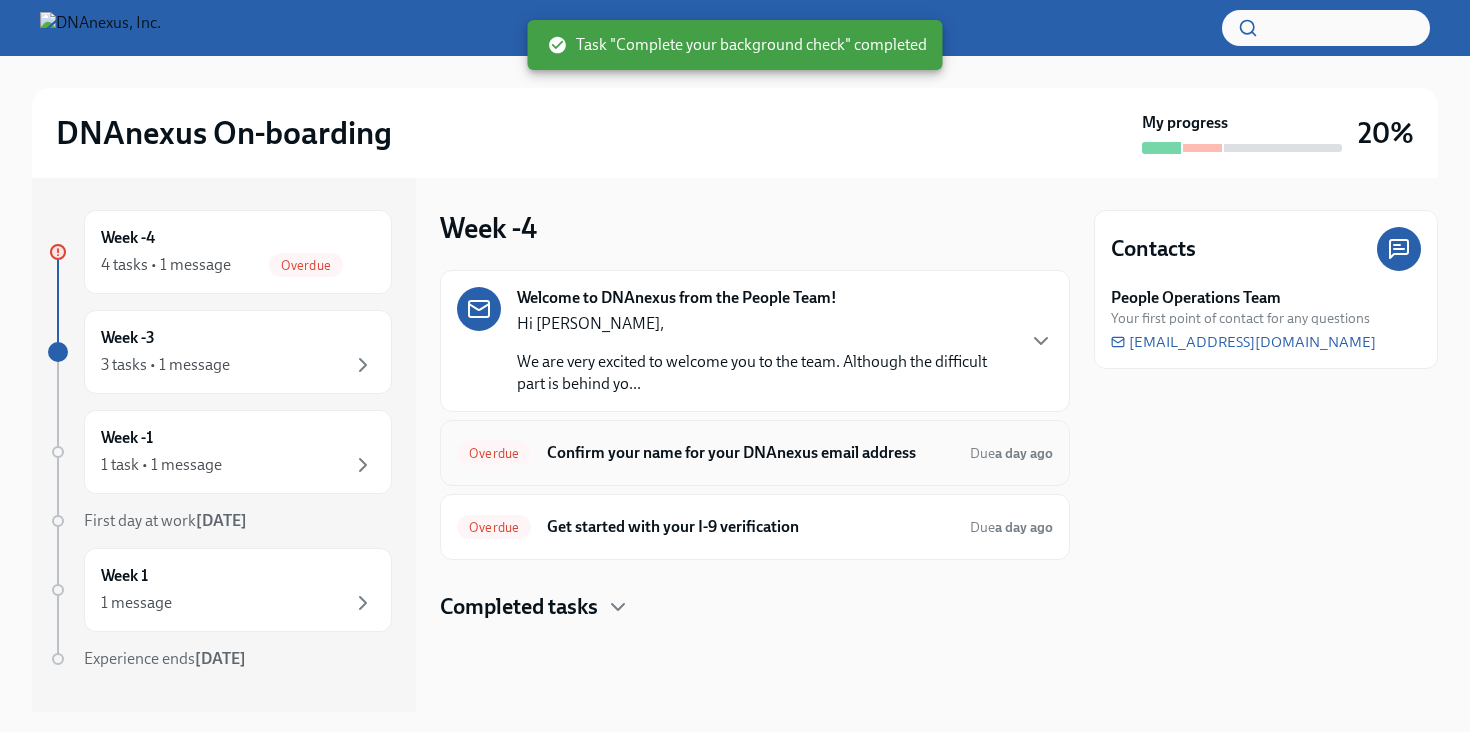 click on "Overdue Confirm your name for your DNAnexus email address Due  a day ago" at bounding box center (755, 453) 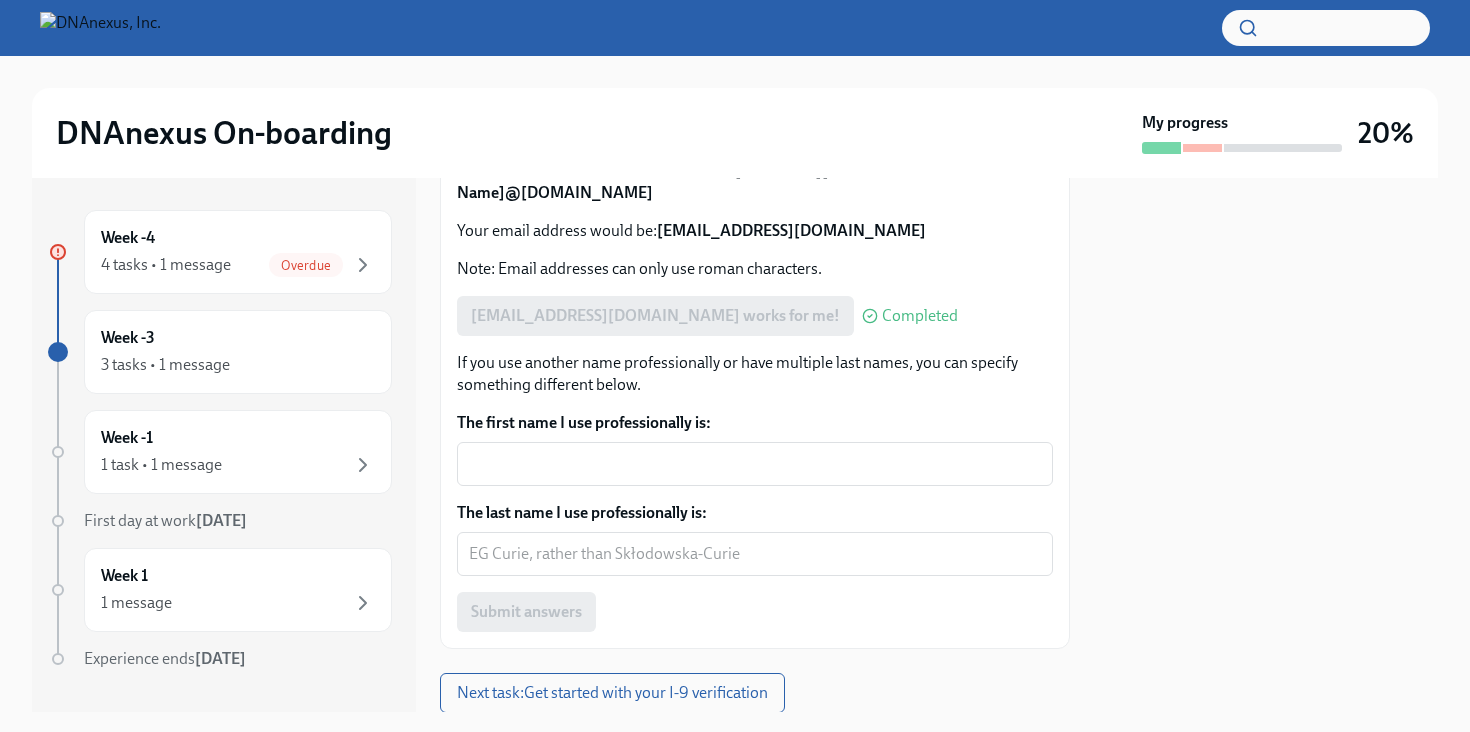 scroll, scrollTop: 384, scrollLeft: 0, axis: vertical 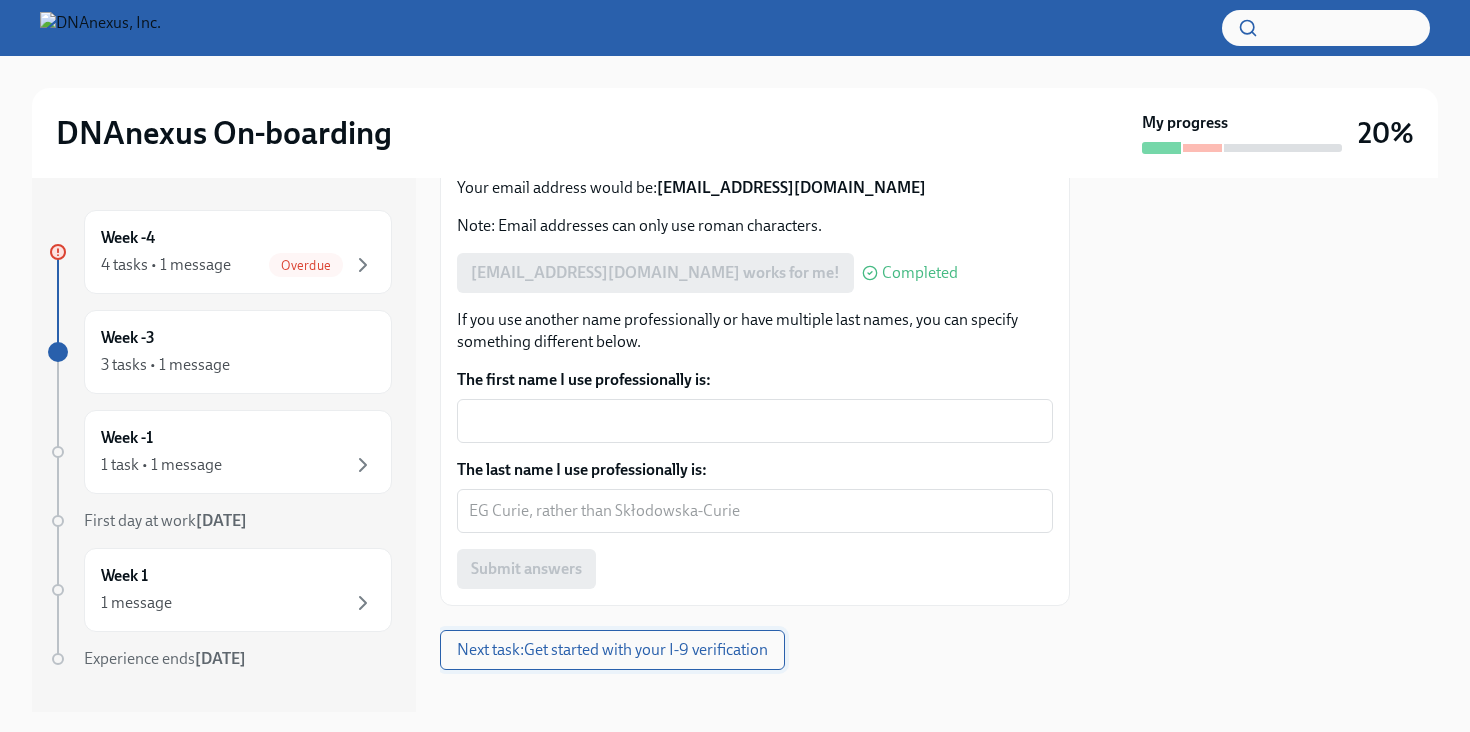 click on "Next task :  Get started with your I-9 verification" at bounding box center [612, 650] 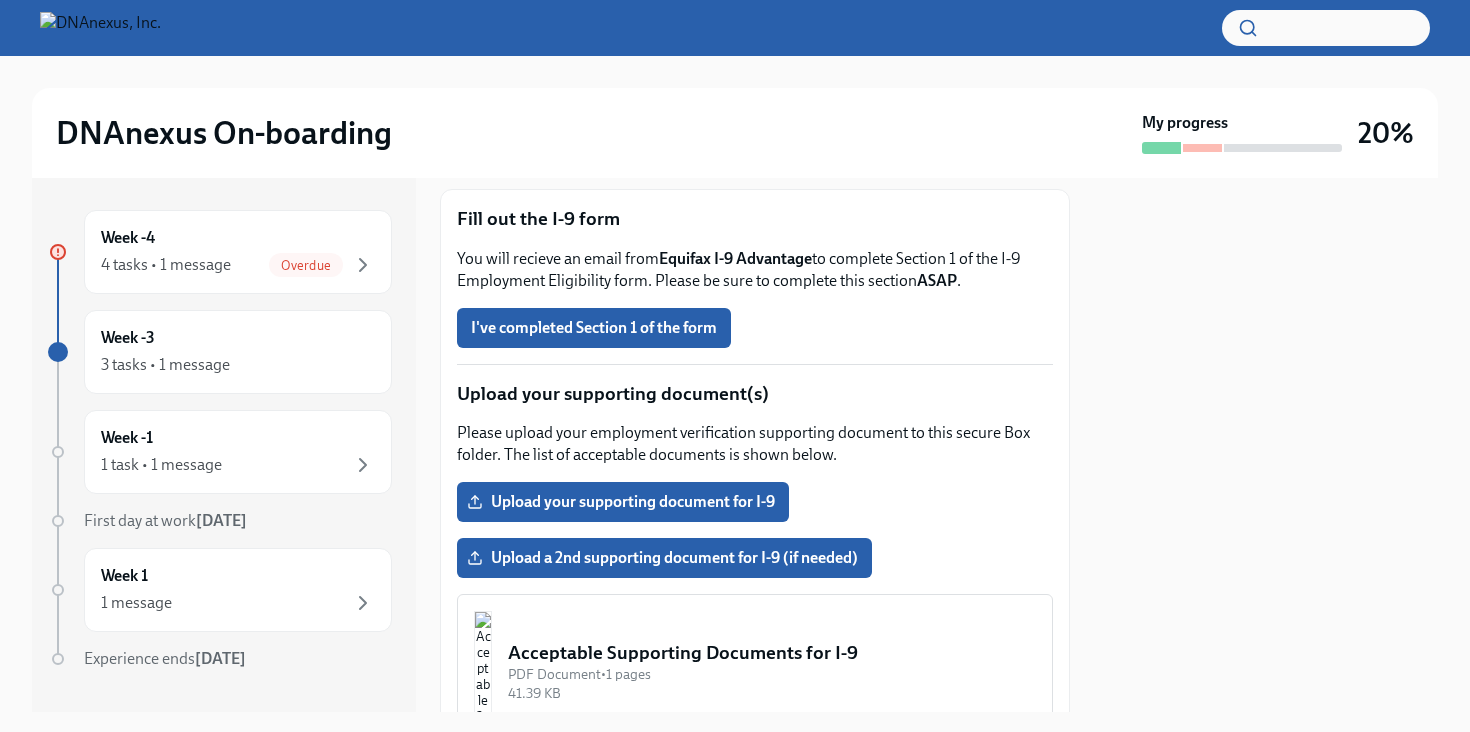 scroll, scrollTop: 0, scrollLeft: 0, axis: both 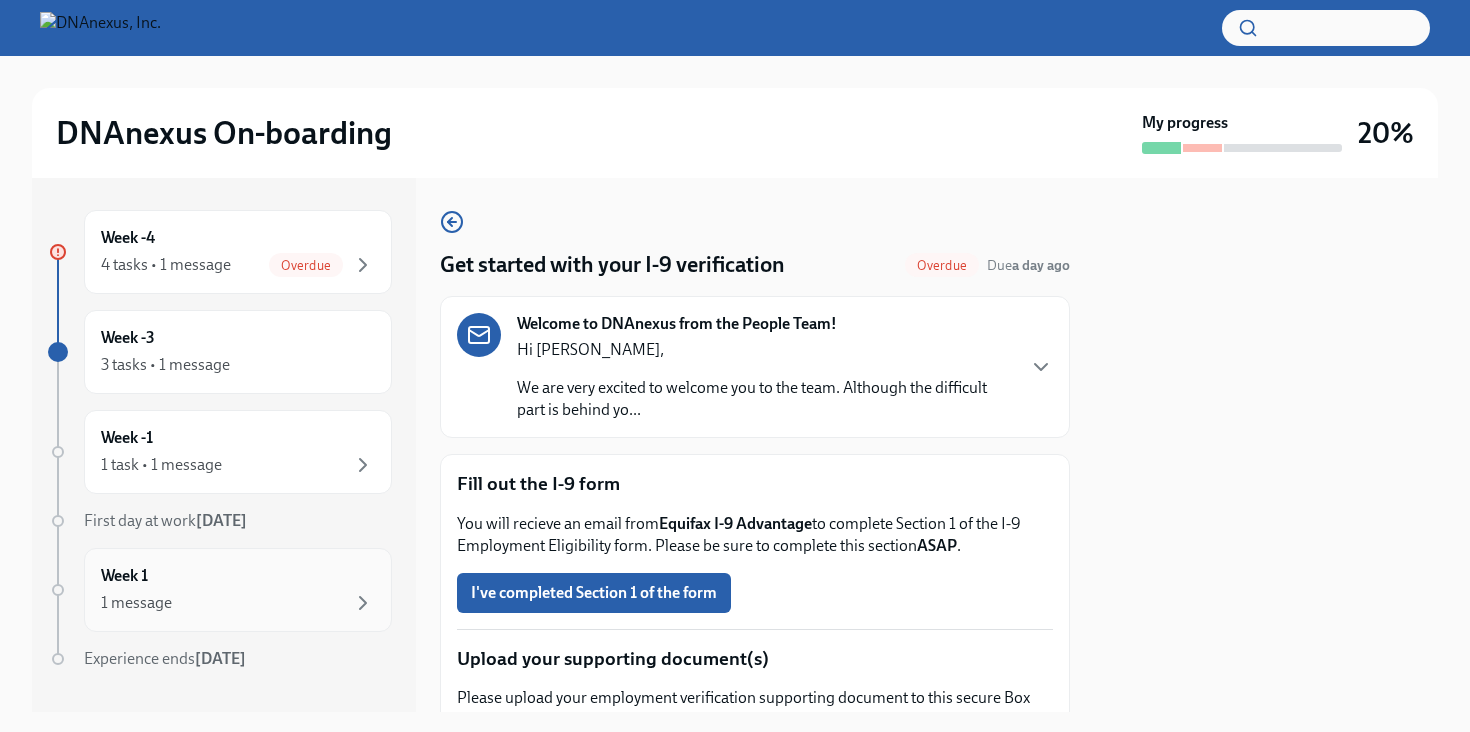 click on "1 message" at bounding box center [238, 603] 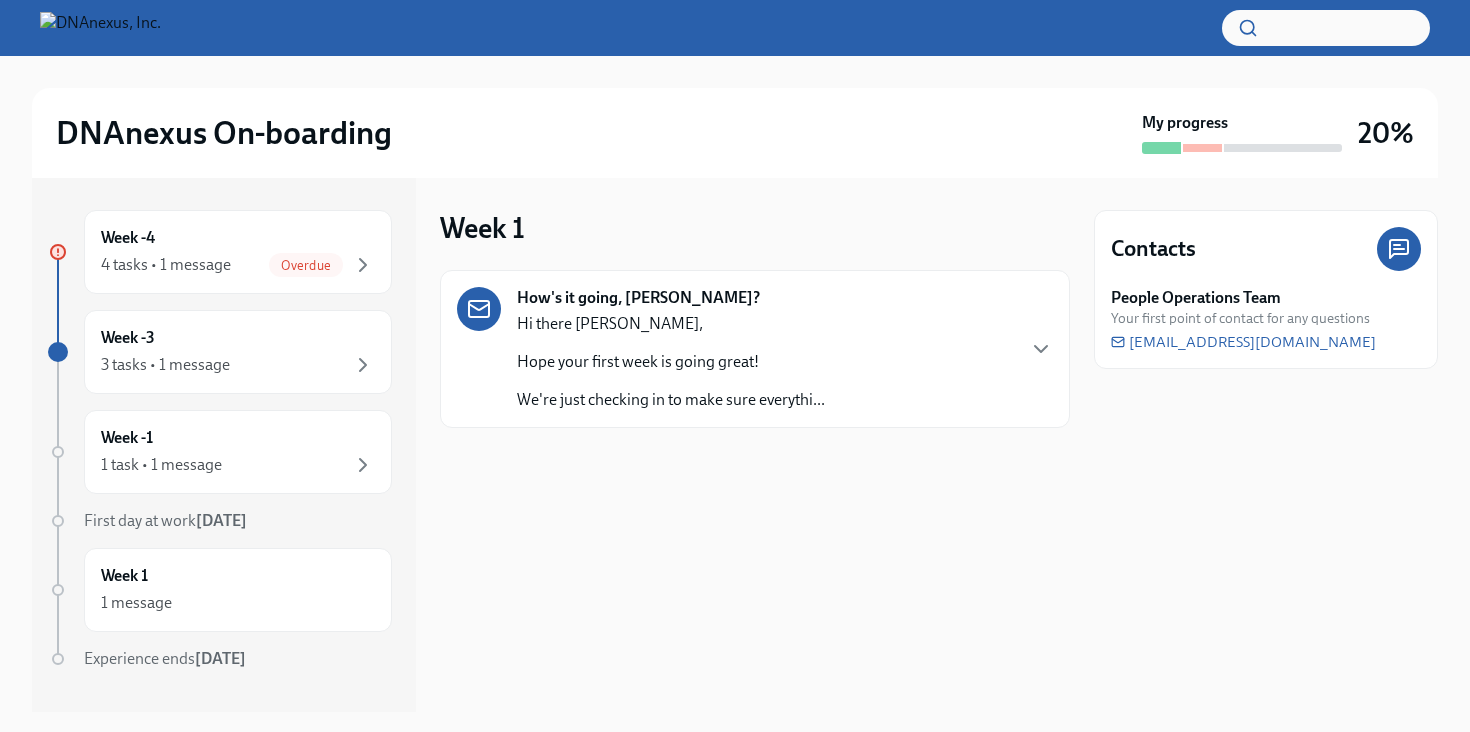 click on "How's it going, [PERSON_NAME]? Hi there [PERSON_NAME],
Hope your first week is going great!
We're just checking in to make sure everythi..." at bounding box center (755, 349) 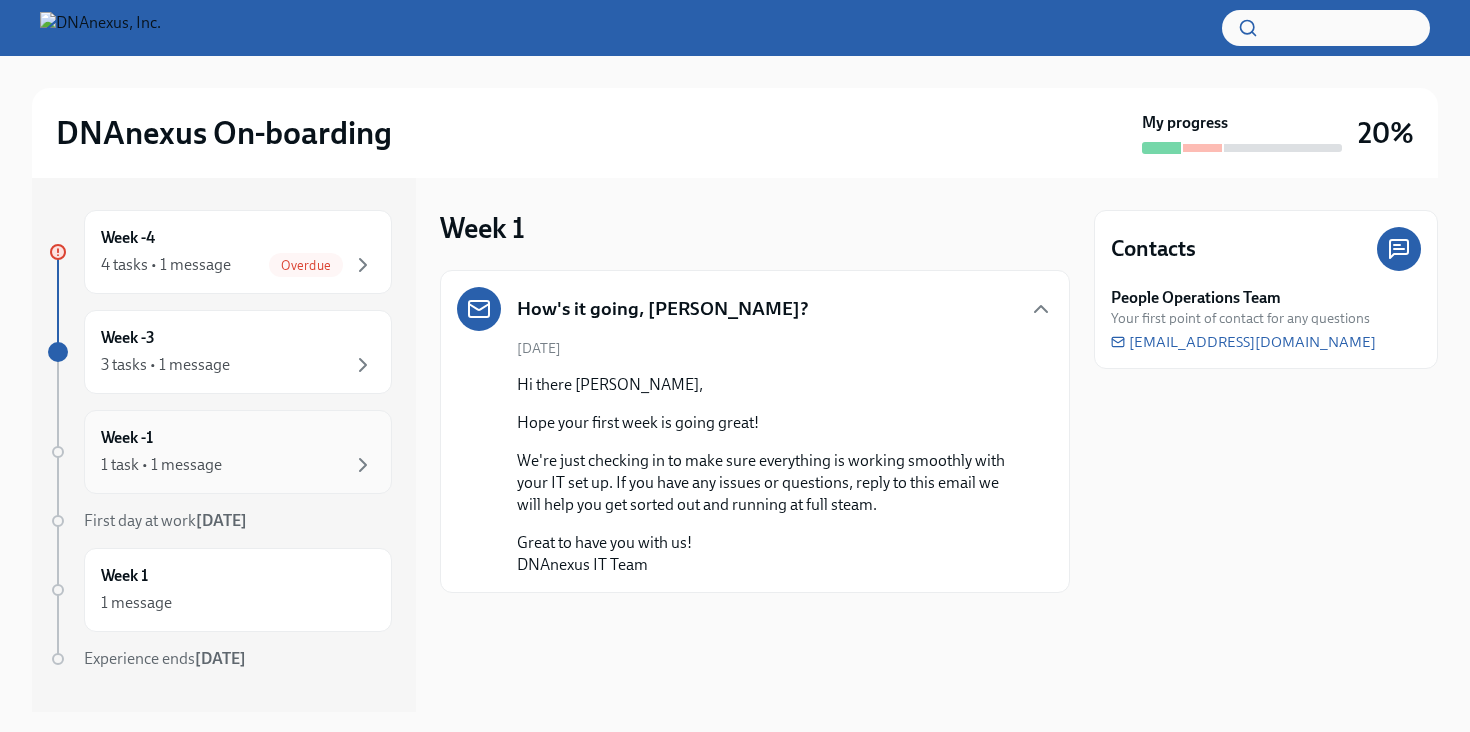click on "Week -1 1 task • 1 message" at bounding box center (238, 452) 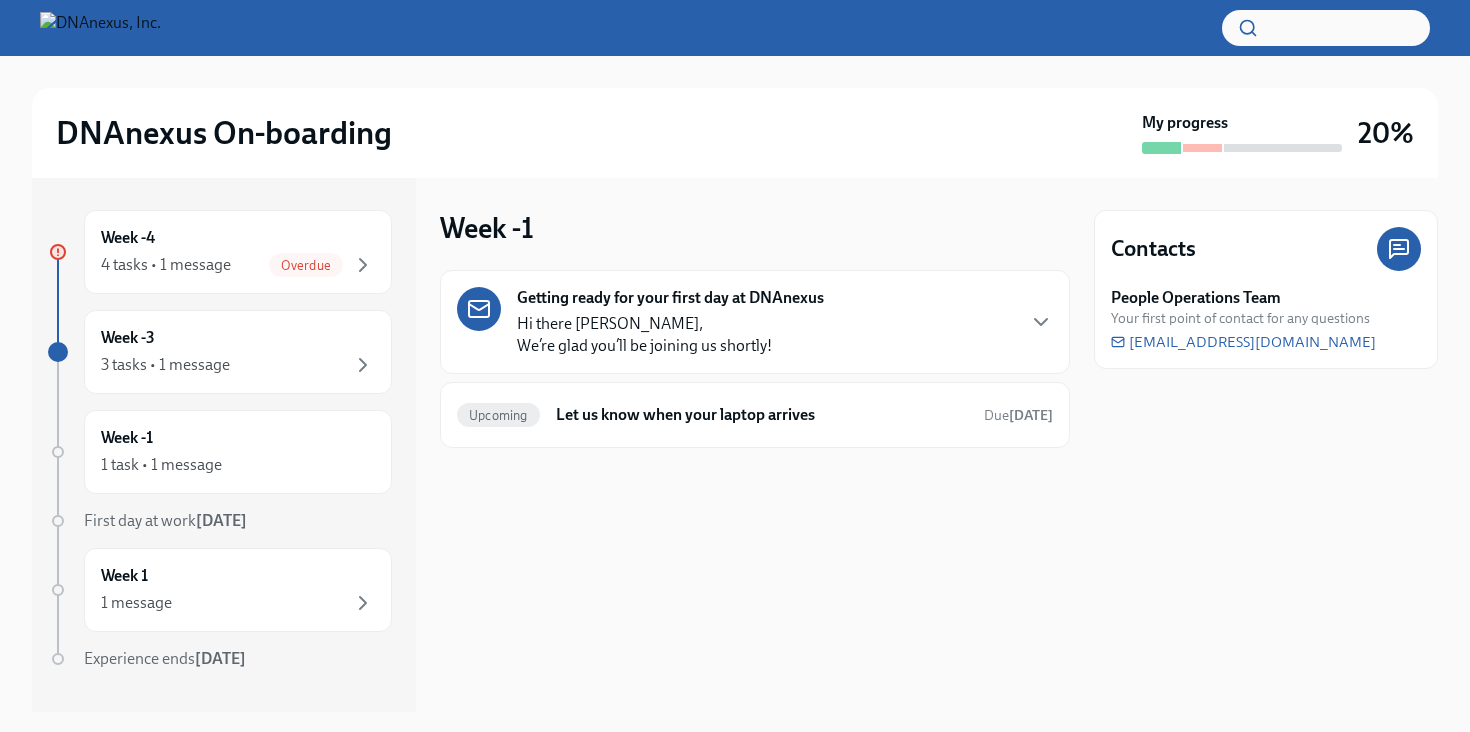 click on "Getting ready for your first day at DNAnexus Hi there [PERSON_NAME],
We’re glad you’ll be joining us shortly!" at bounding box center (755, 322) 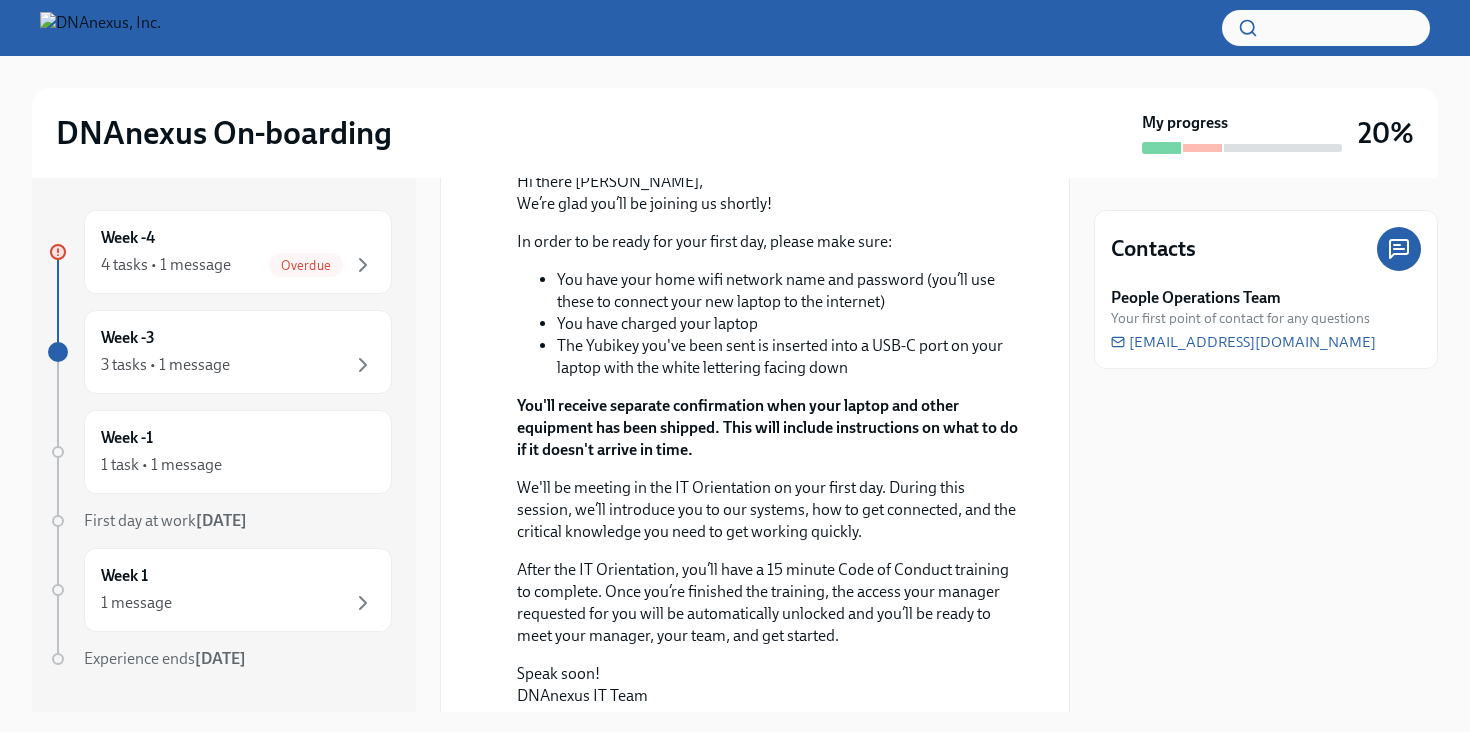 scroll, scrollTop: 156, scrollLeft: 0, axis: vertical 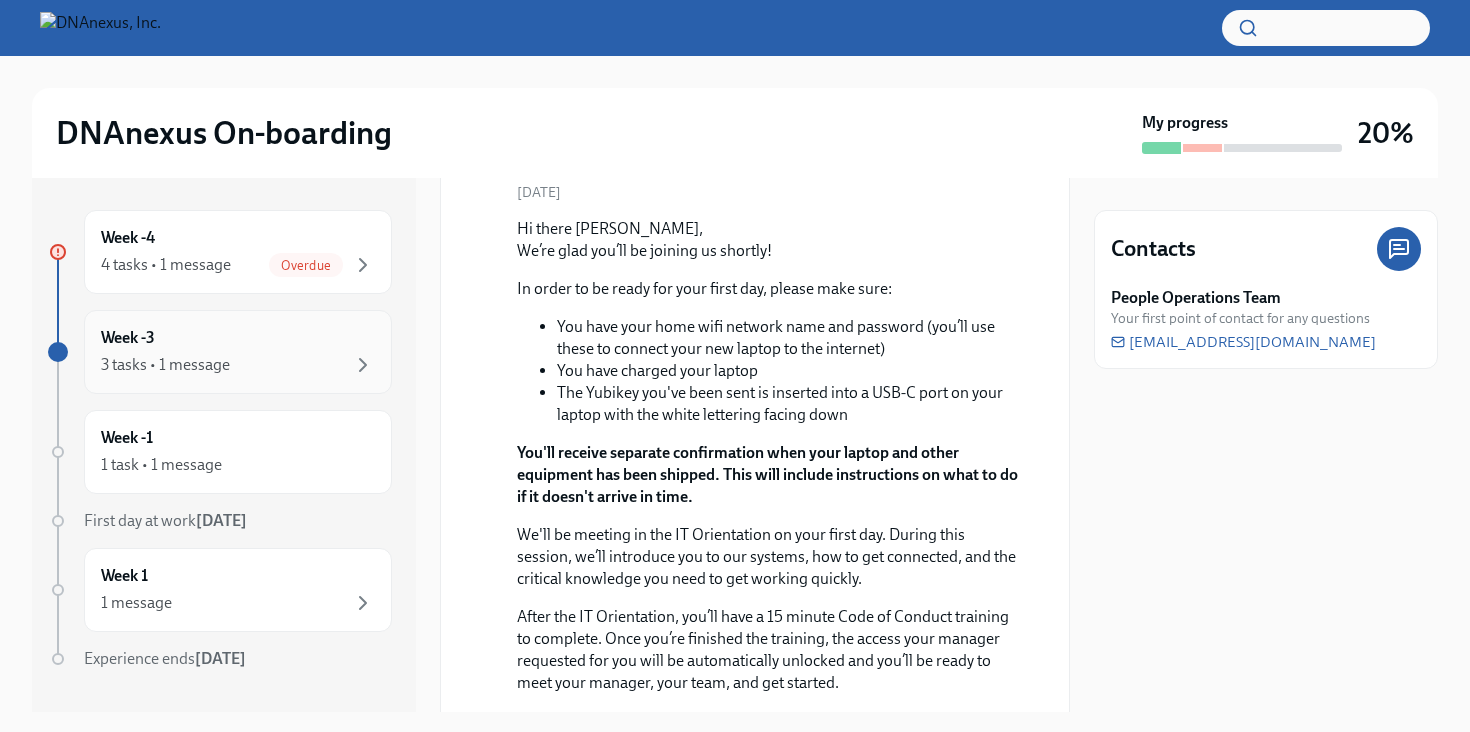click on "3 tasks • 1 message" at bounding box center [238, 365] 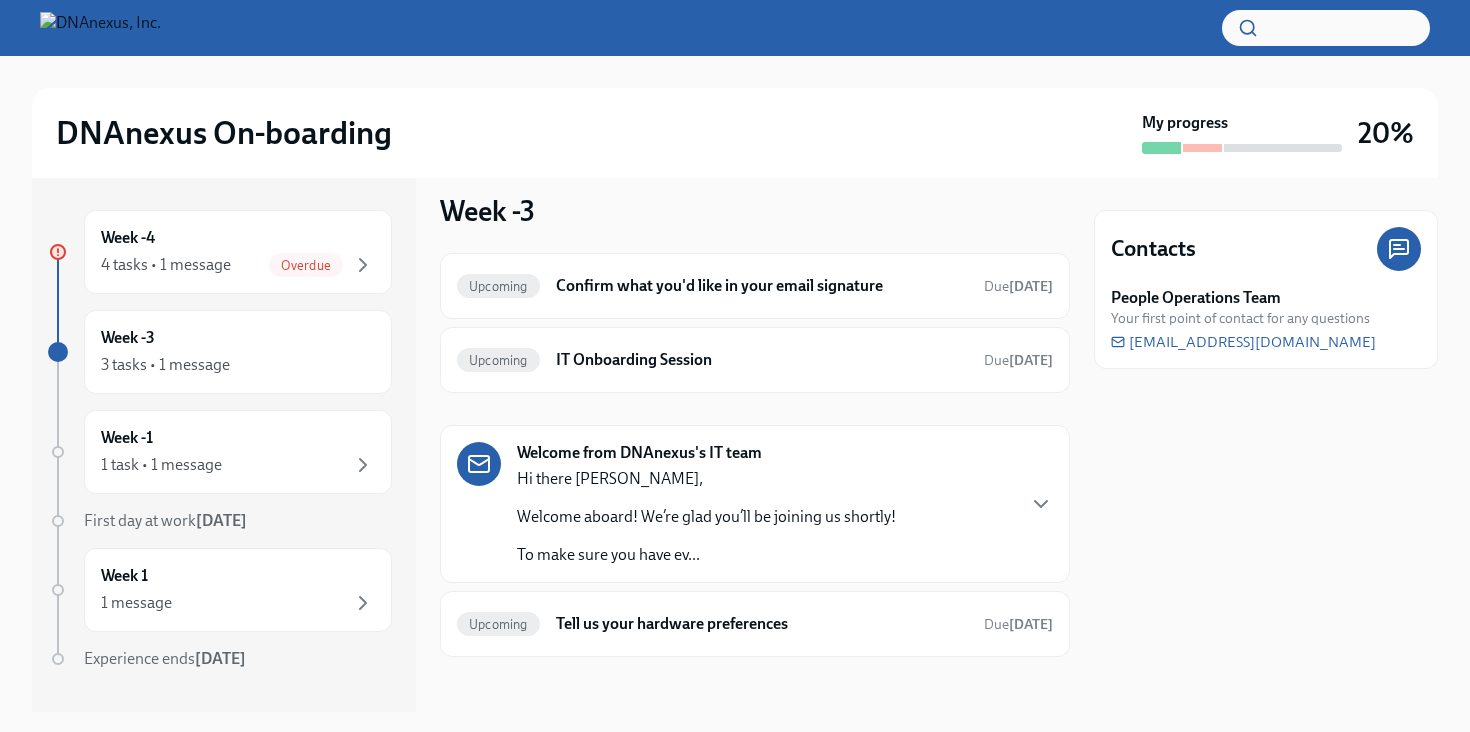 scroll, scrollTop: 278, scrollLeft: 0, axis: vertical 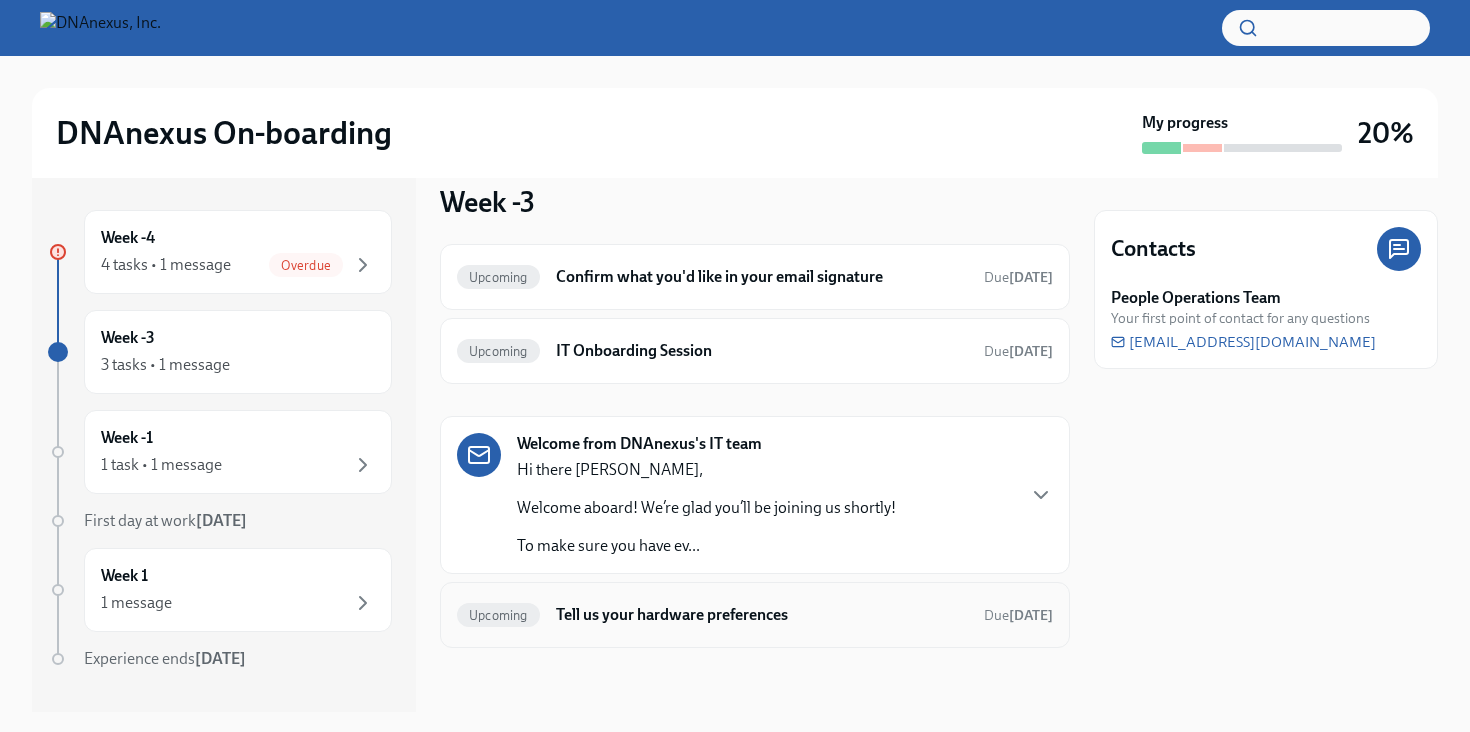 click on "Tell us your hardware preferences" at bounding box center [762, 615] 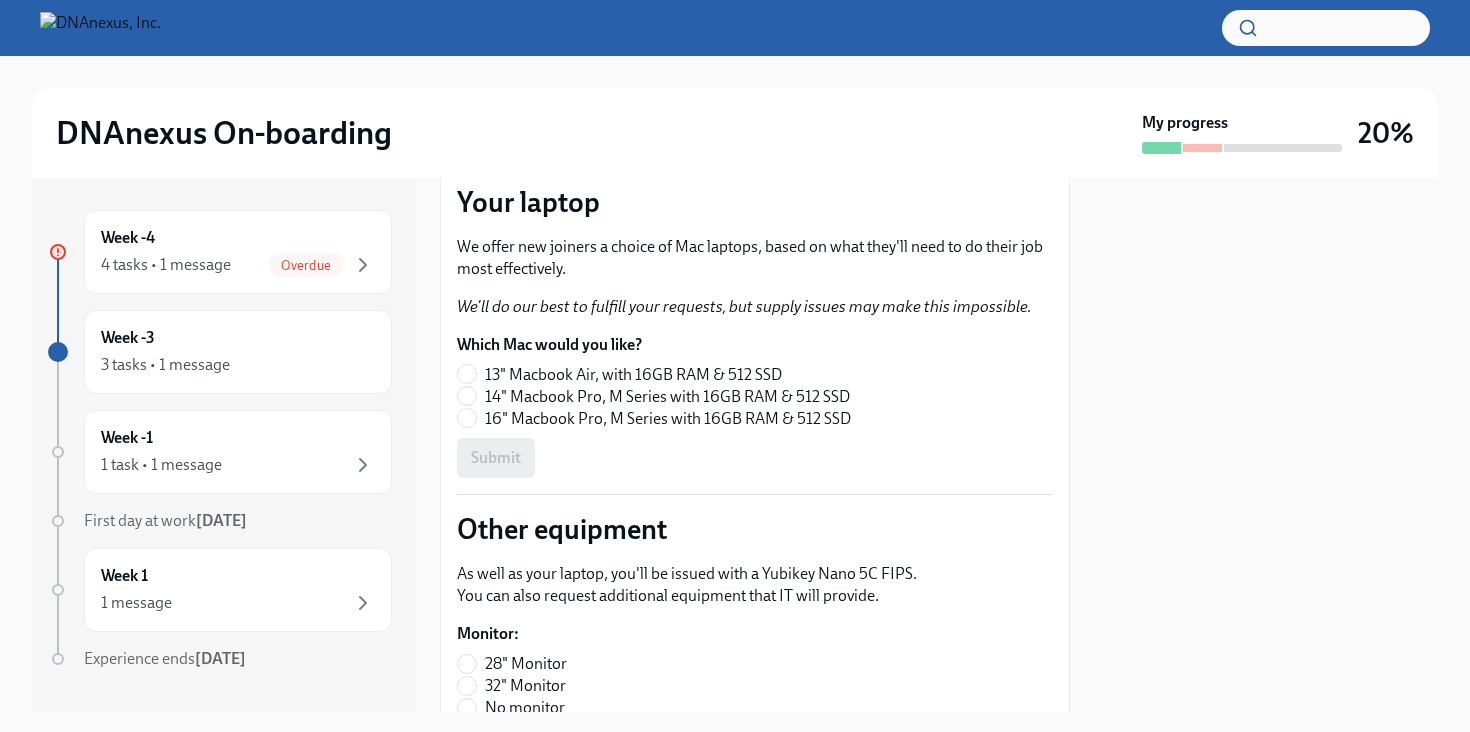 scroll, scrollTop: 318, scrollLeft: 0, axis: vertical 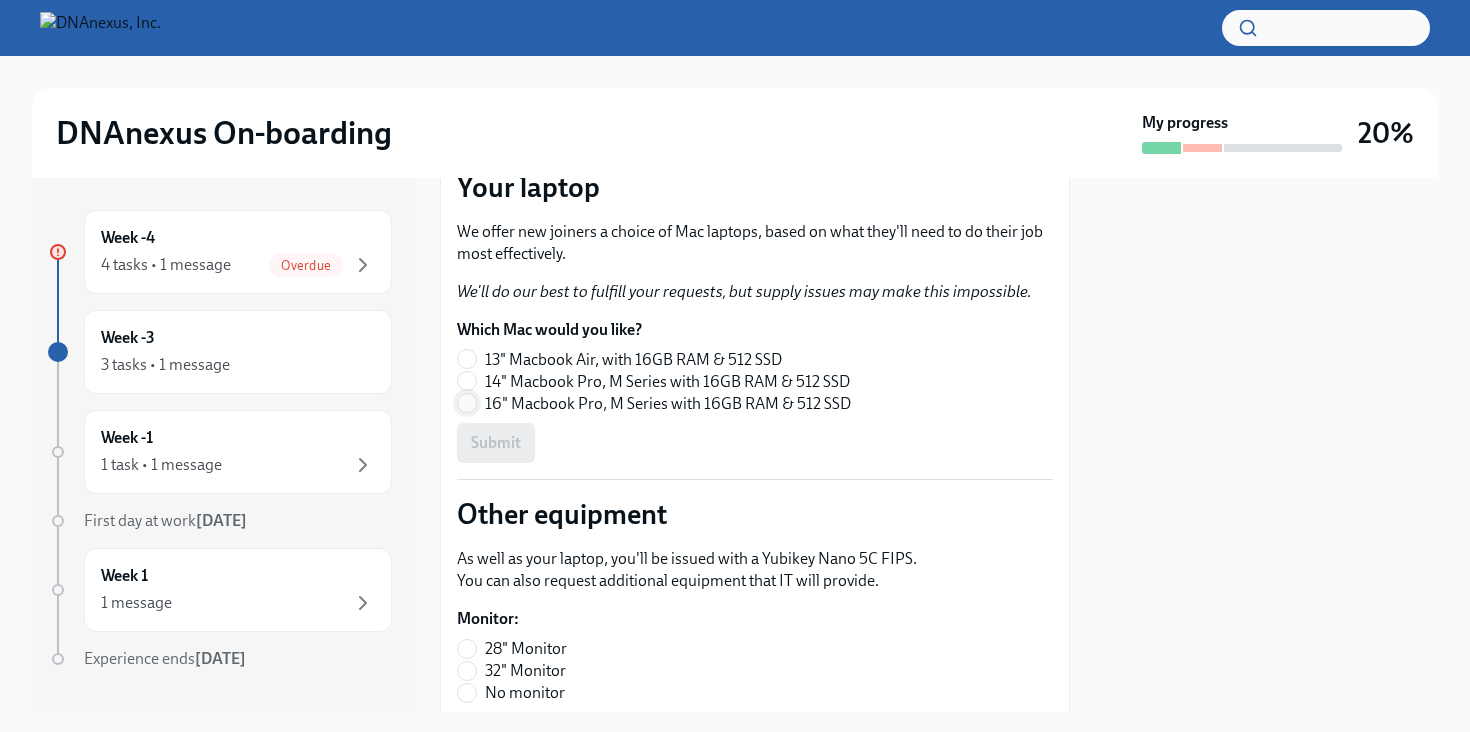 click on "16" Macbook Pro, M Series with 16GB RAM & 512 SSD" at bounding box center (467, 403) 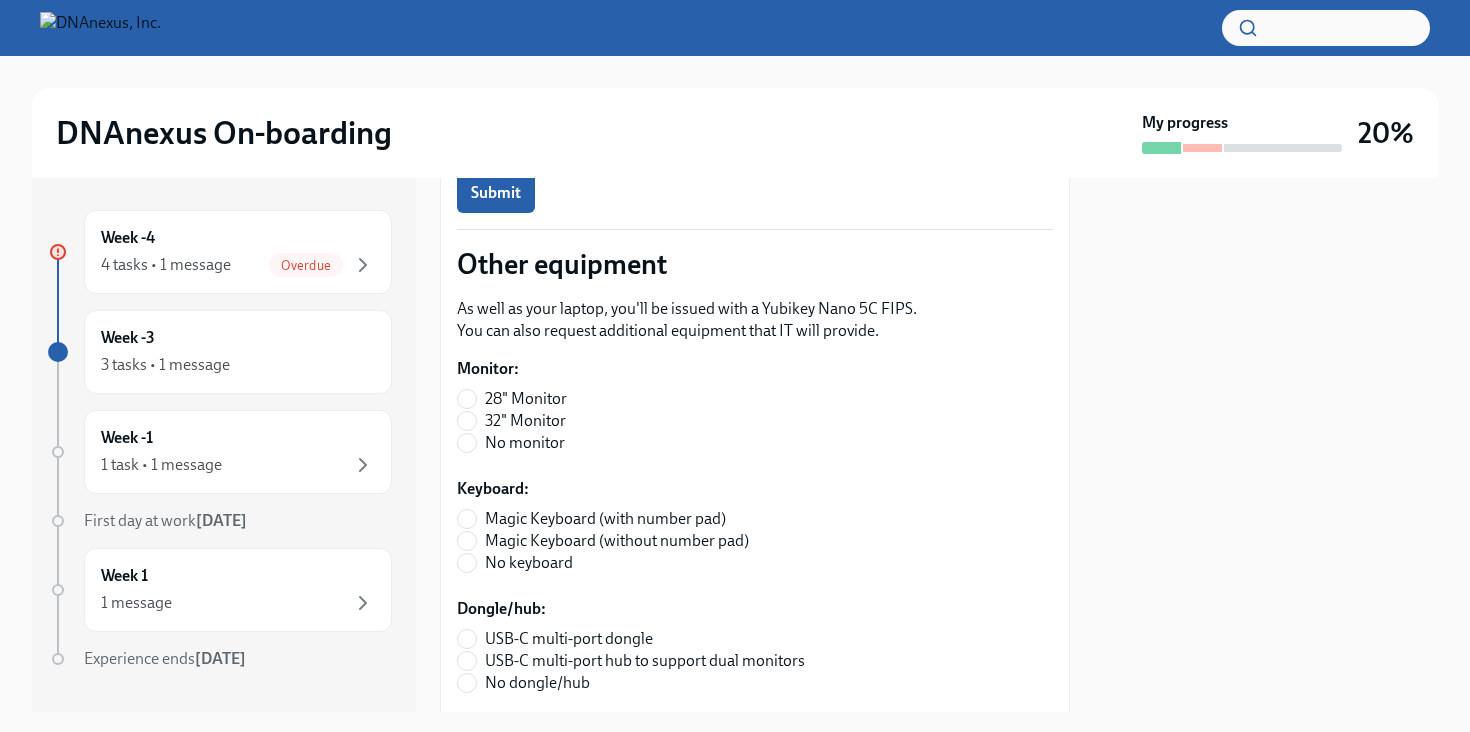 scroll, scrollTop: 572, scrollLeft: 0, axis: vertical 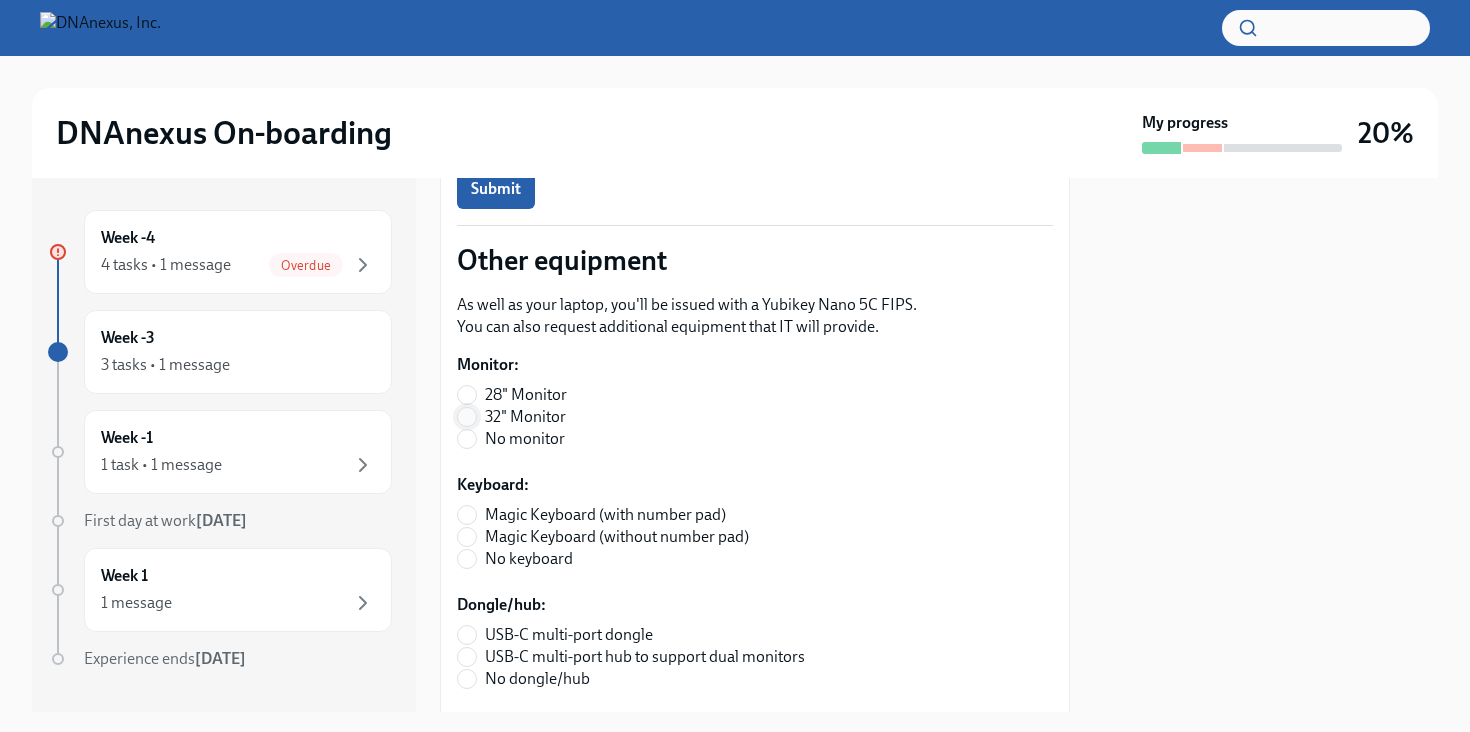 click on "32" Monitor" at bounding box center (467, 417) 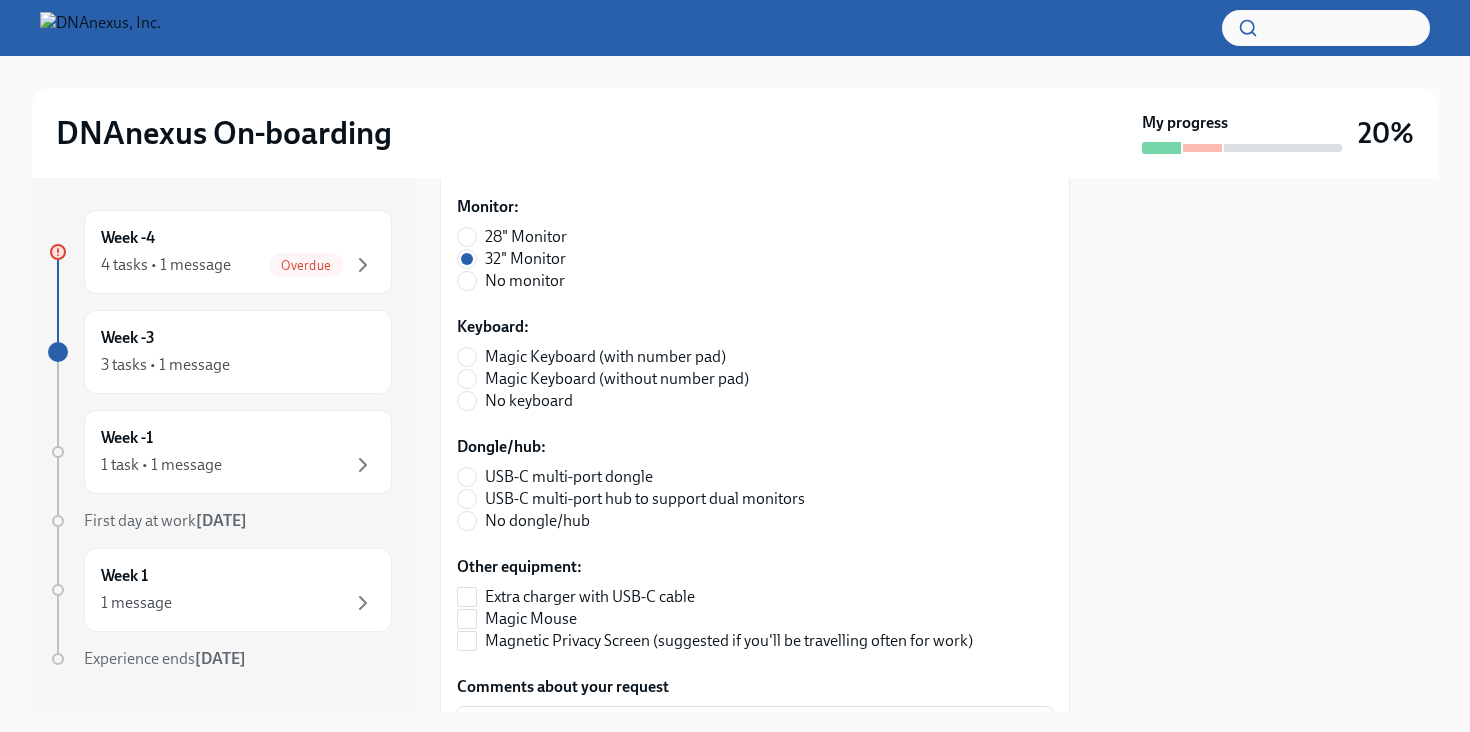 scroll, scrollTop: 792, scrollLeft: 0, axis: vertical 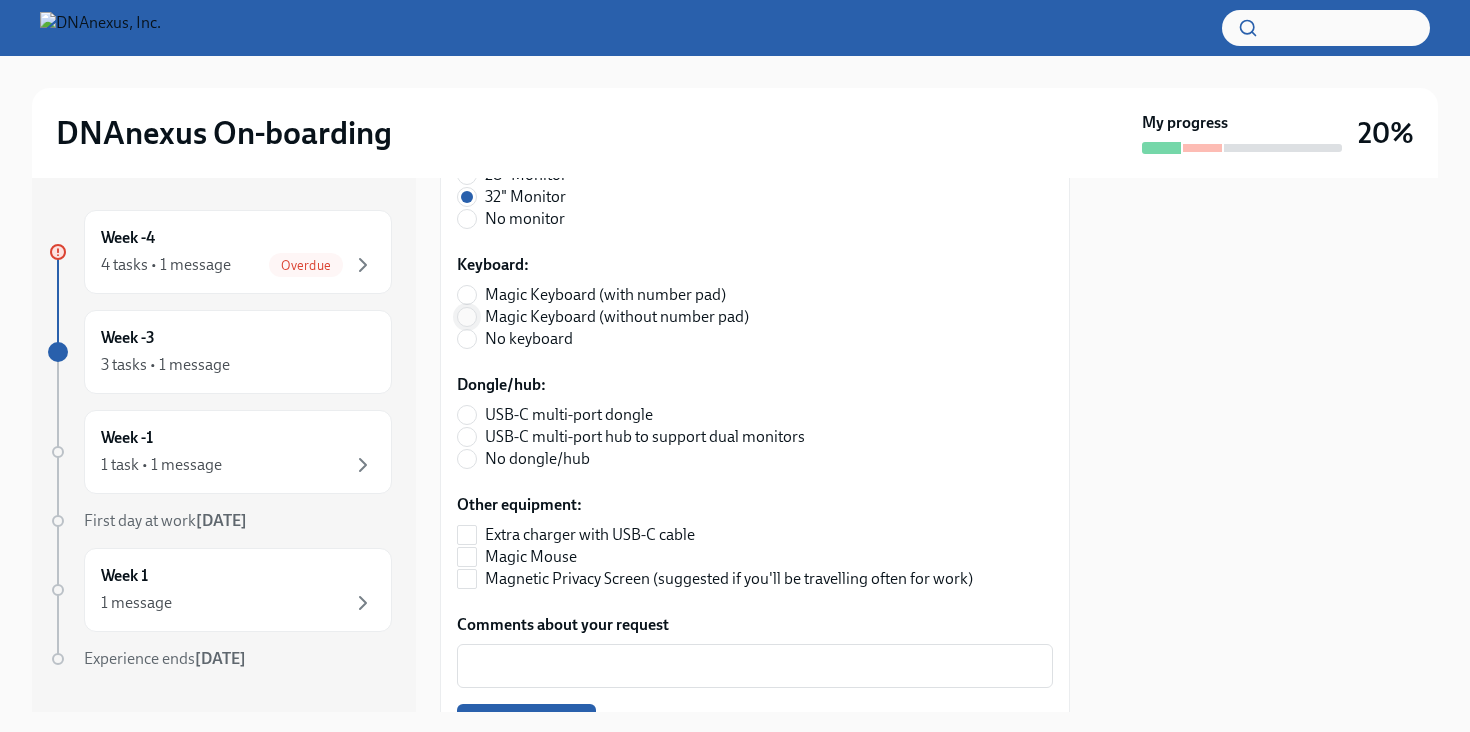 click on "Magic Keyboard (without number pad)" at bounding box center (467, 317) 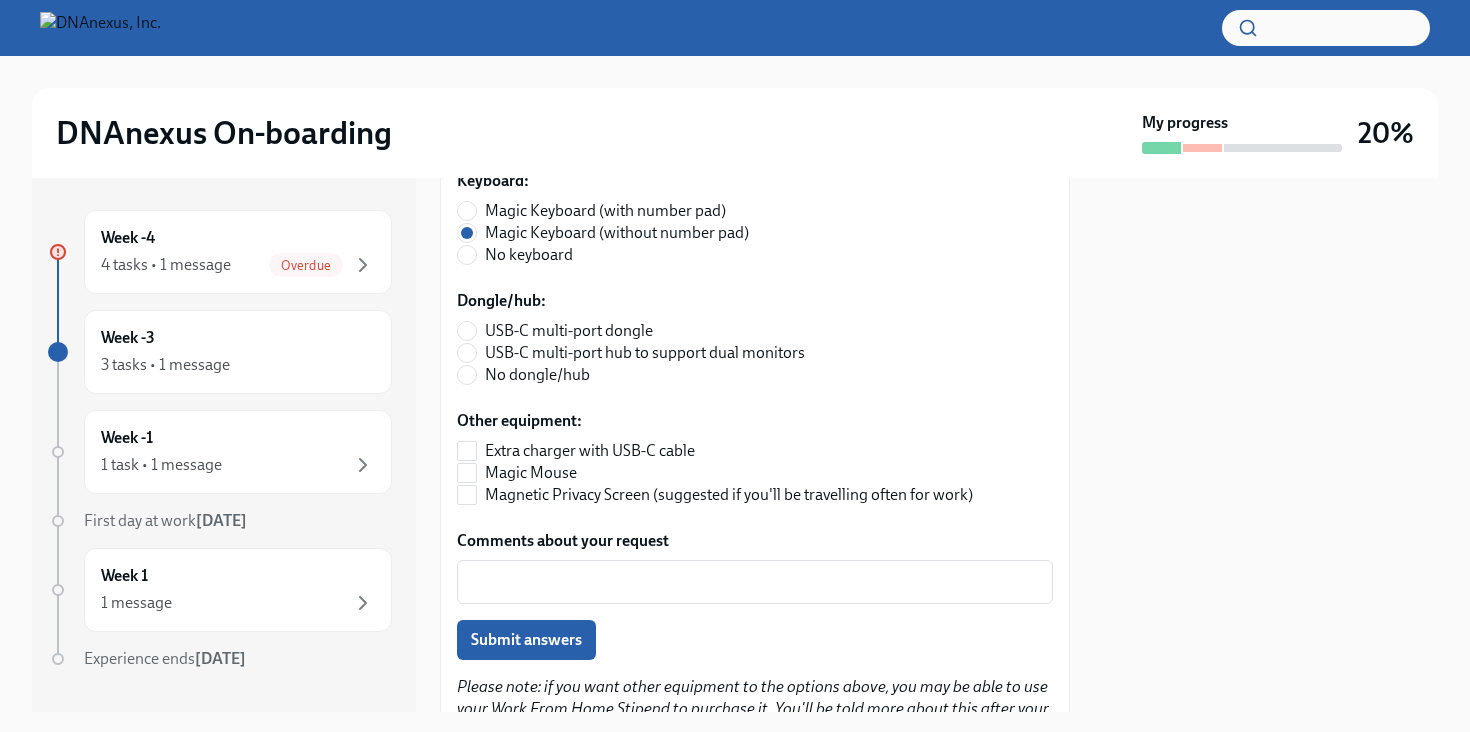 scroll, scrollTop: 886, scrollLeft: 0, axis: vertical 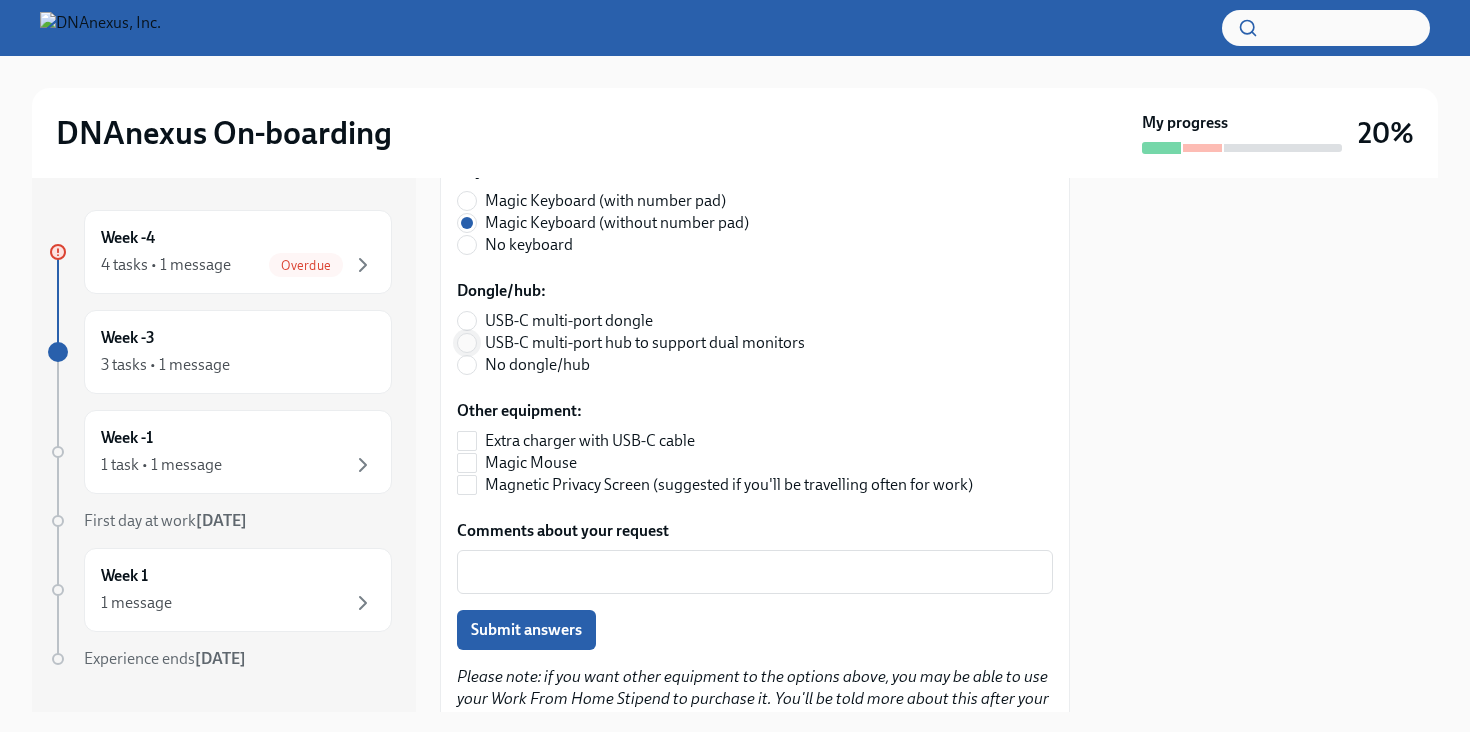 click on "USB-C multi-port hub to support dual monitors" at bounding box center (467, 343) 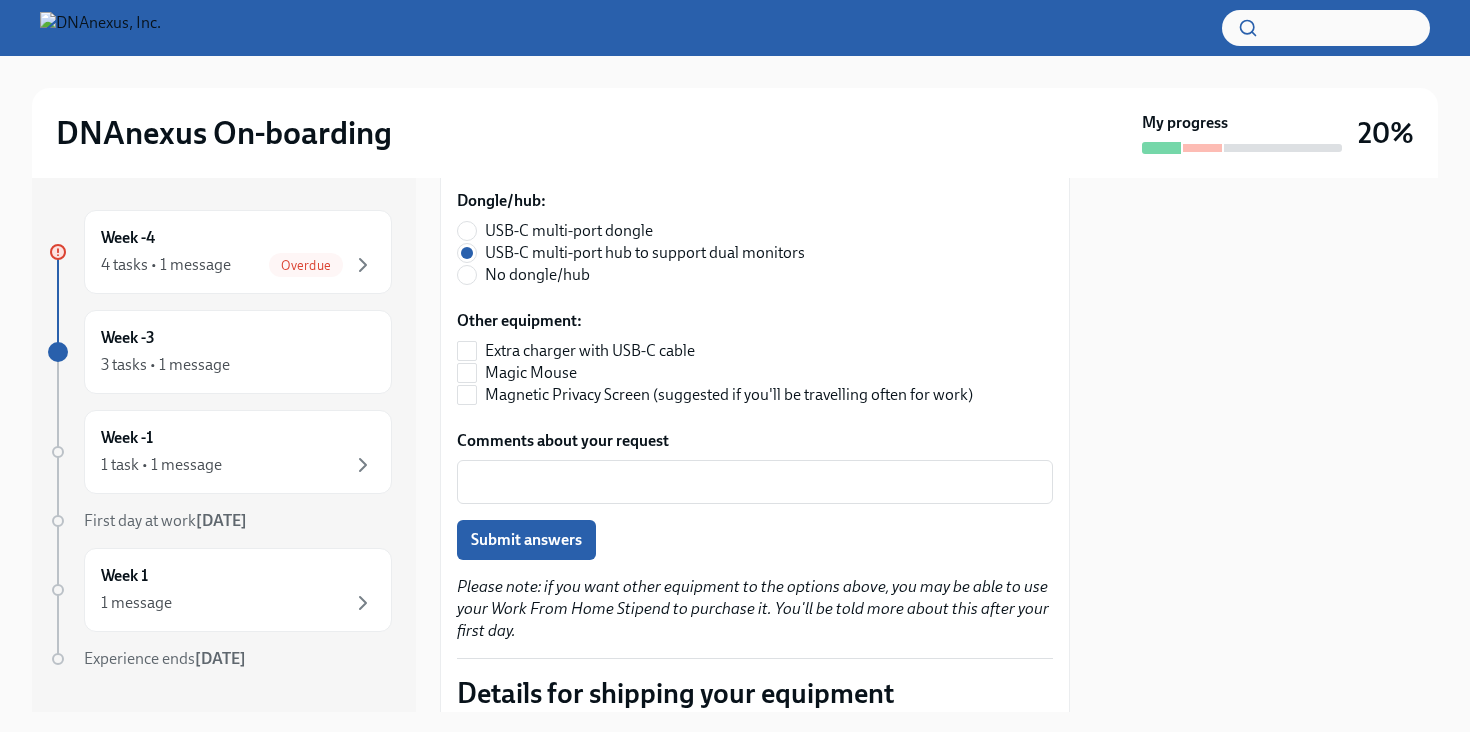 scroll, scrollTop: 988, scrollLeft: 0, axis: vertical 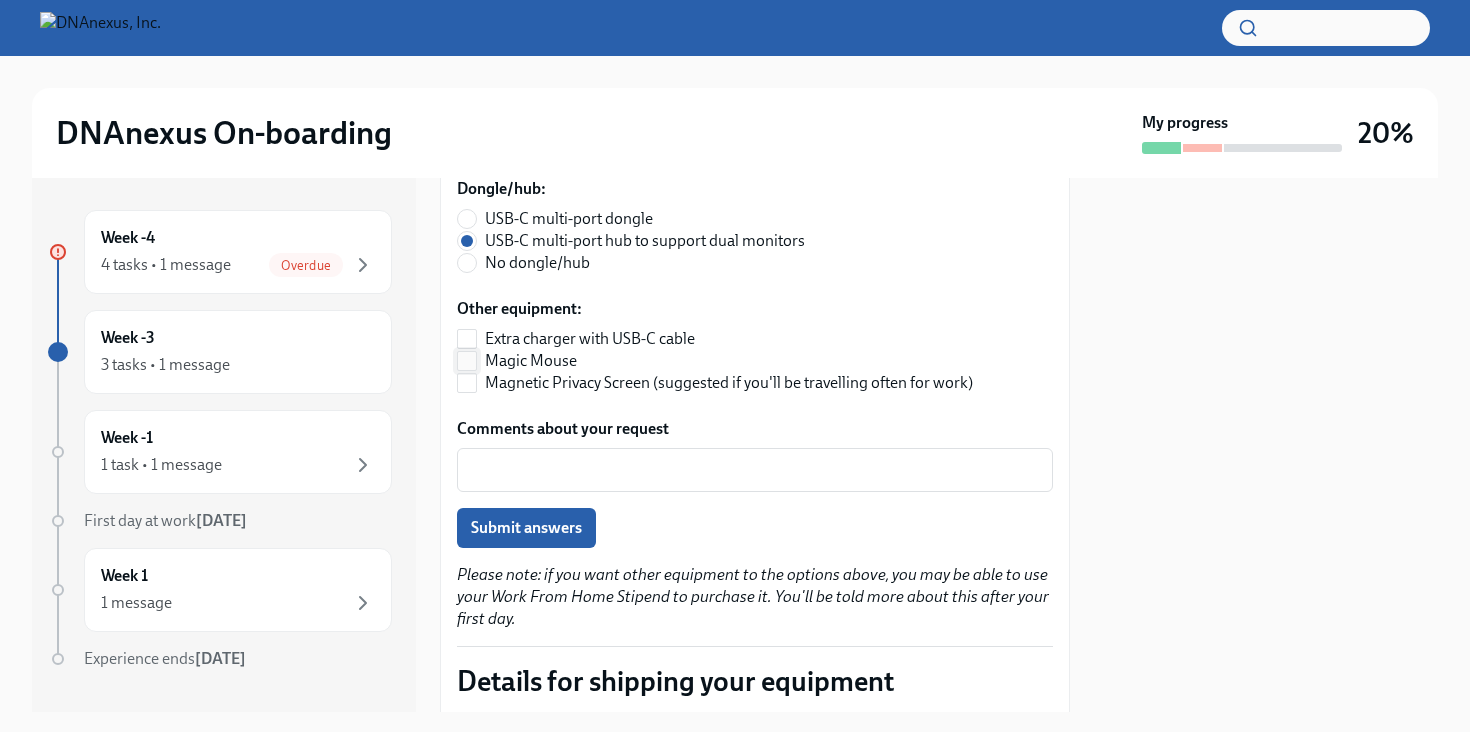 click on "Magic Mouse" at bounding box center [467, 361] 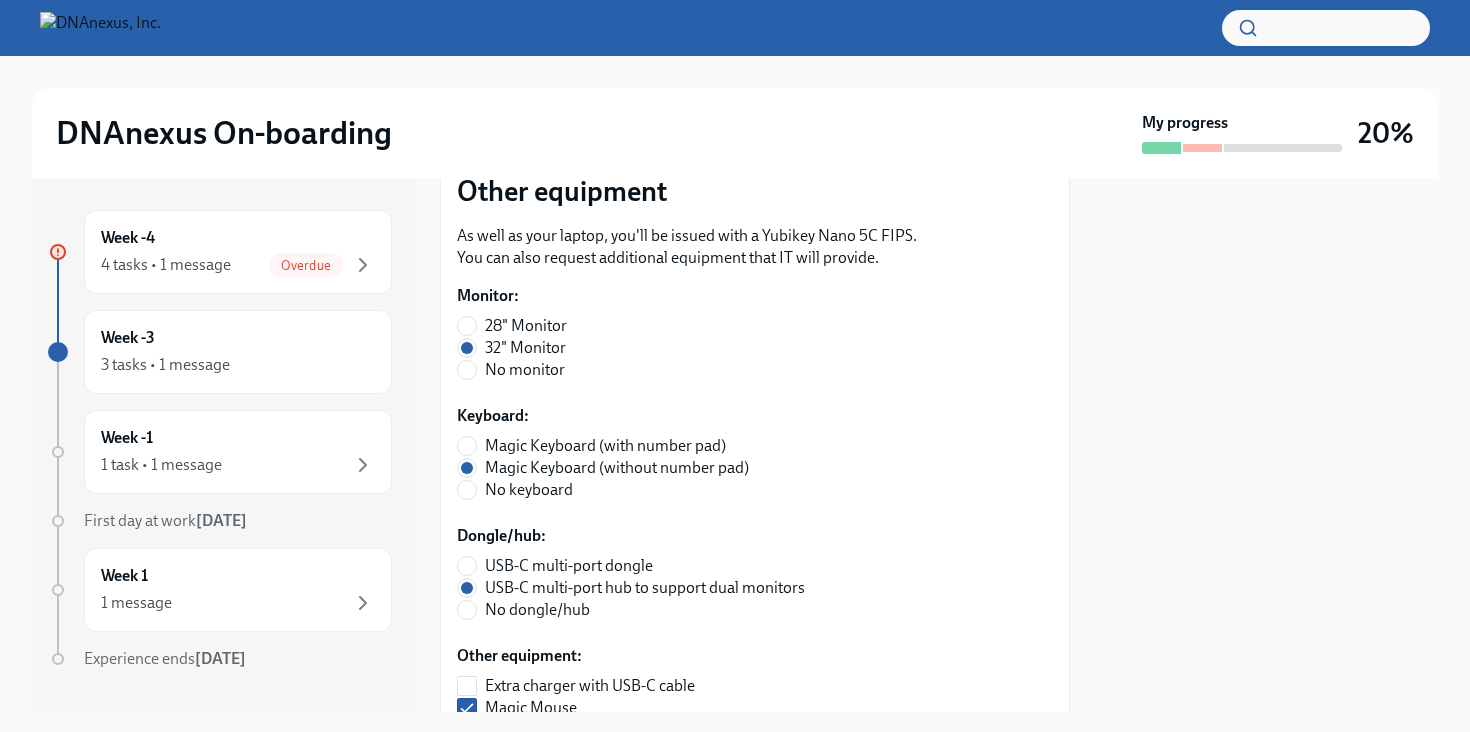 scroll, scrollTop: 639, scrollLeft: 0, axis: vertical 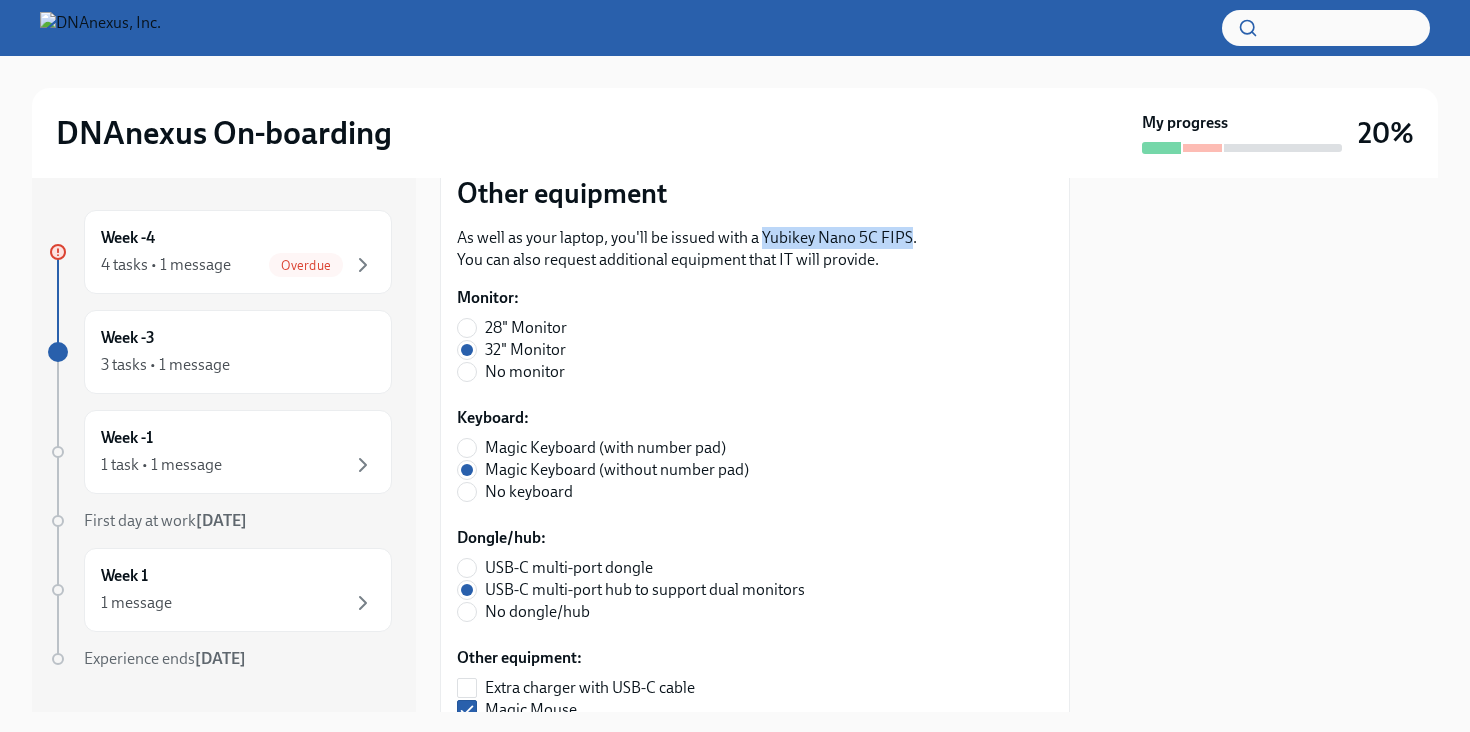 drag, startPoint x: 759, startPoint y: 236, endPoint x: 905, endPoint y: 237, distance: 146.00342 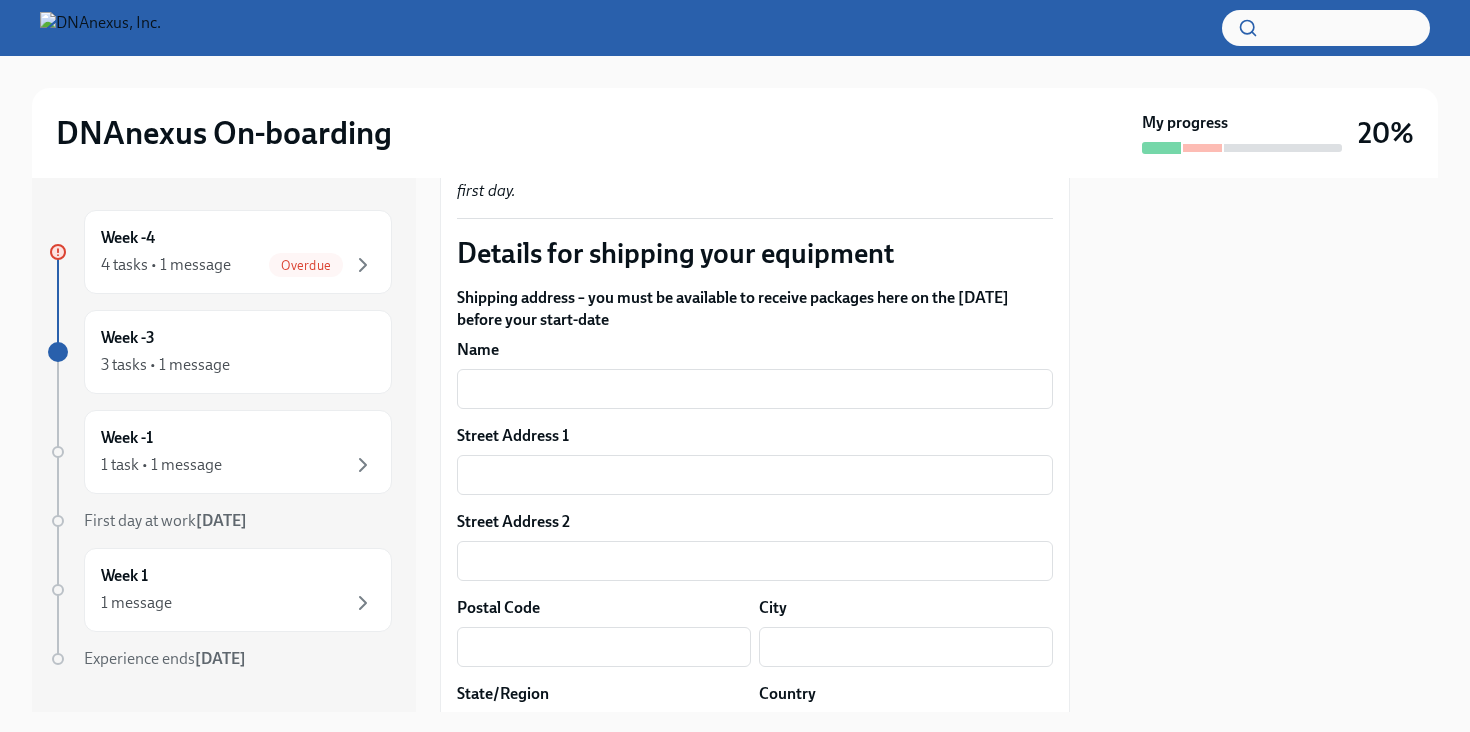 scroll, scrollTop: 1436, scrollLeft: 0, axis: vertical 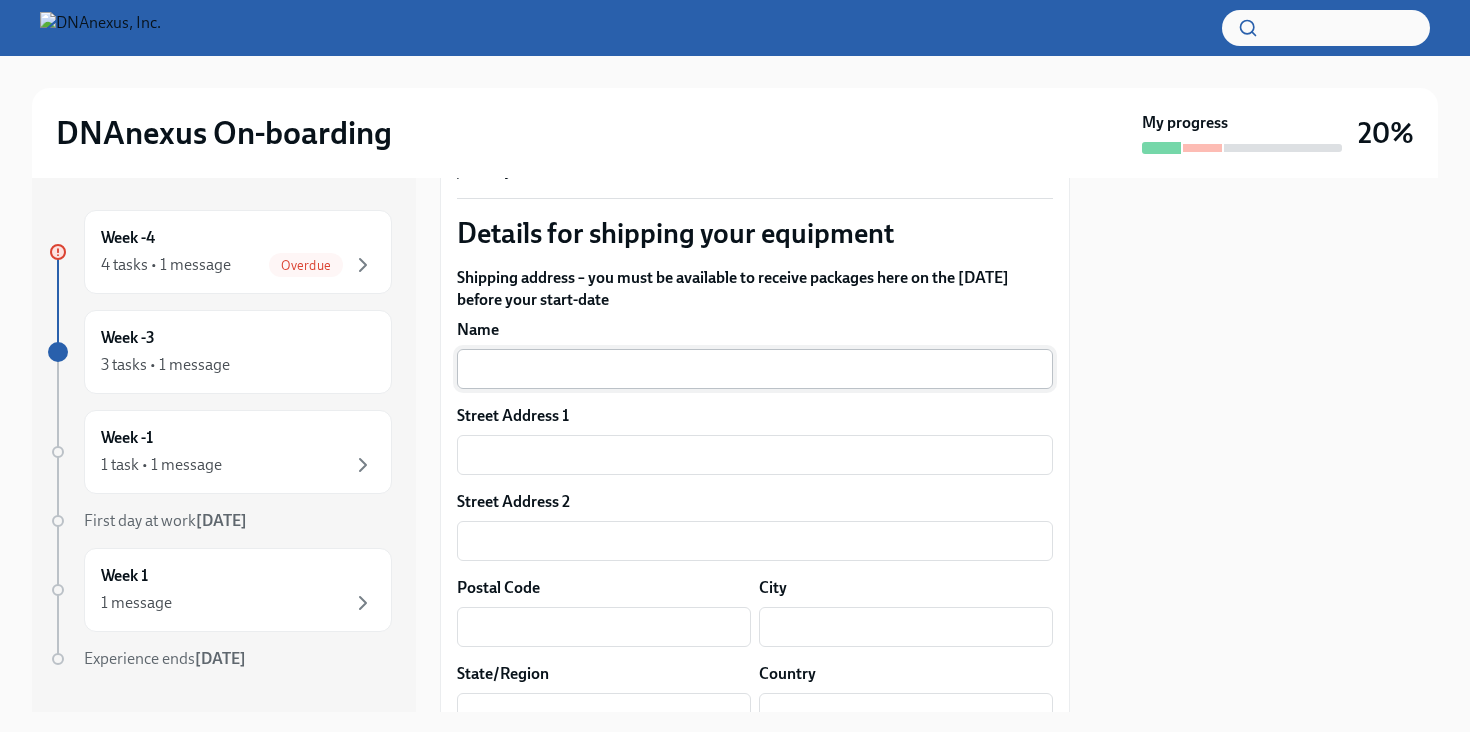 click at bounding box center [755, 369] 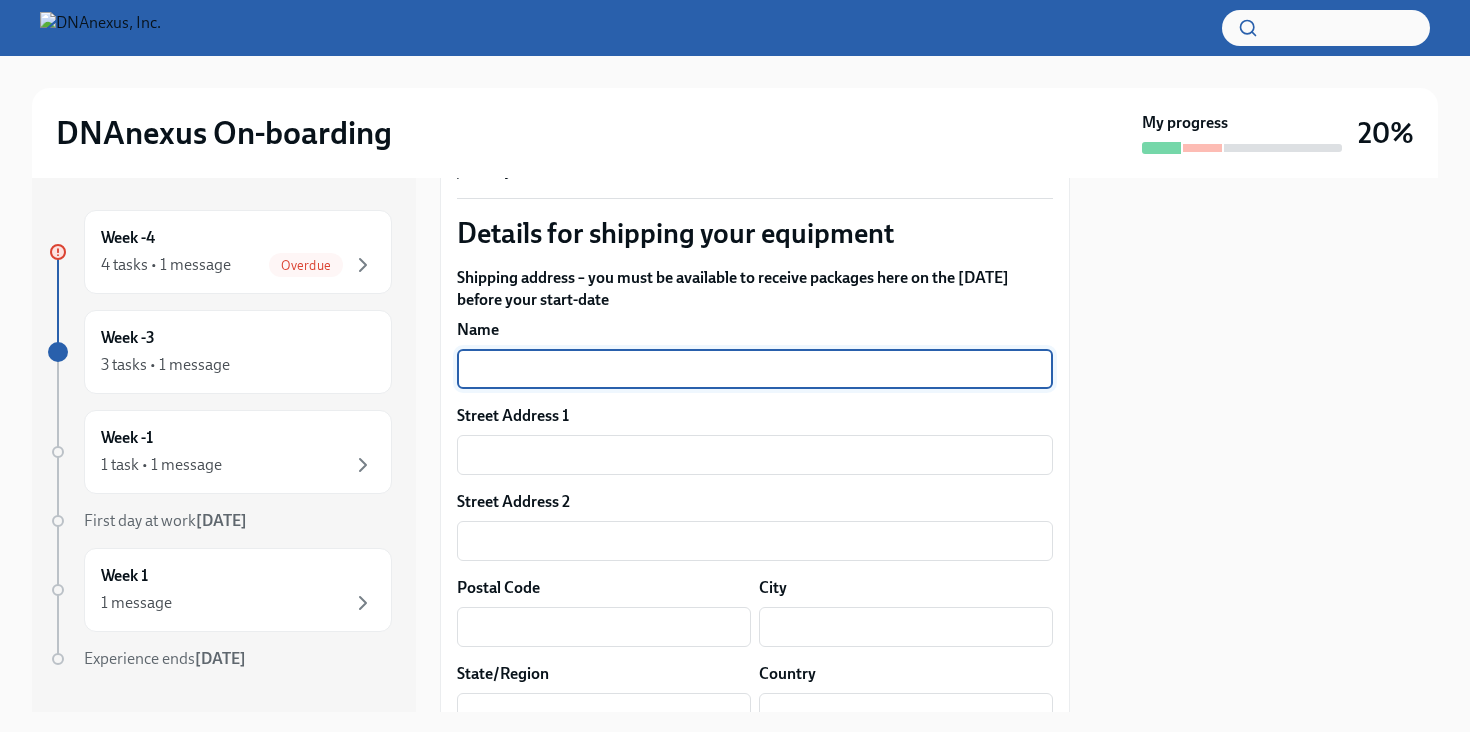 type on "[PERSON_NAME]" 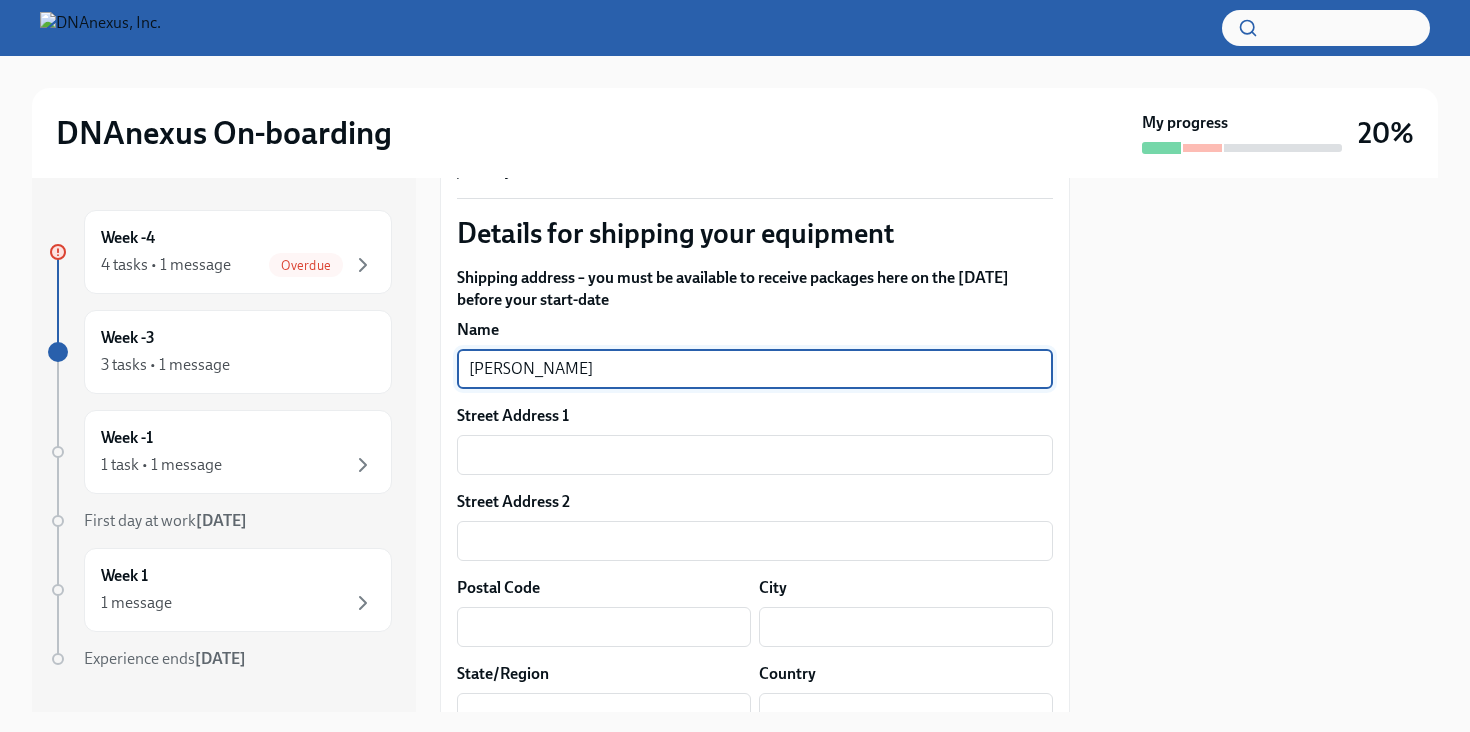 type on "1795 LANDANA DR" 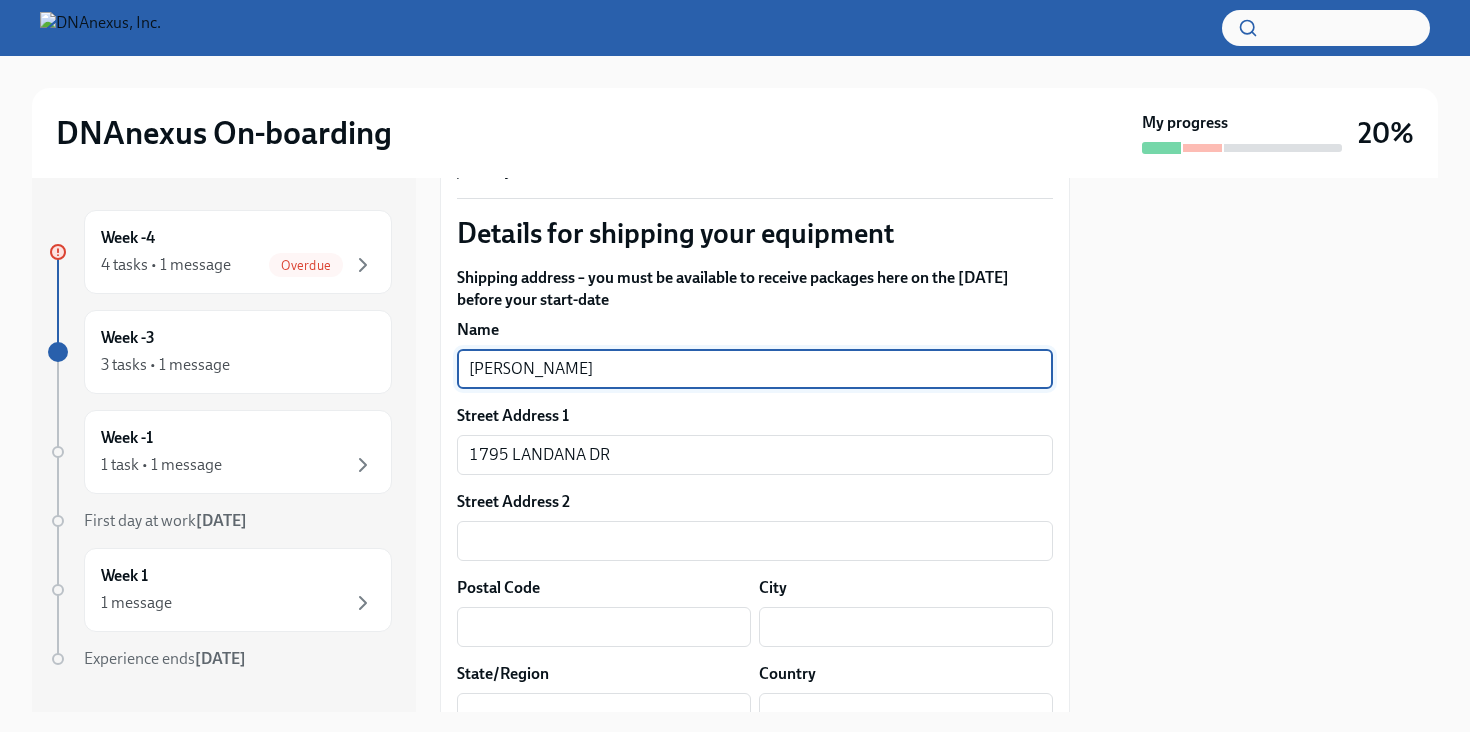 type on "94519" 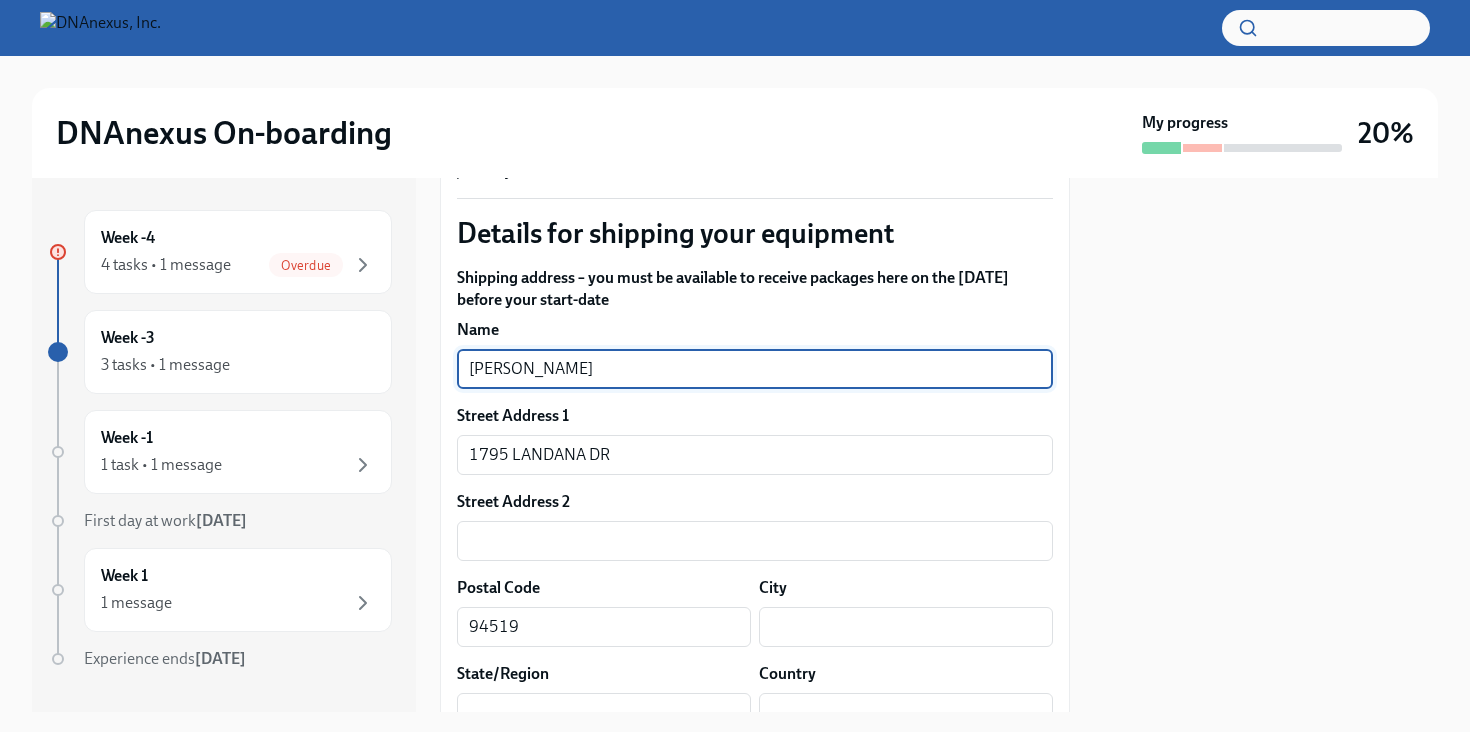 type on "[GEOGRAPHIC_DATA]" 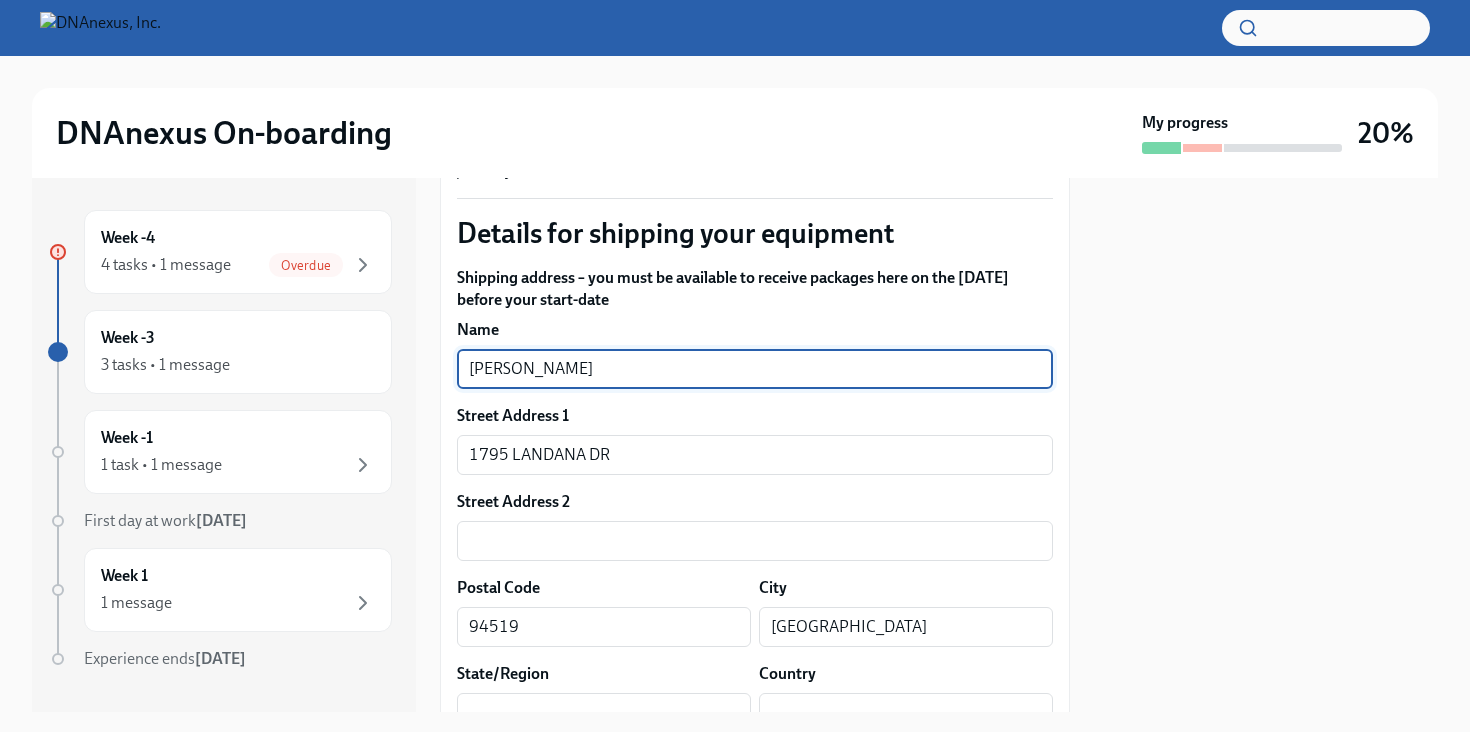 type on "CA" 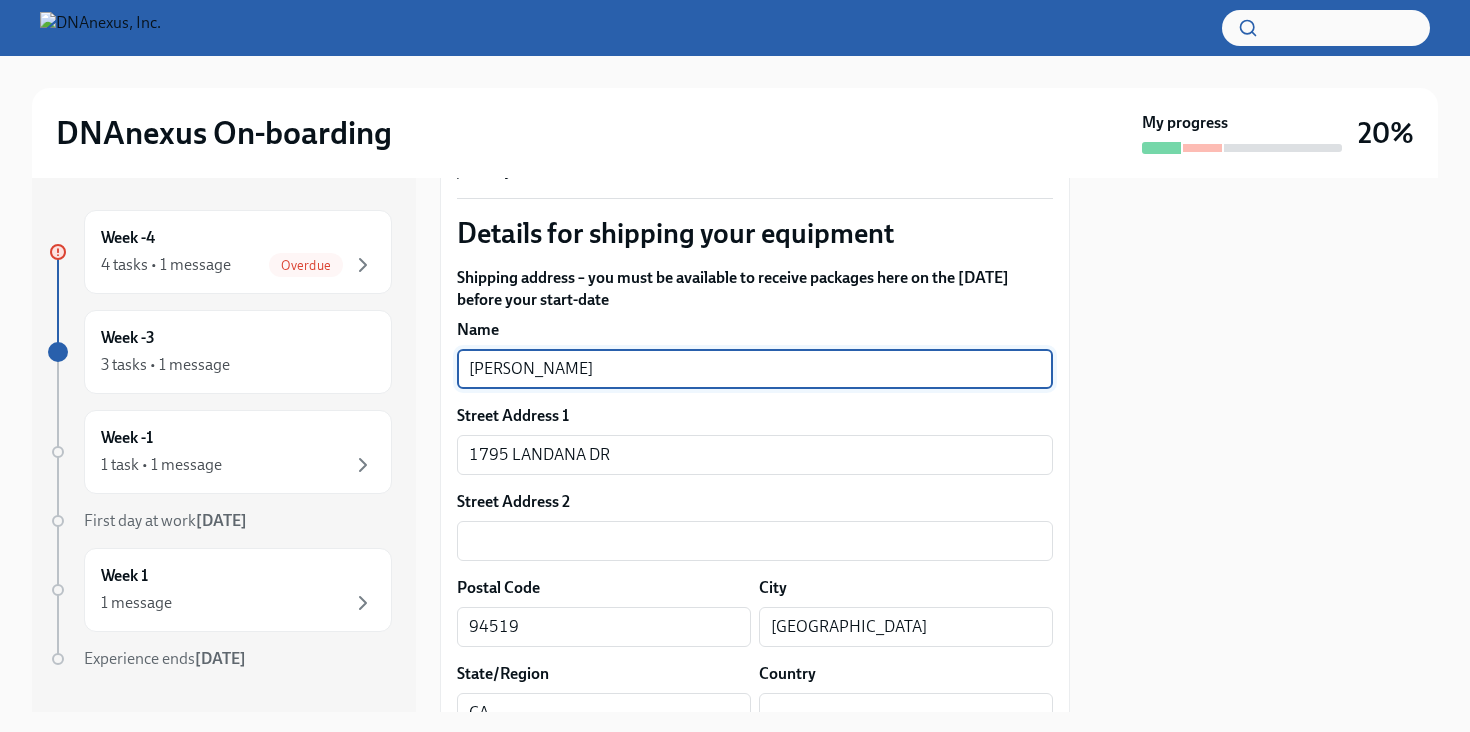 type on "US" 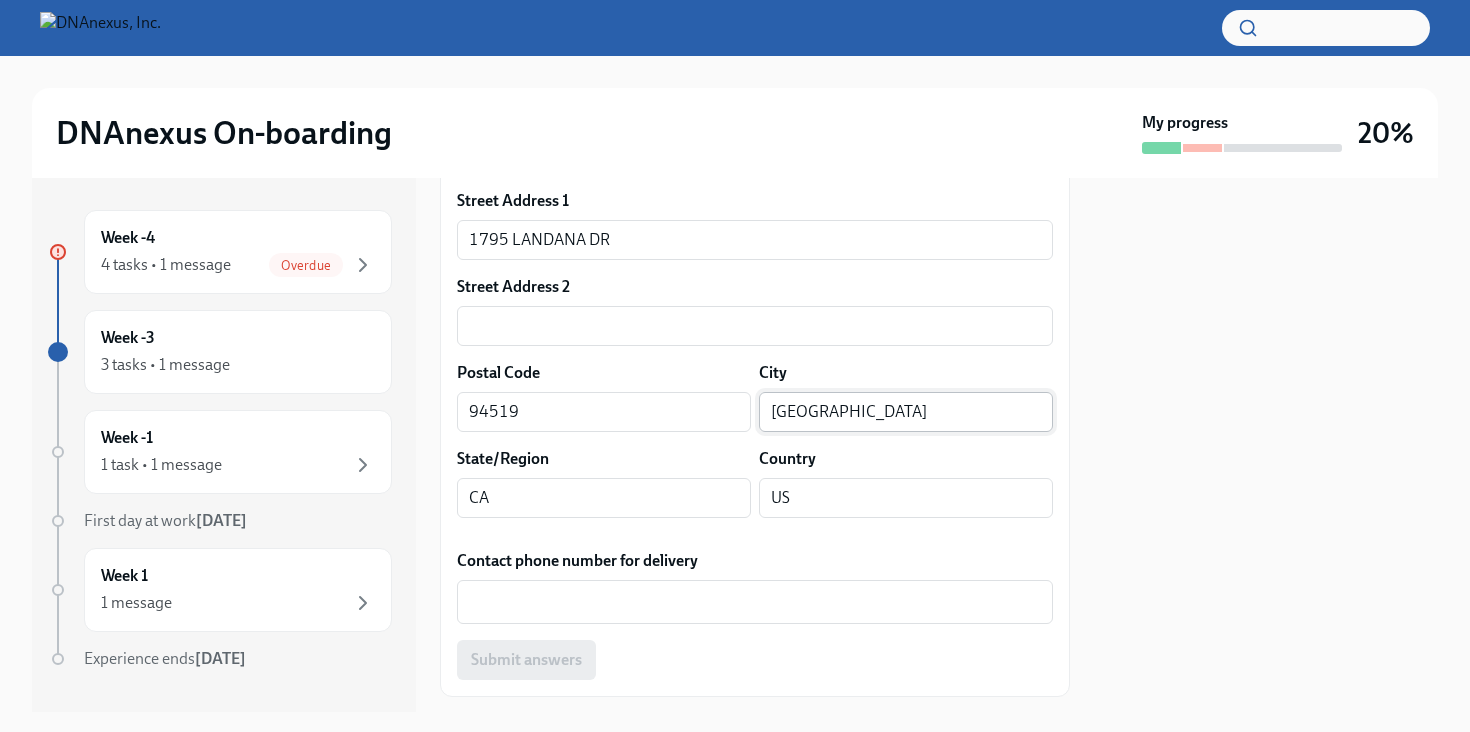 scroll, scrollTop: 1700, scrollLeft: 0, axis: vertical 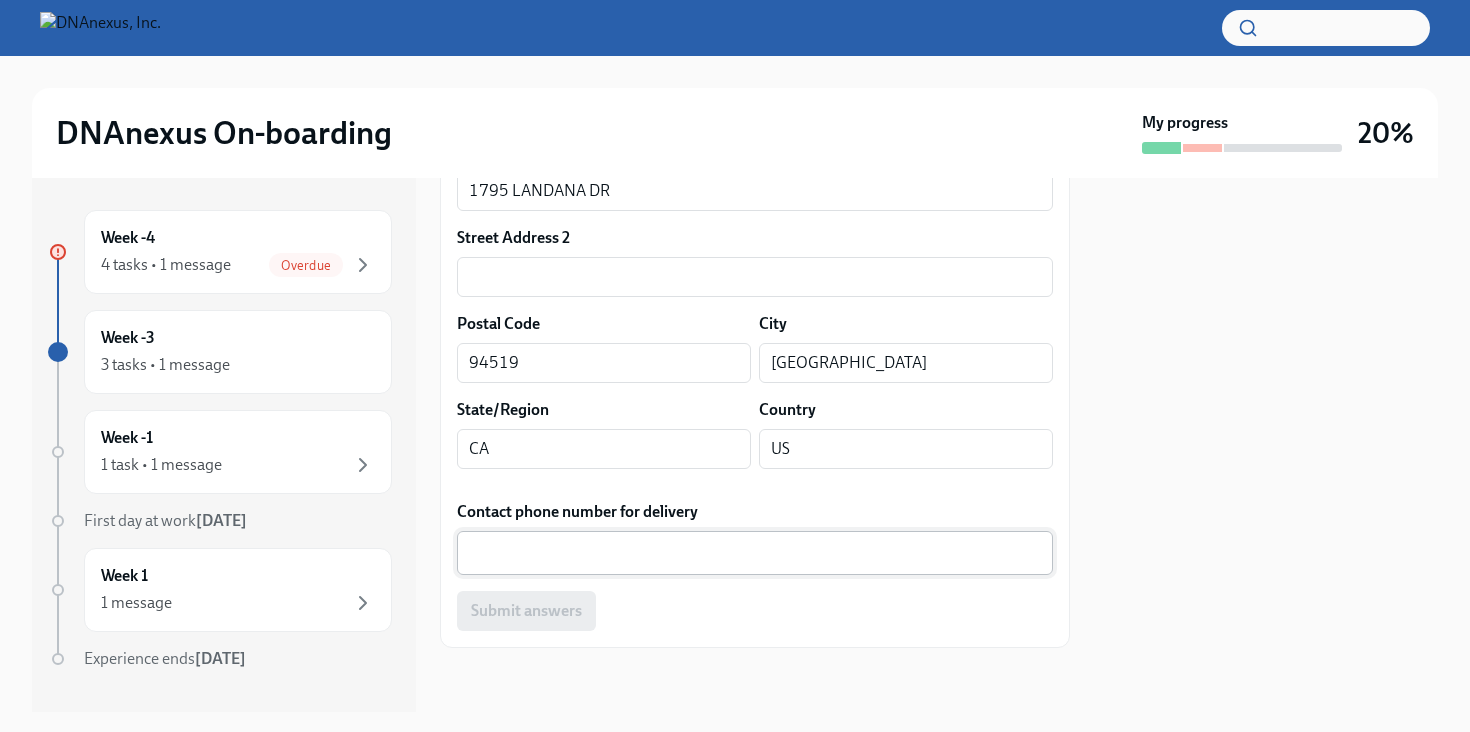 click on "Contact phone number for delivery" at bounding box center [755, 553] 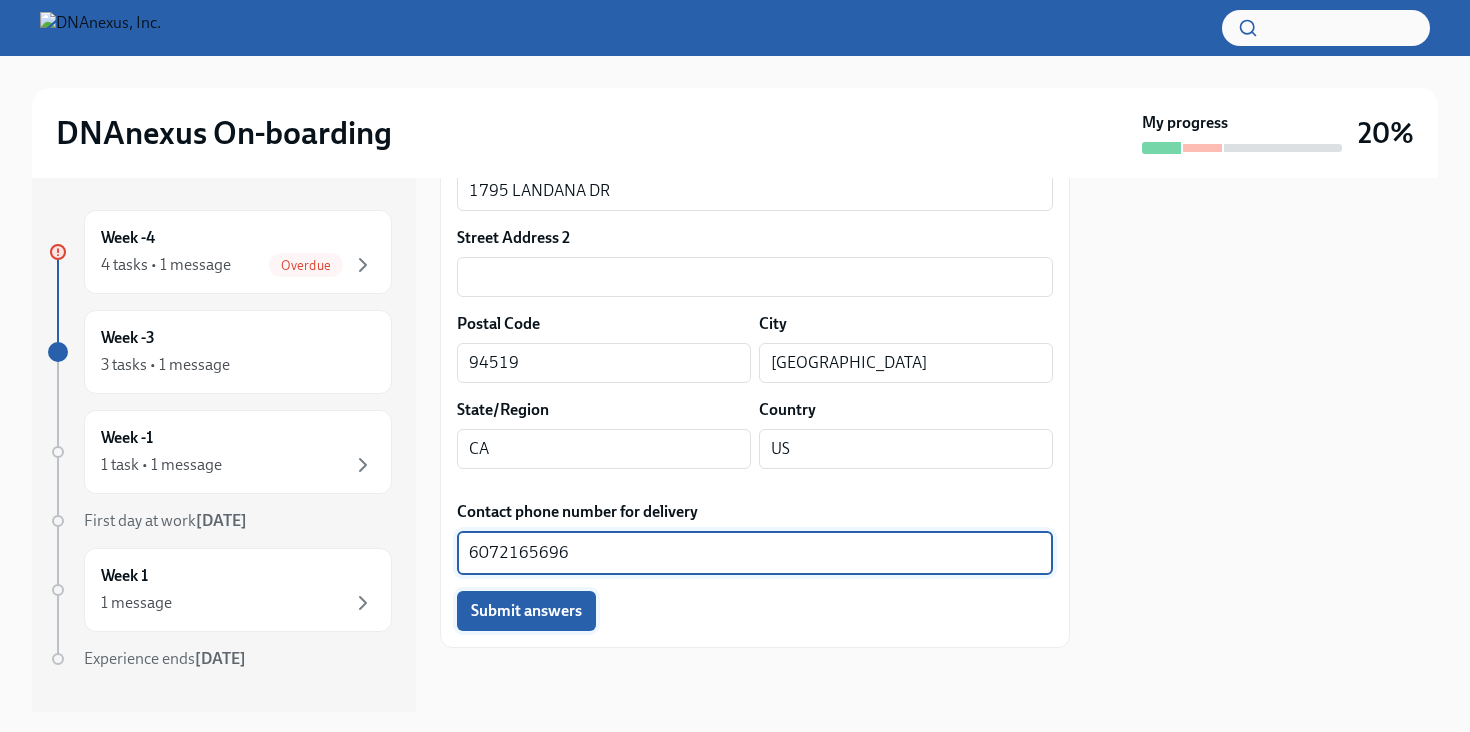 type on "6072165696" 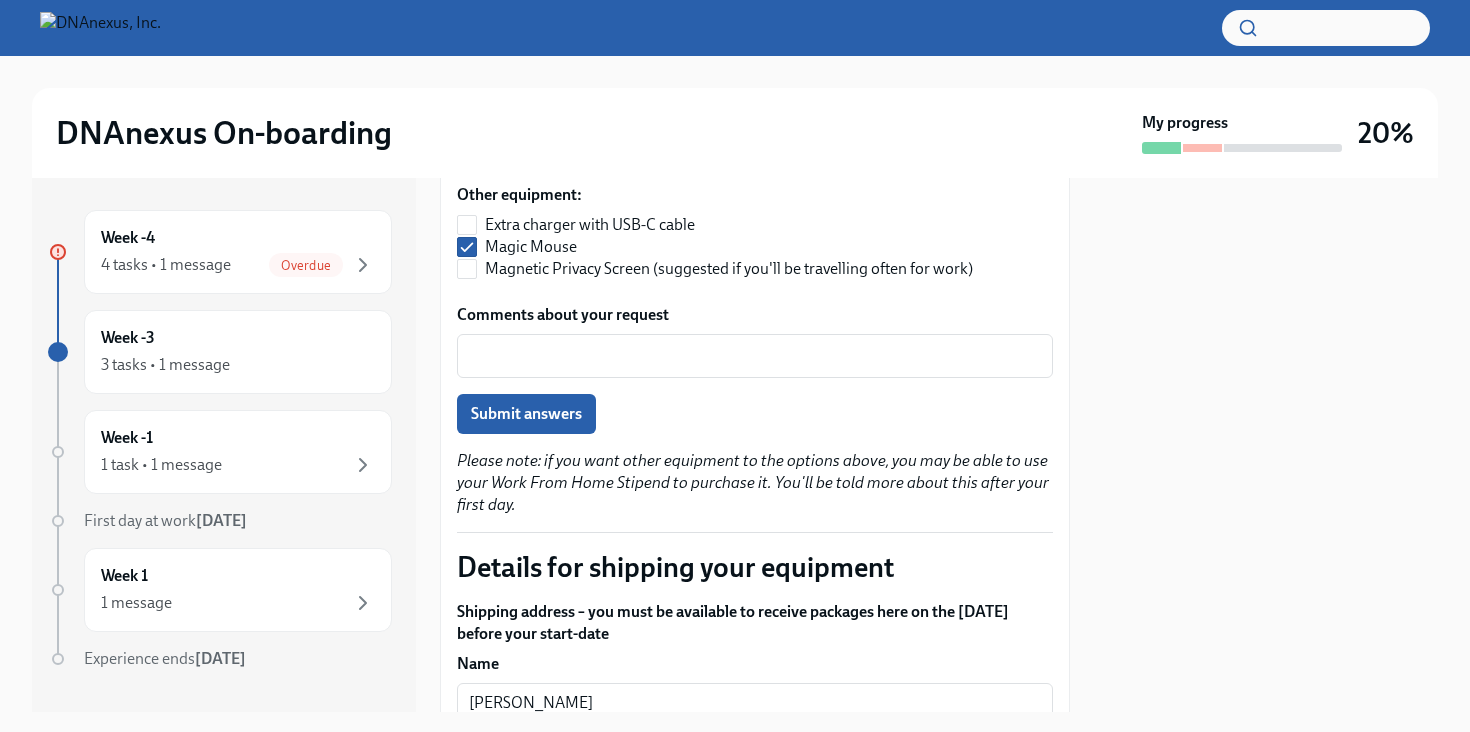 scroll, scrollTop: 0, scrollLeft: 0, axis: both 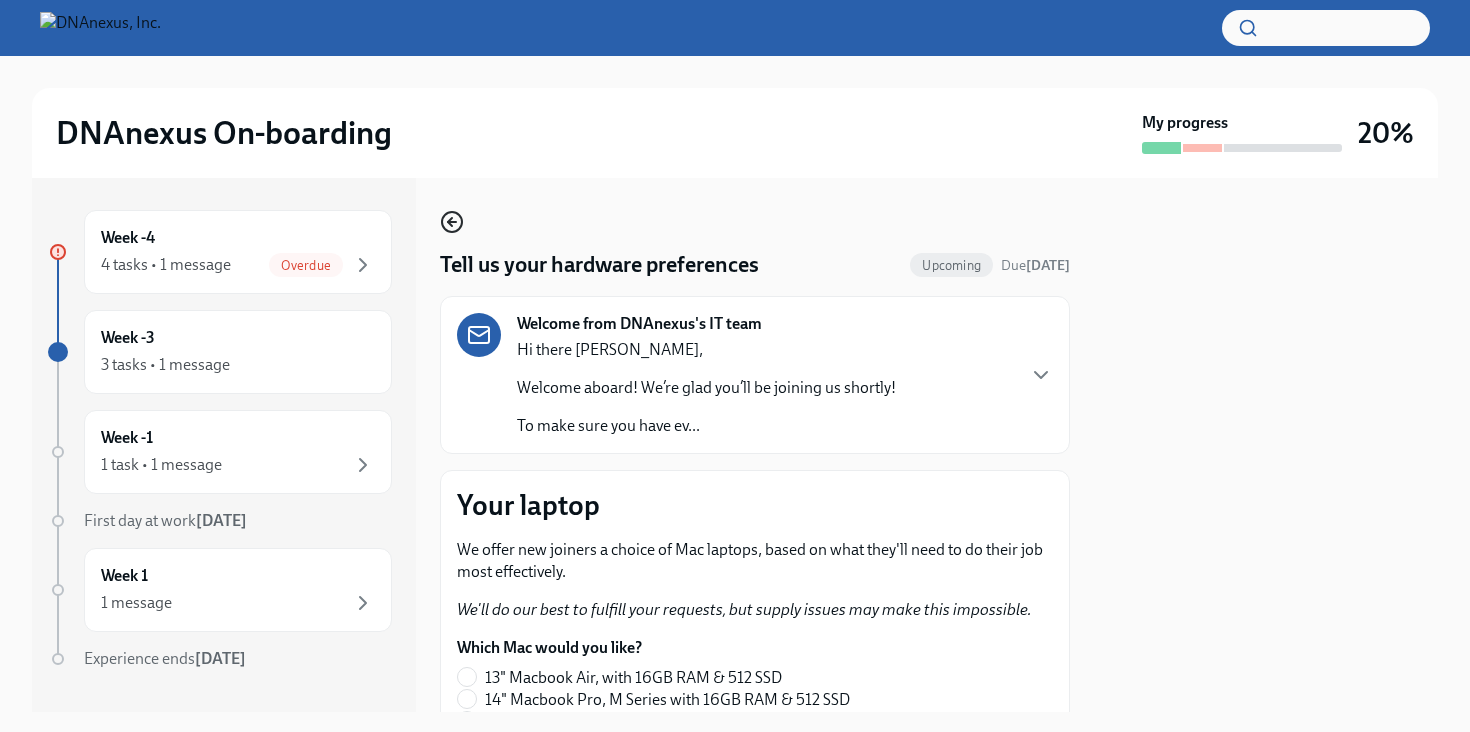 click 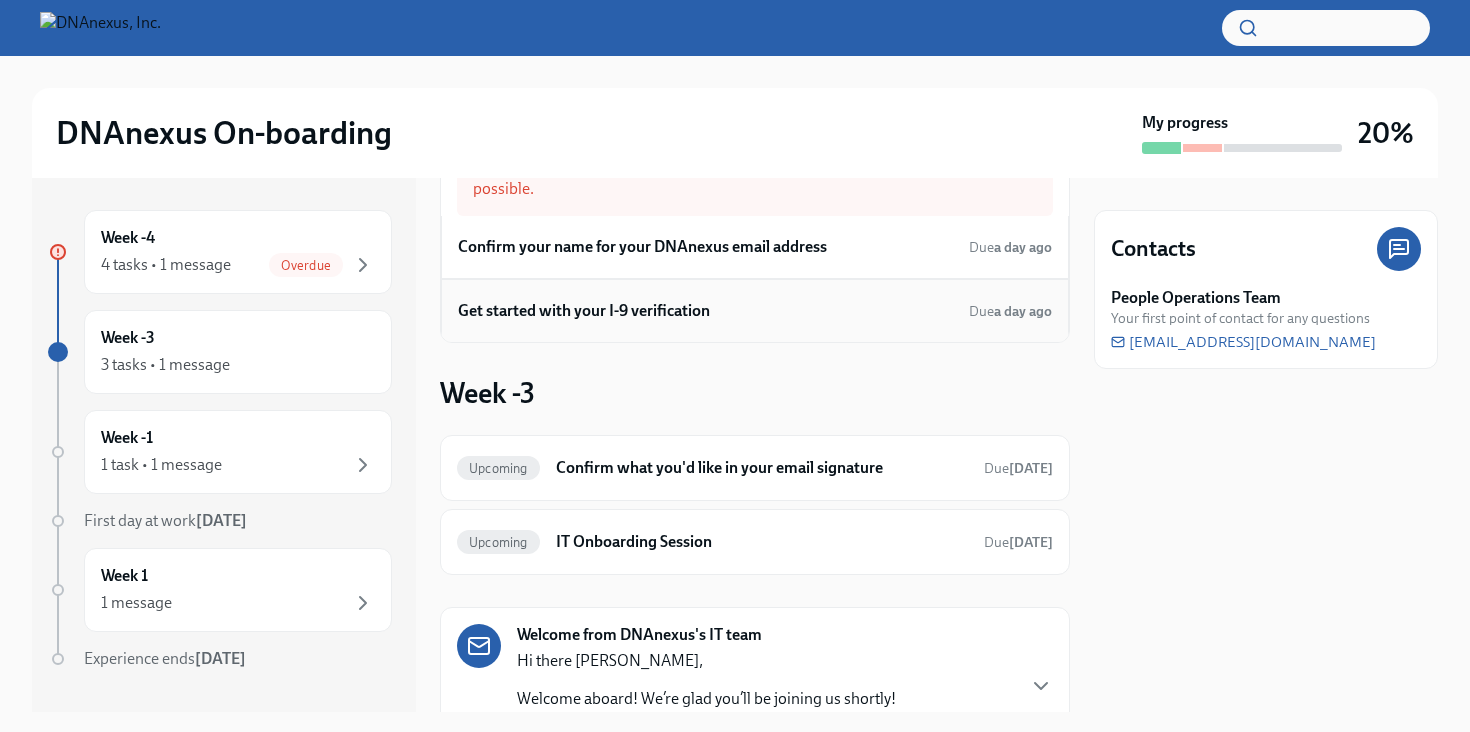 scroll, scrollTop: 0, scrollLeft: 0, axis: both 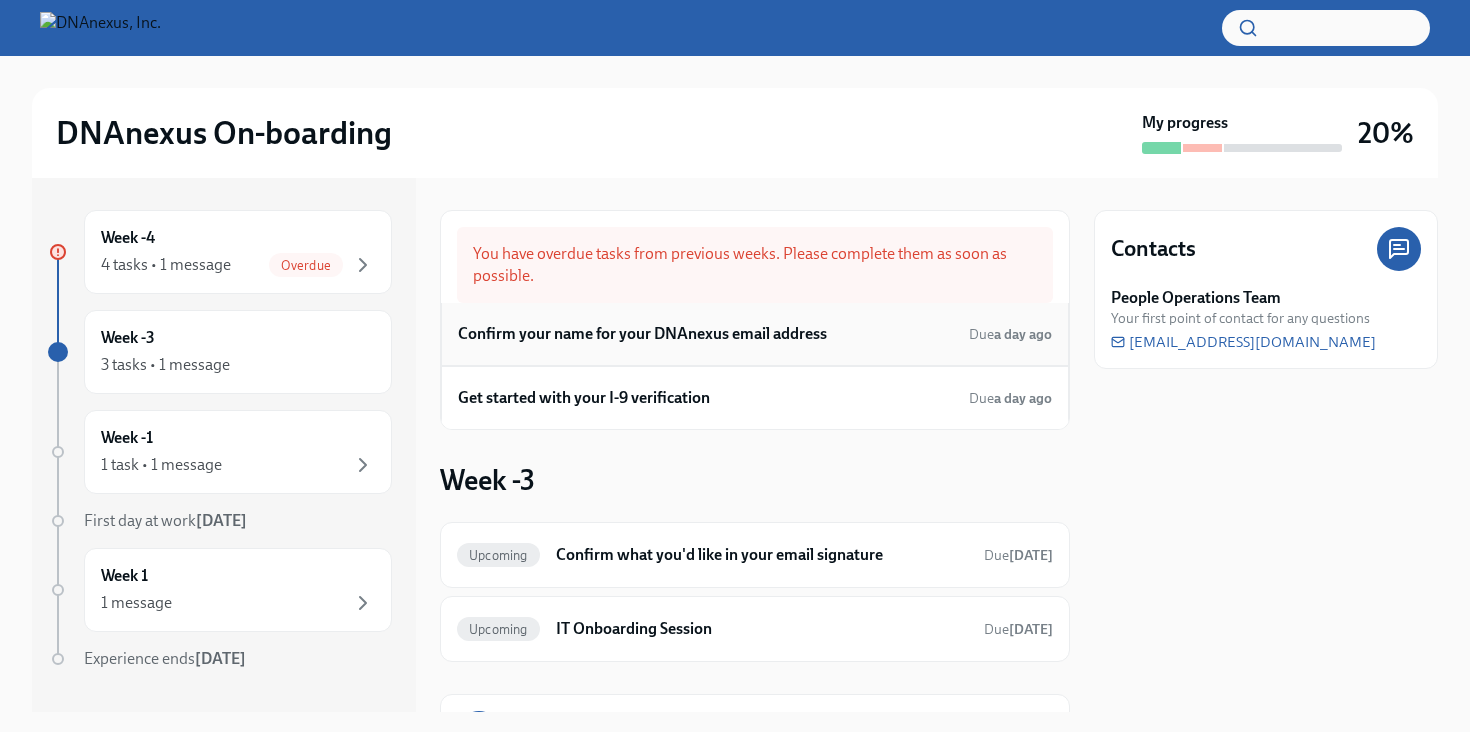 click on "Confirm your name for your DNAnexus email address Due  a day ago" at bounding box center [755, 334] 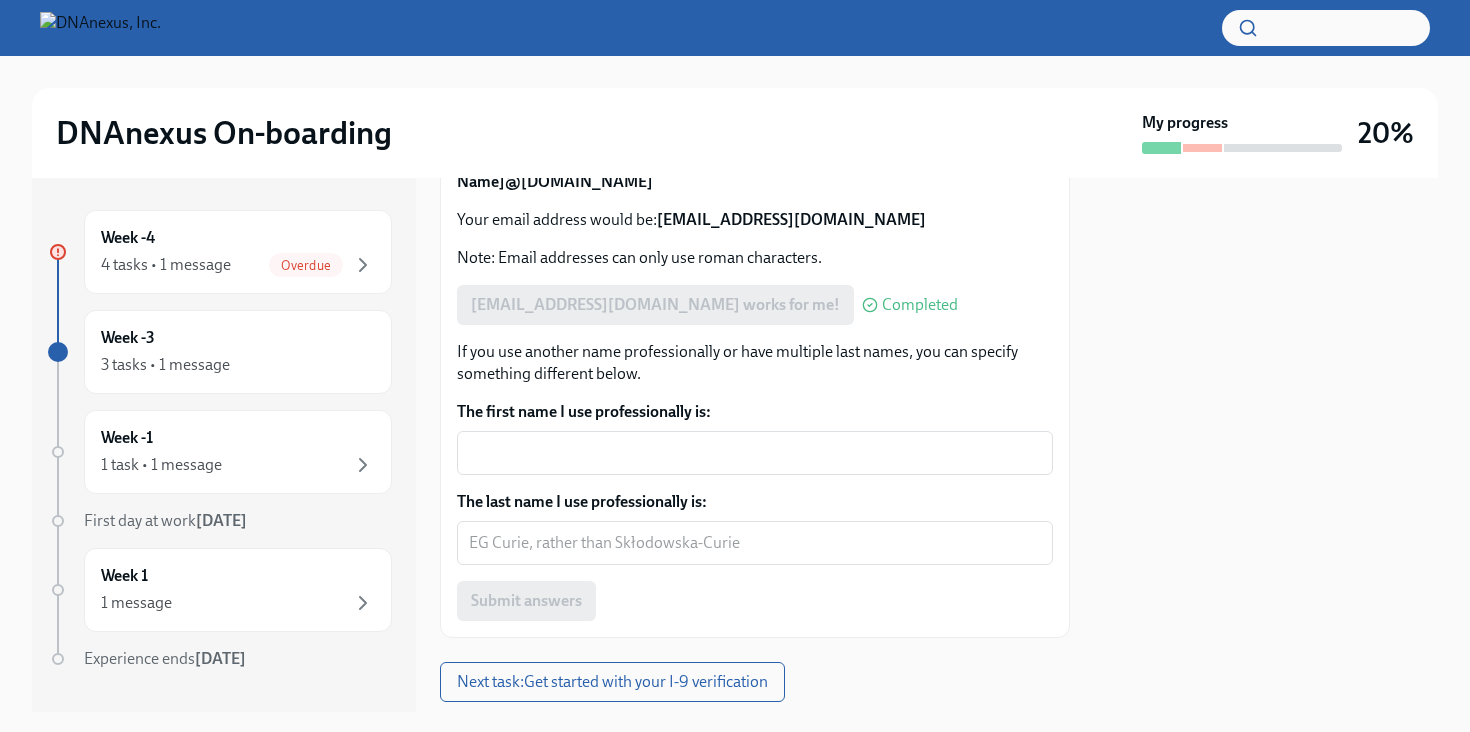 scroll, scrollTop: 384, scrollLeft: 0, axis: vertical 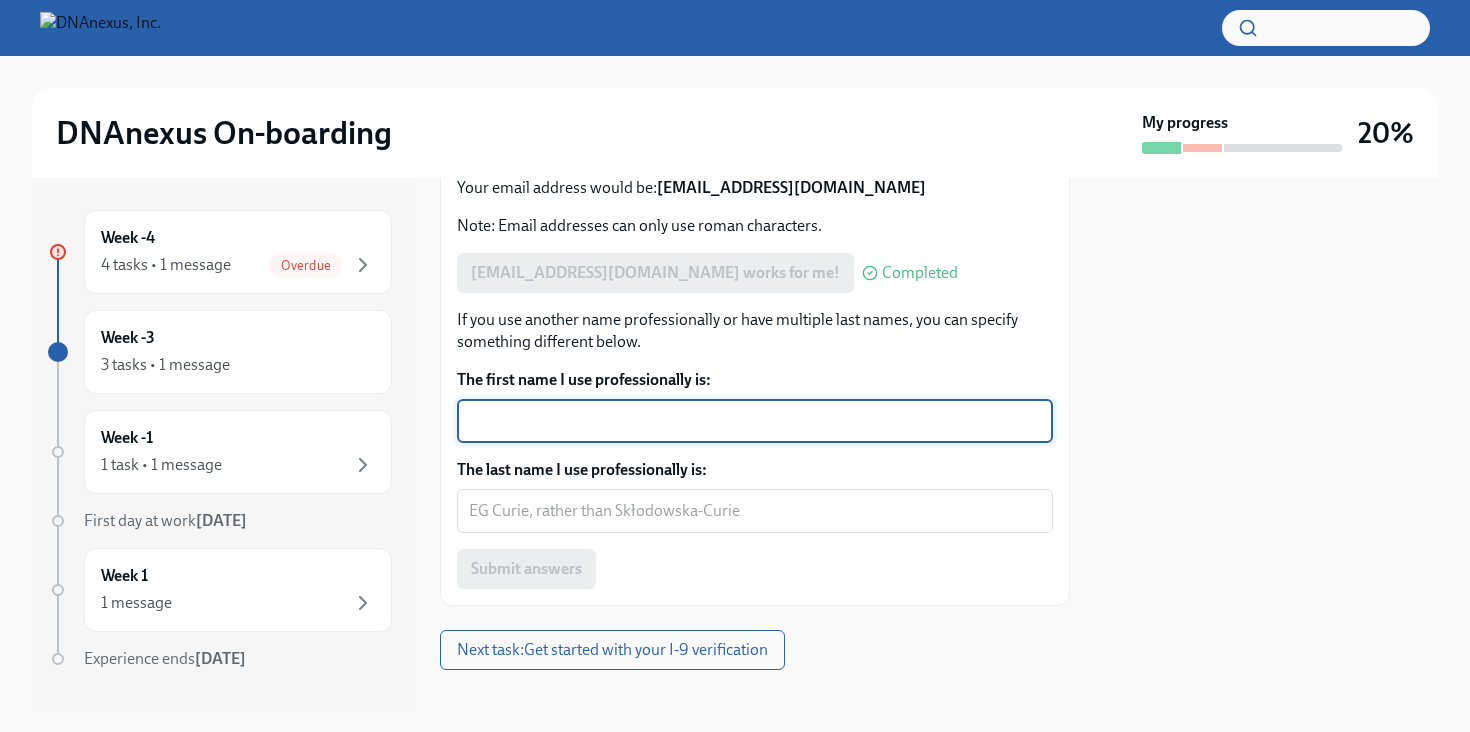click on "The first name I use professionally is:" at bounding box center (755, 421) 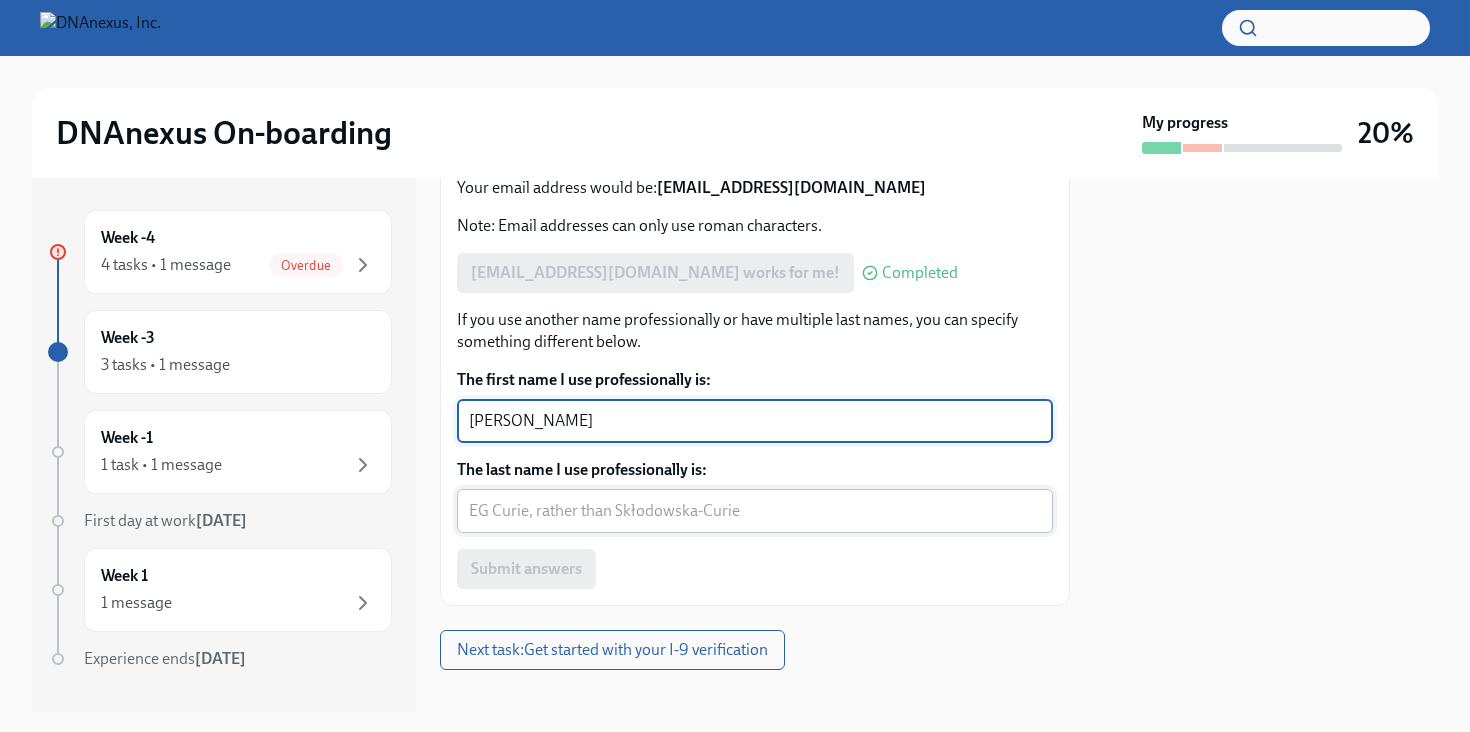 type on "[PERSON_NAME]" 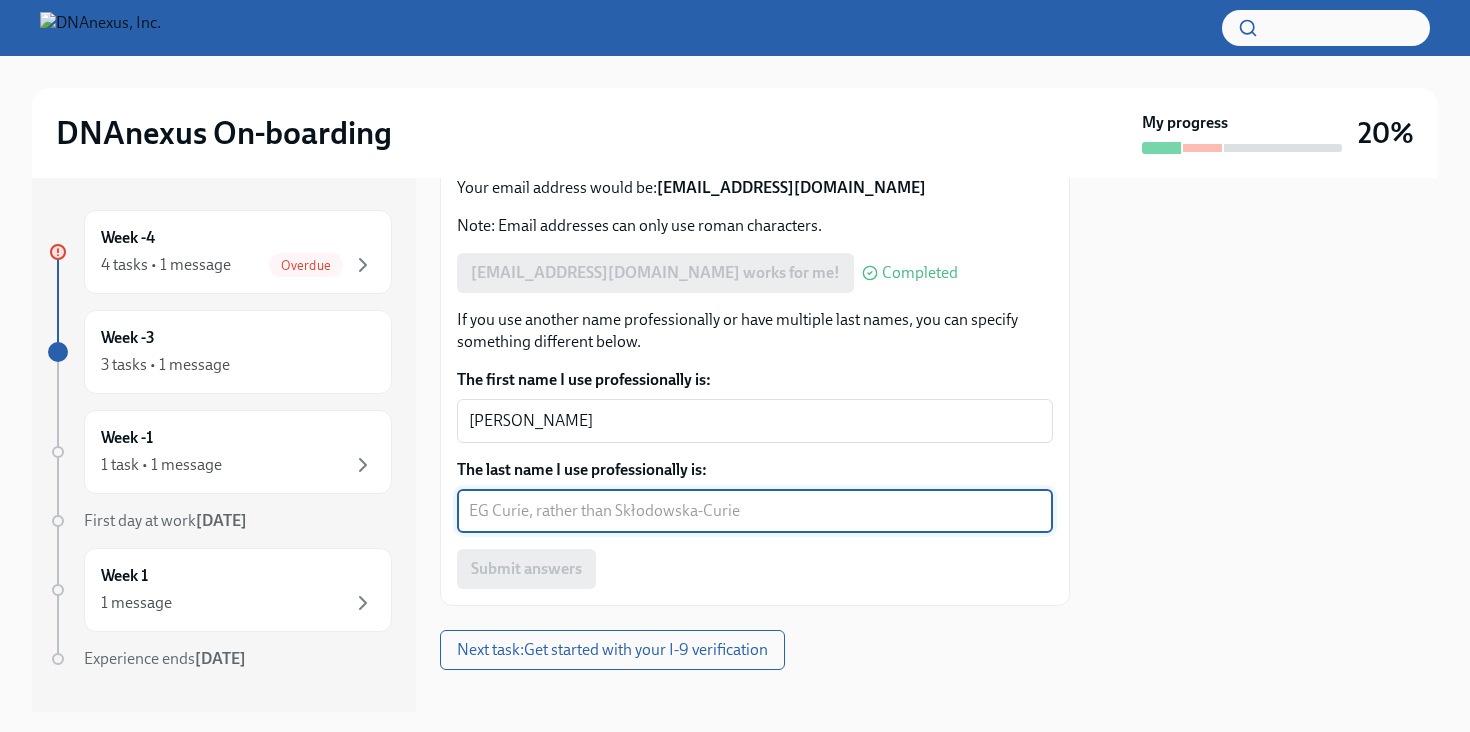 click on "The last name I use professionally is:" at bounding box center [755, 511] 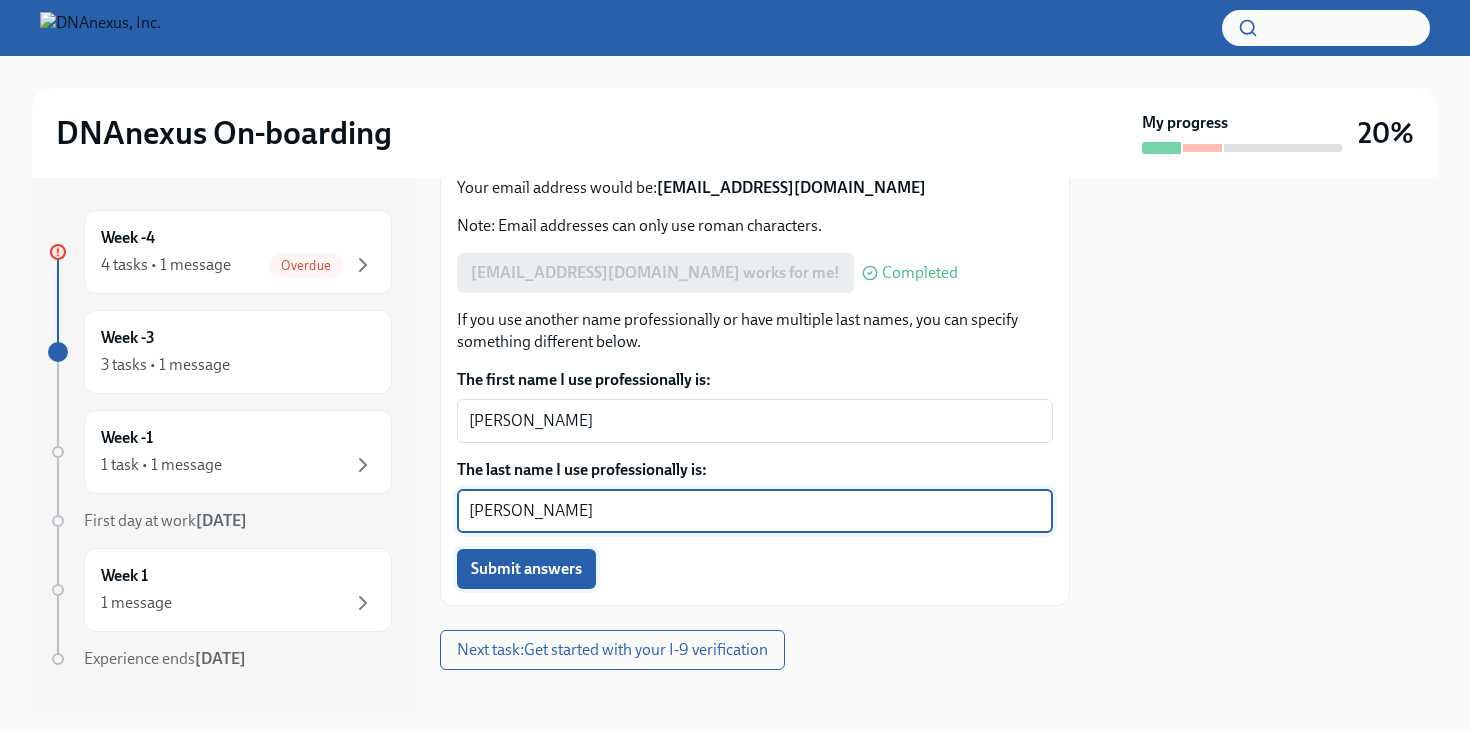 type on "[PERSON_NAME]" 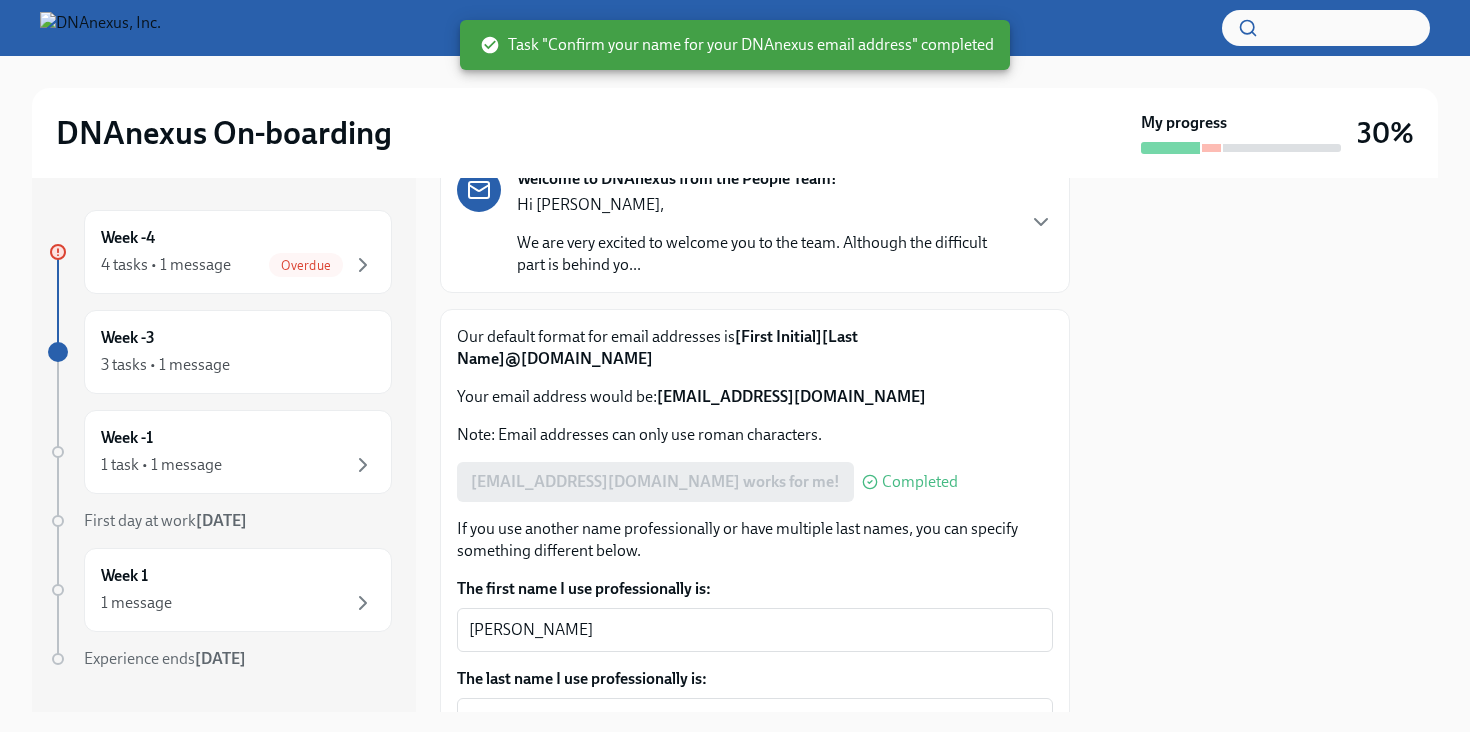 scroll, scrollTop: 0, scrollLeft: 0, axis: both 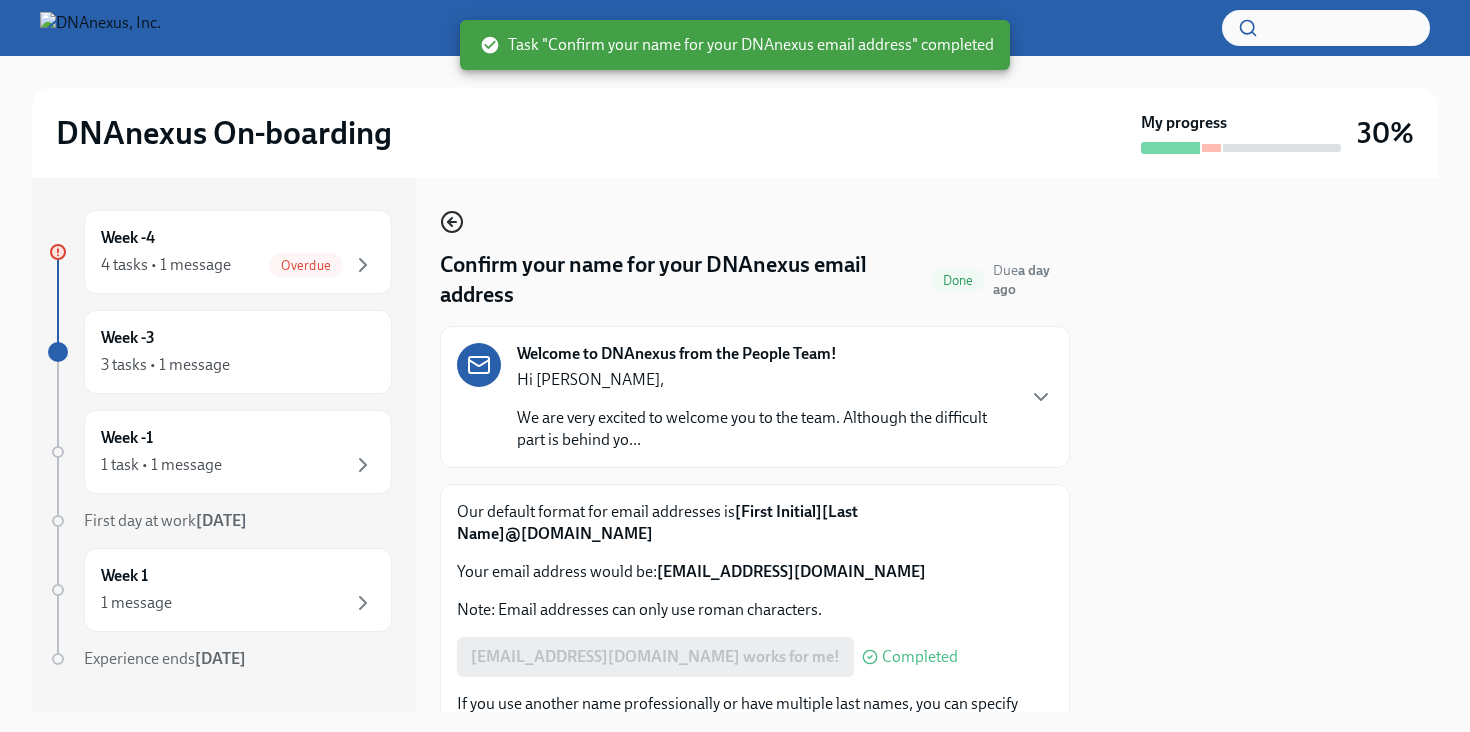 click 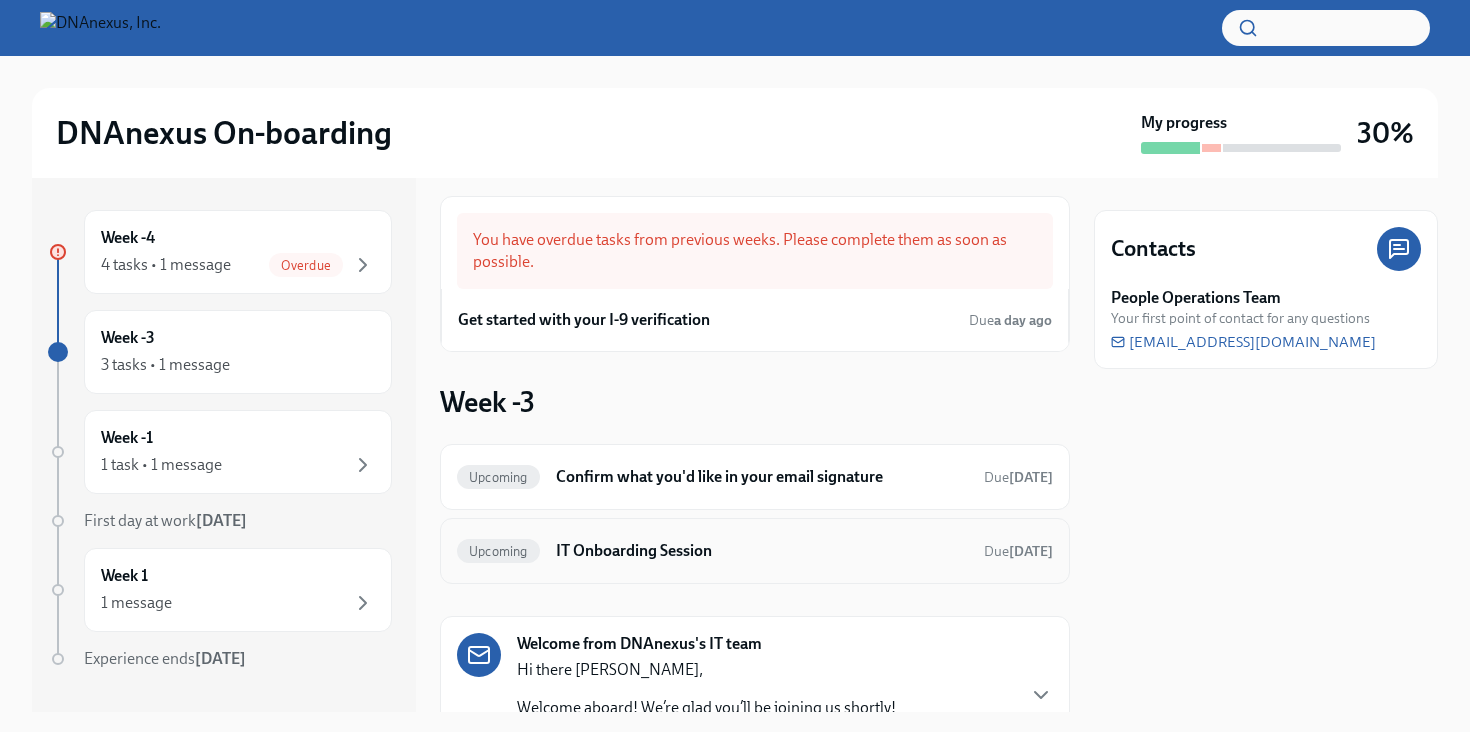 scroll, scrollTop: 0, scrollLeft: 0, axis: both 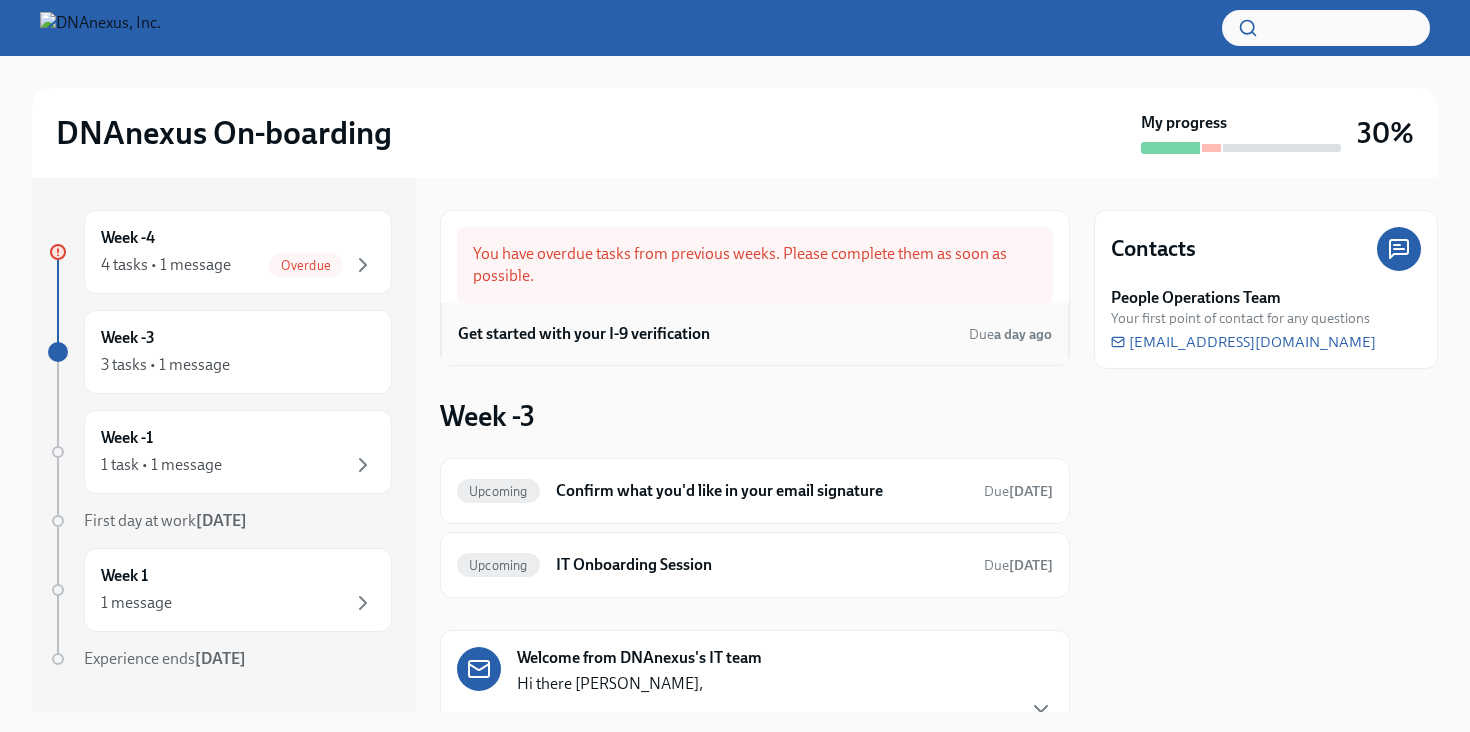 click on "Get started with your I-9 verification" at bounding box center [584, 334] 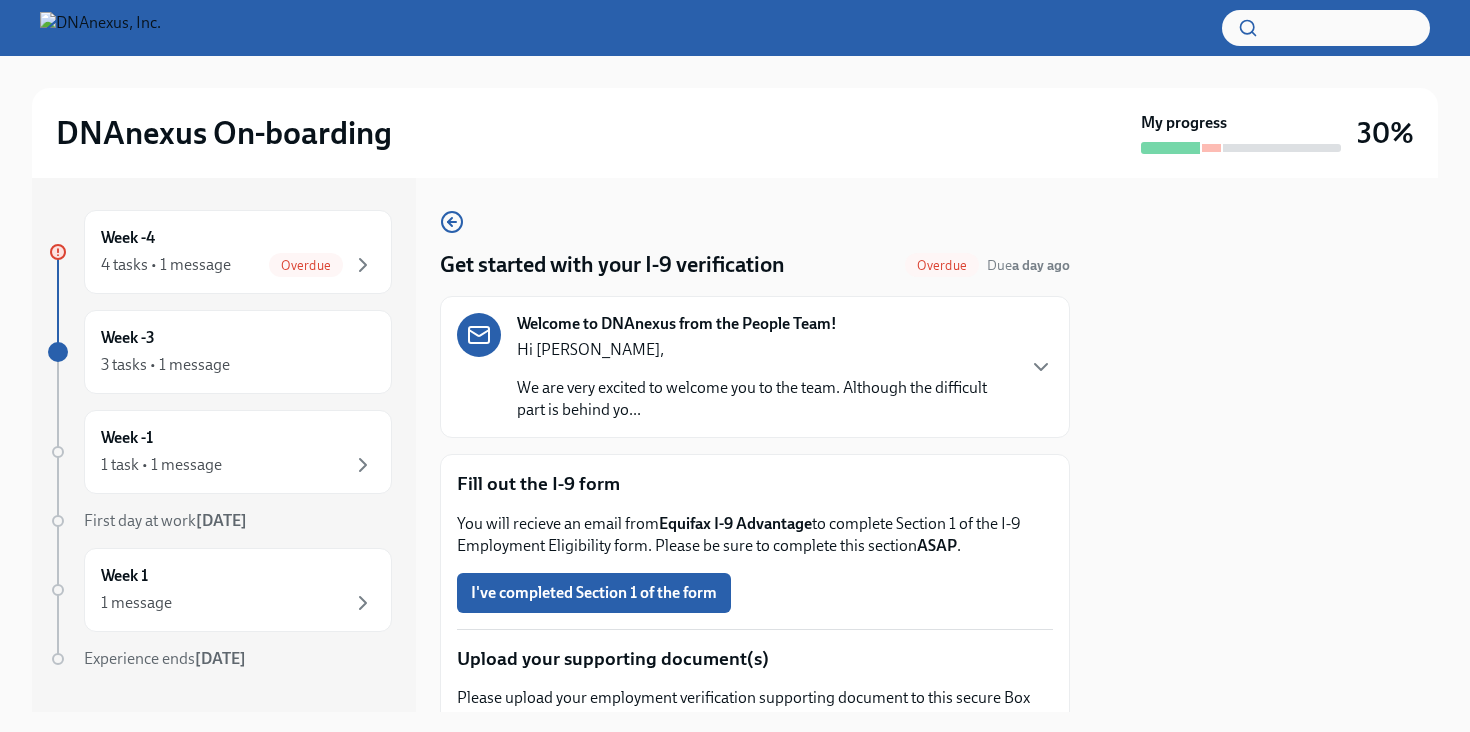 scroll, scrollTop: 162, scrollLeft: 0, axis: vertical 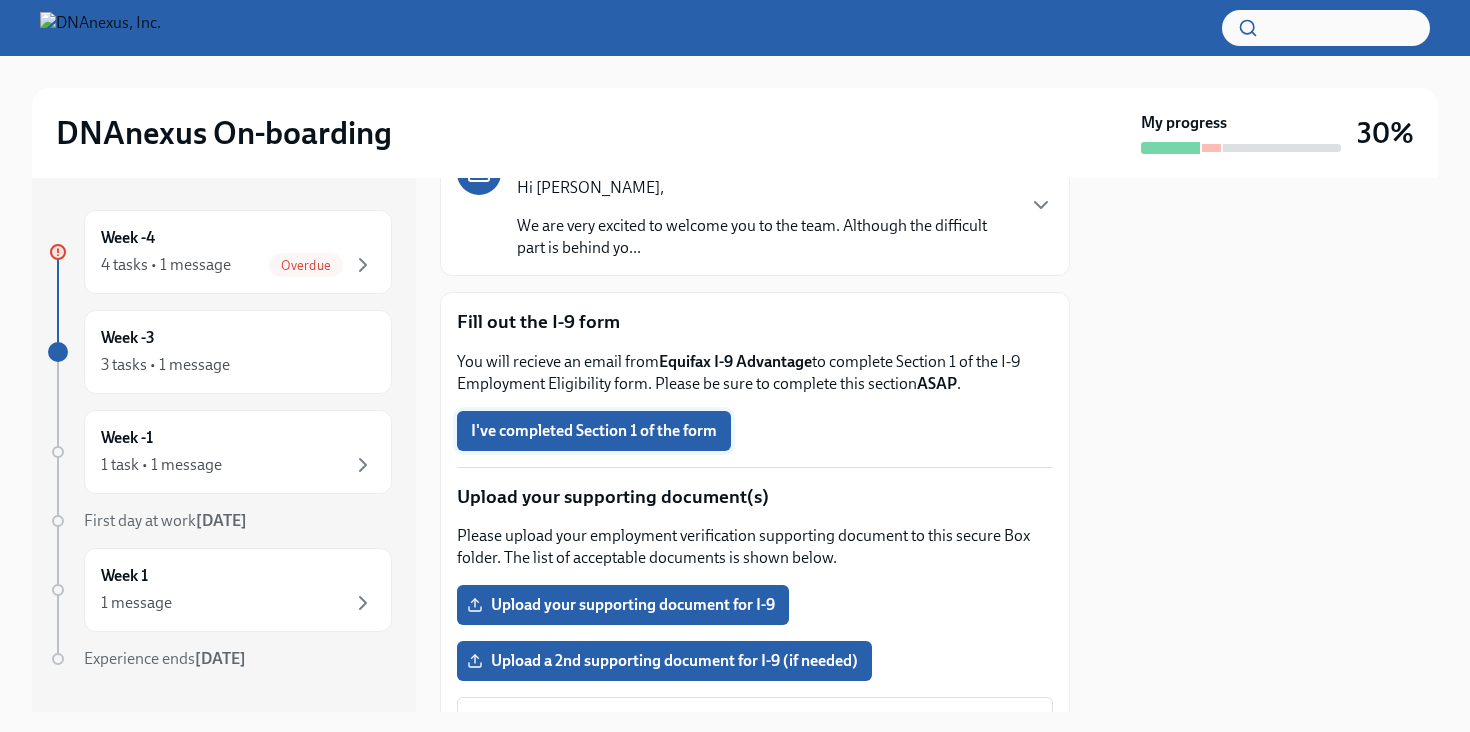 click on "I've completed Section 1 of the form" at bounding box center (594, 431) 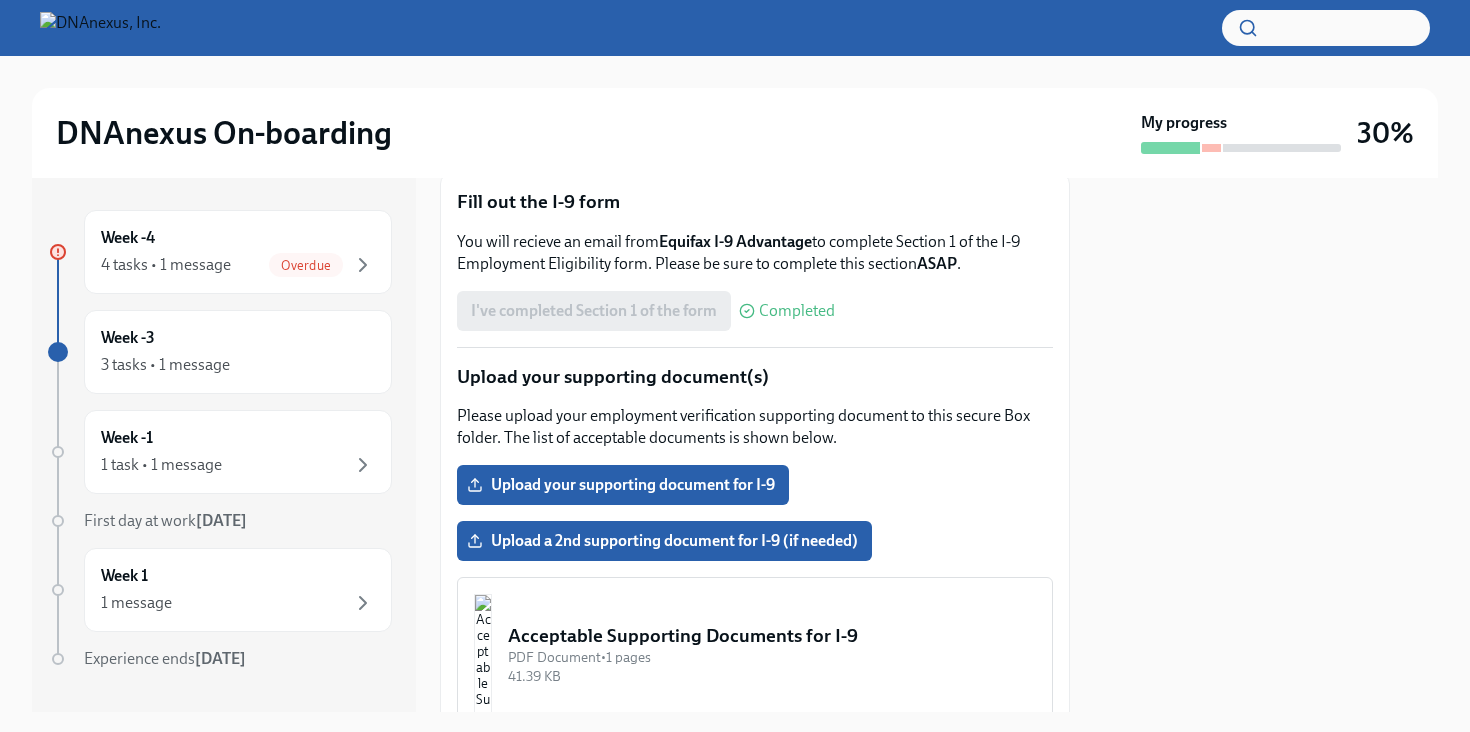 scroll, scrollTop: 344, scrollLeft: 0, axis: vertical 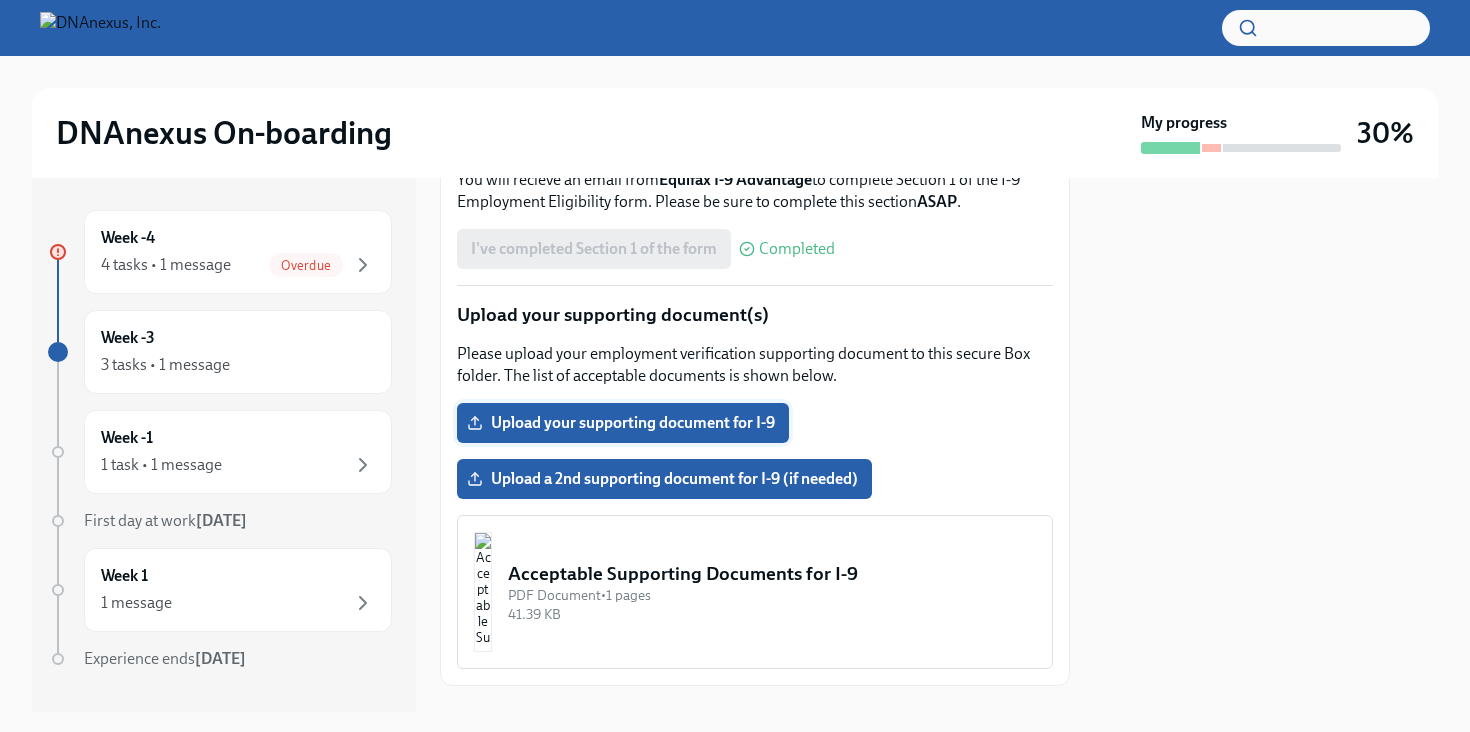 click on "Upload your supporting document for I-9" at bounding box center (623, 423) 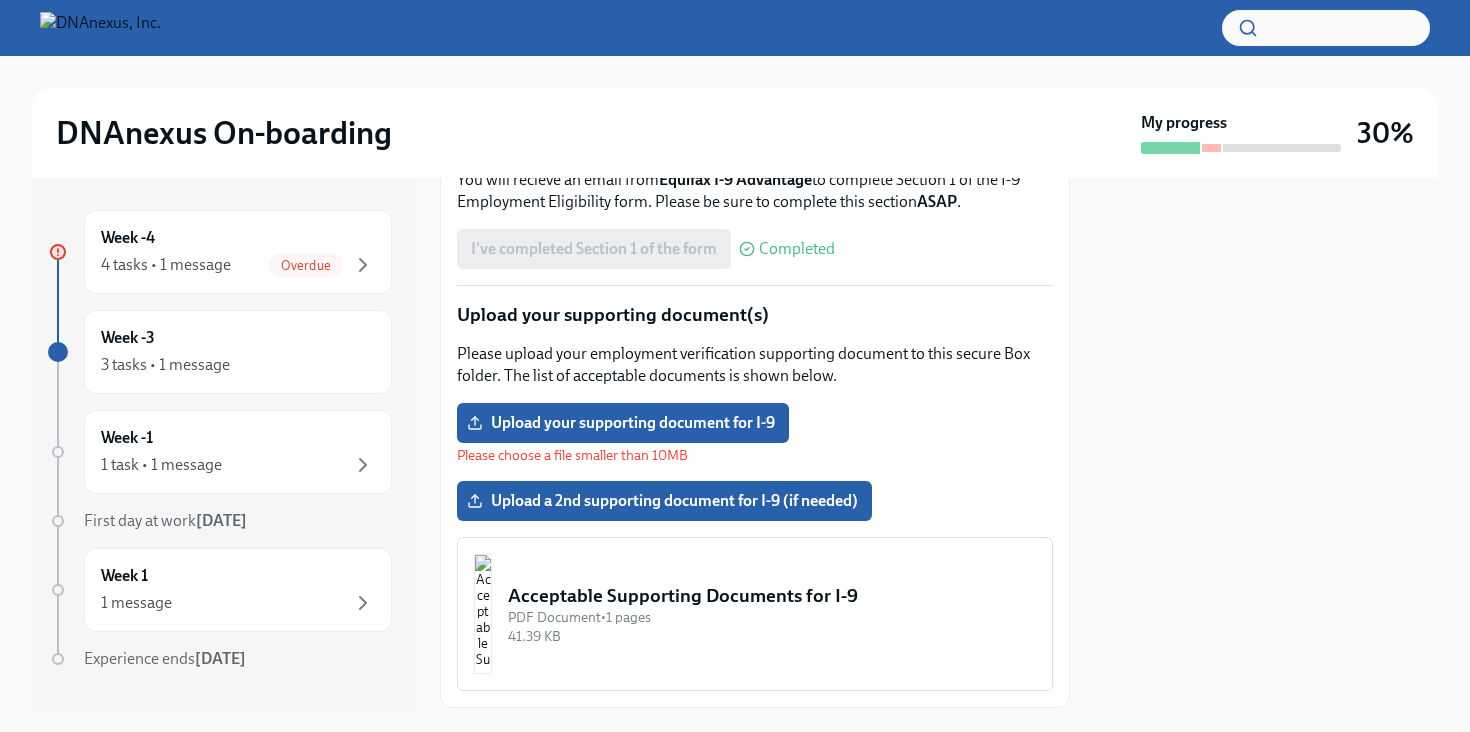 click at bounding box center [483, 614] 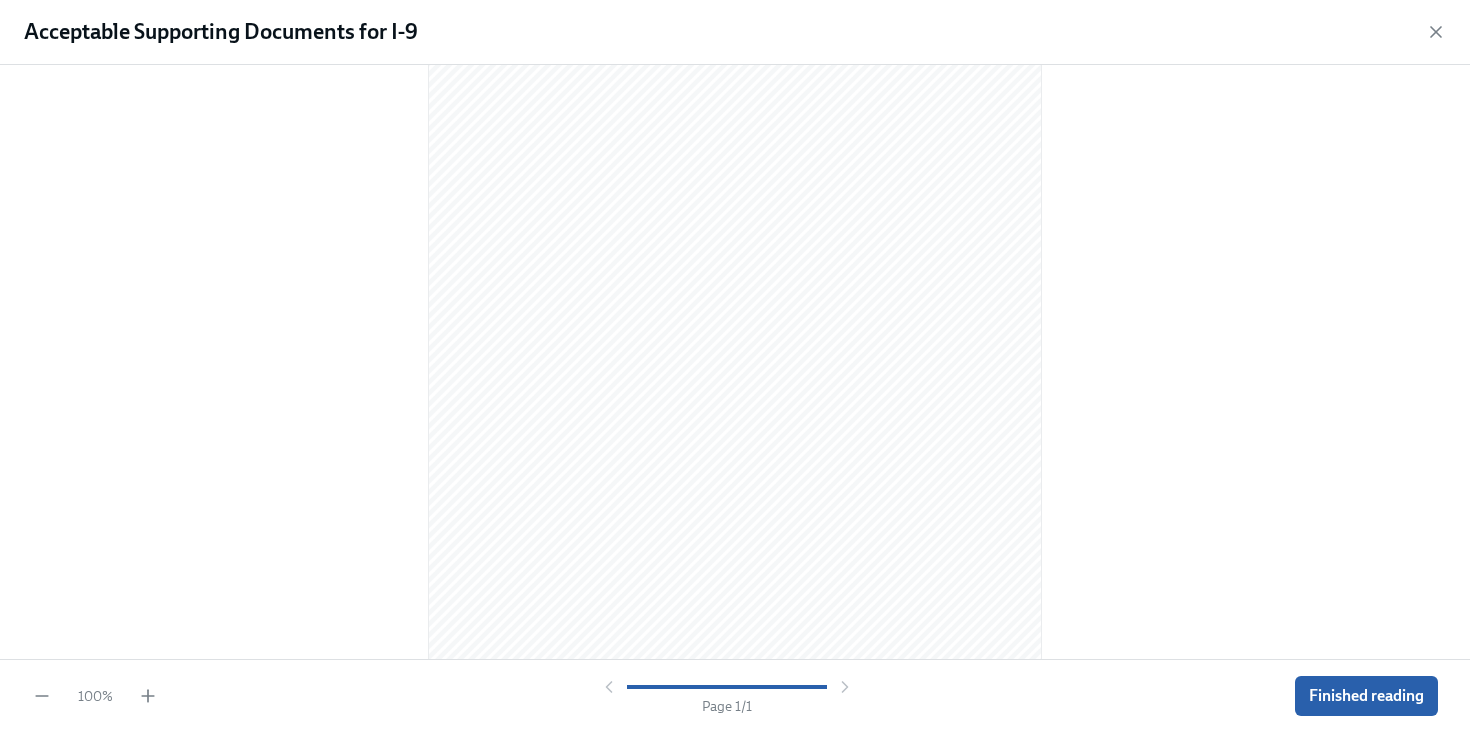 scroll, scrollTop: 118, scrollLeft: 0, axis: vertical 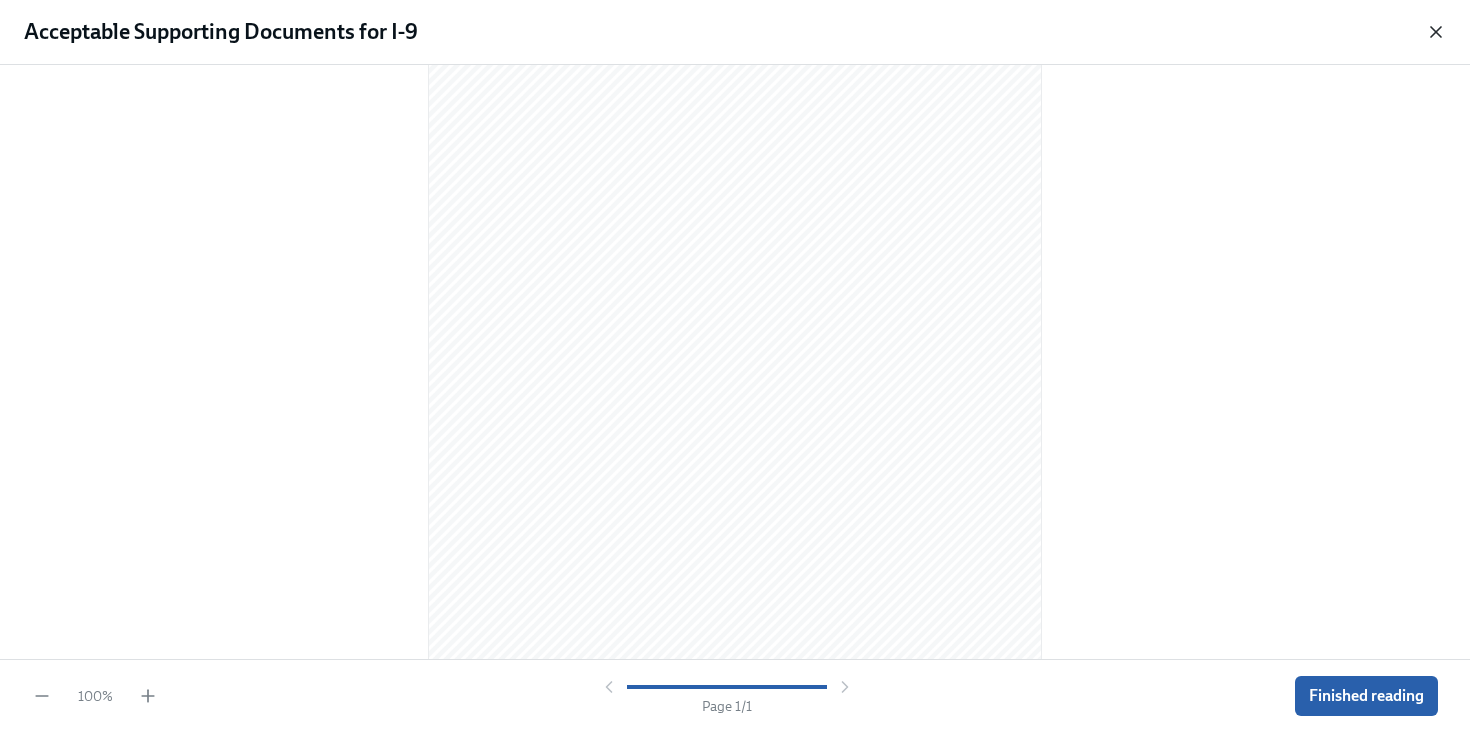 click 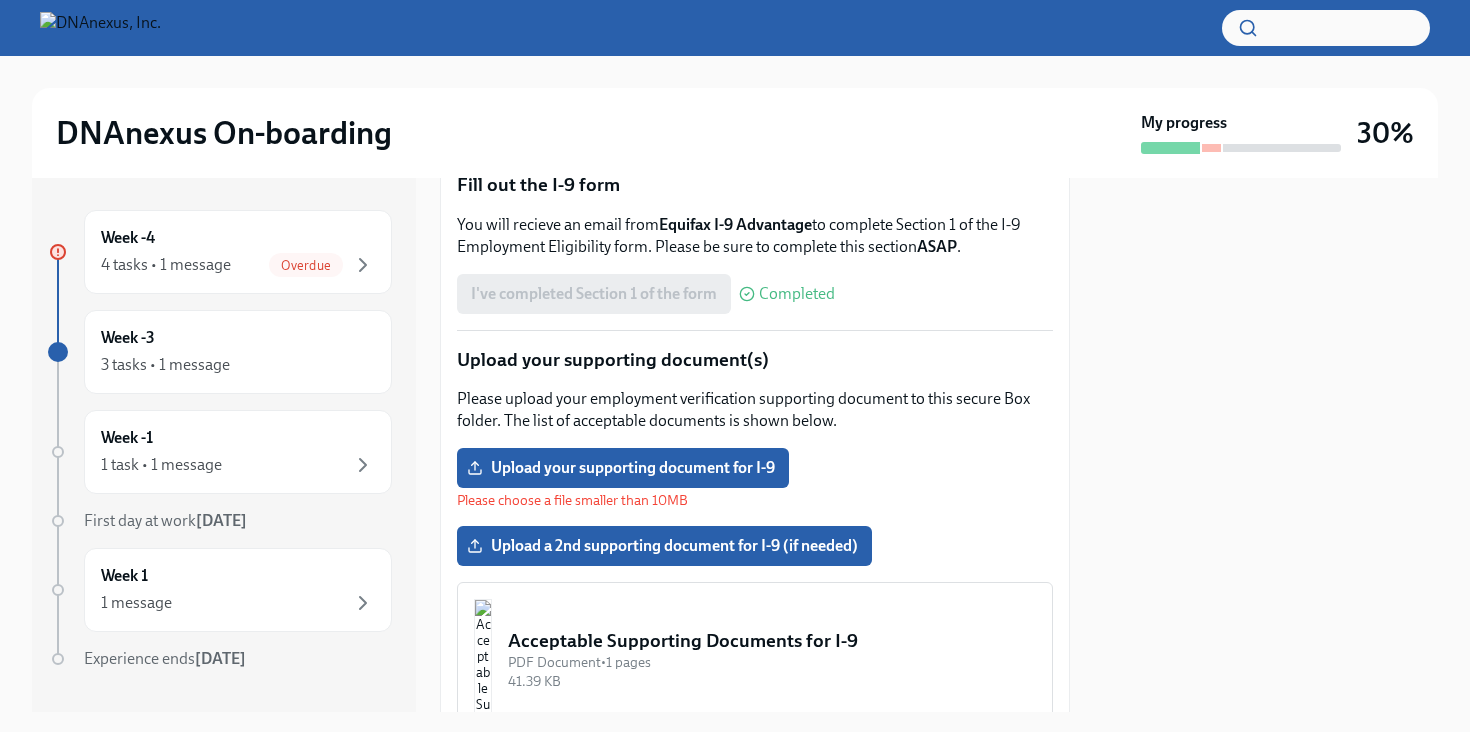 scroll, scrollTop: 385, scrollLeft: 0, axis: vertical 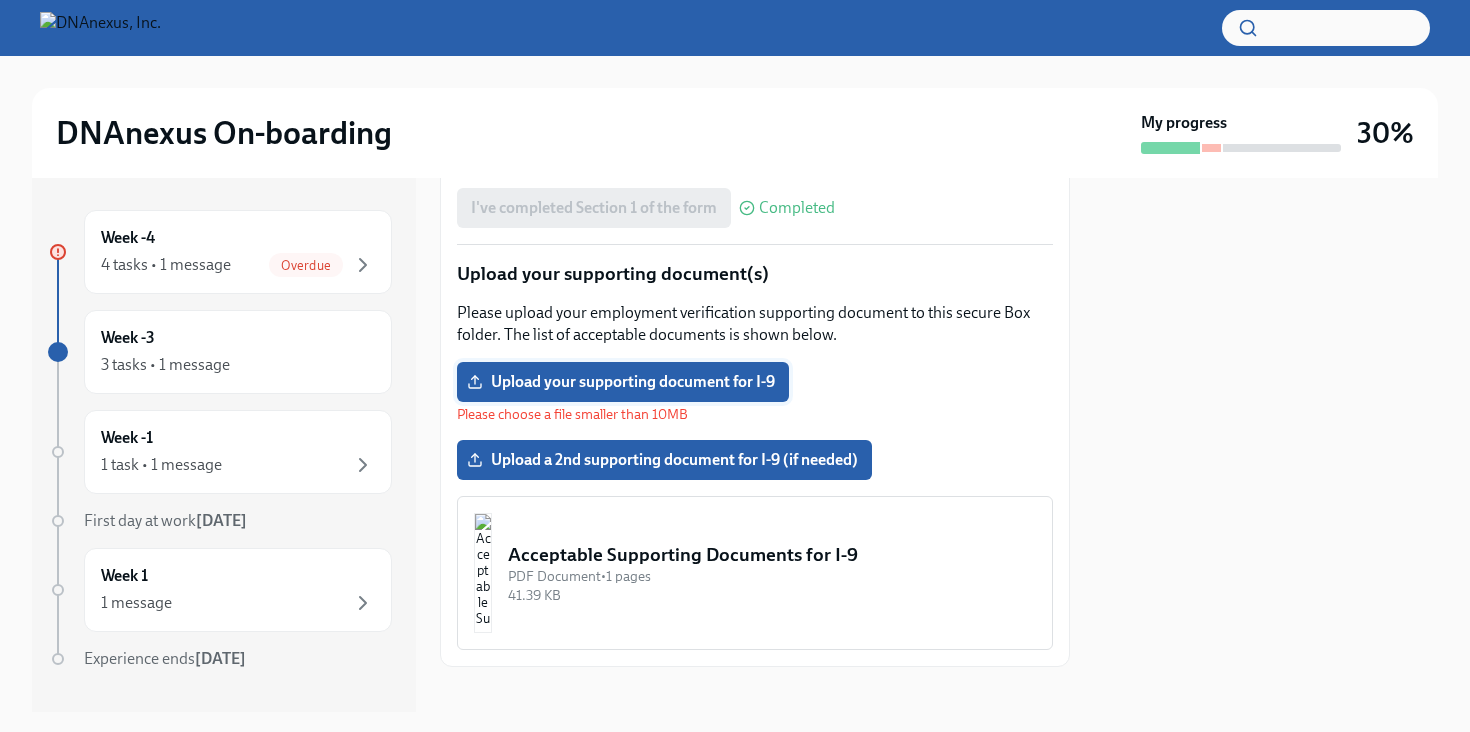 click on "Upload your supporting document for I-9" at bounding box center [623, 382] 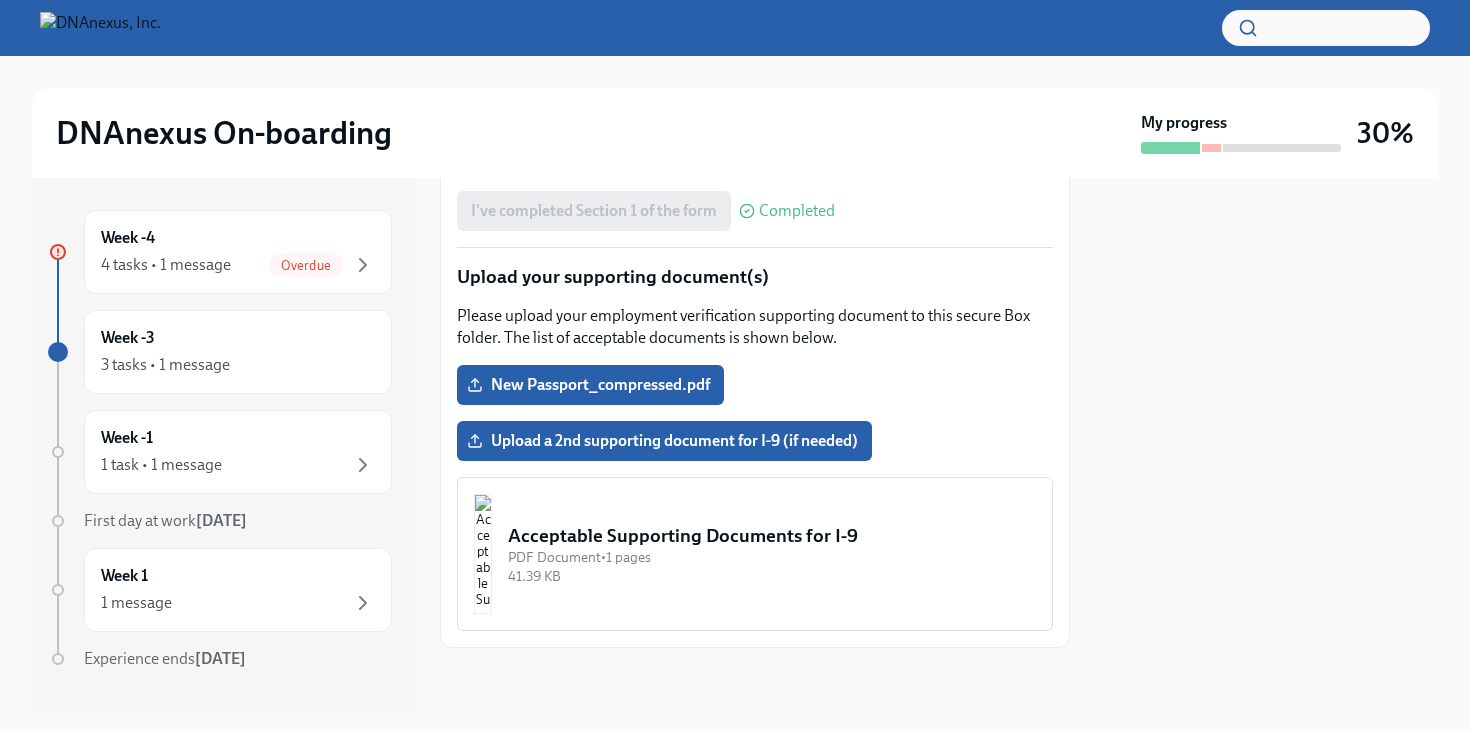 scroll, scrollTop: 365, scrollLeft: 0, axis: vertical 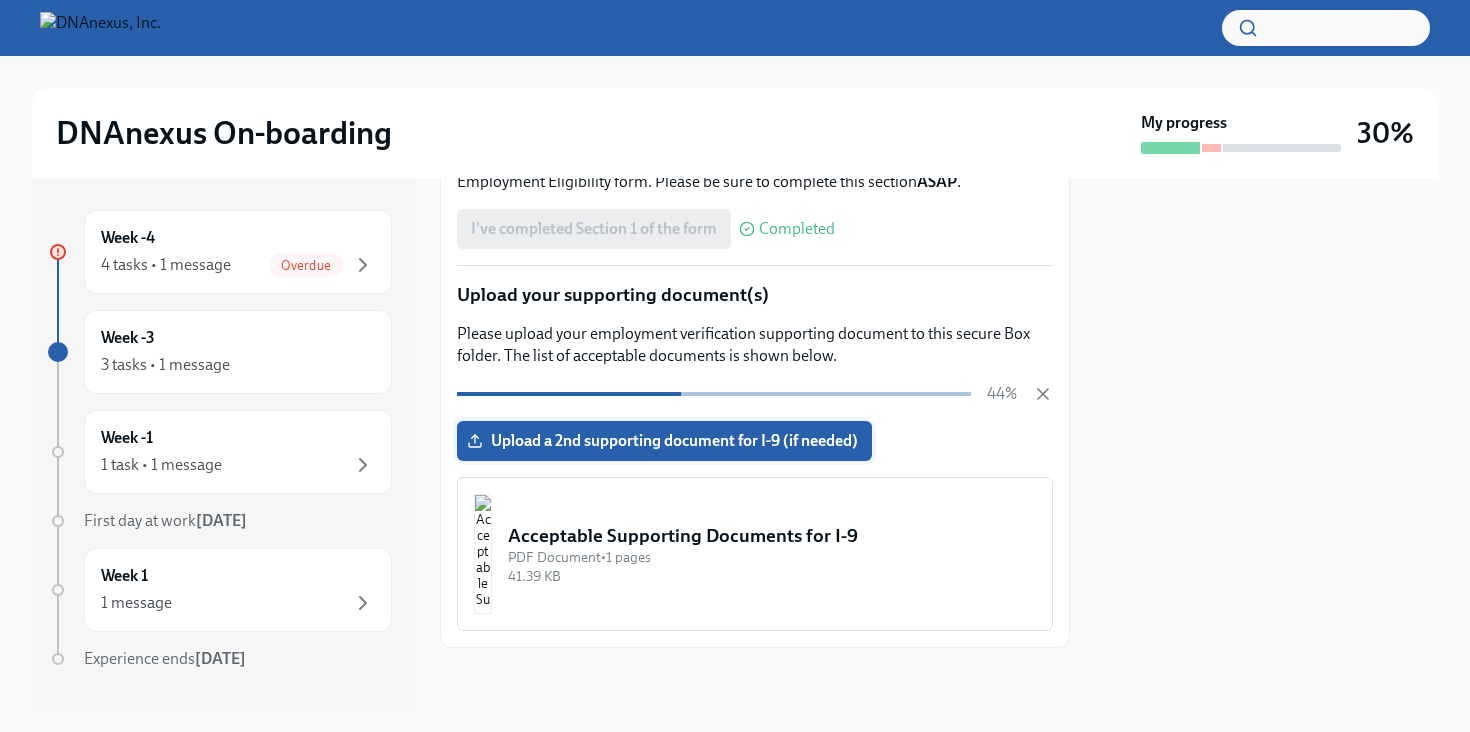 click on "Upload a 2nd supporting document for I-9 (if needed)" at bounding box center [664, 441] 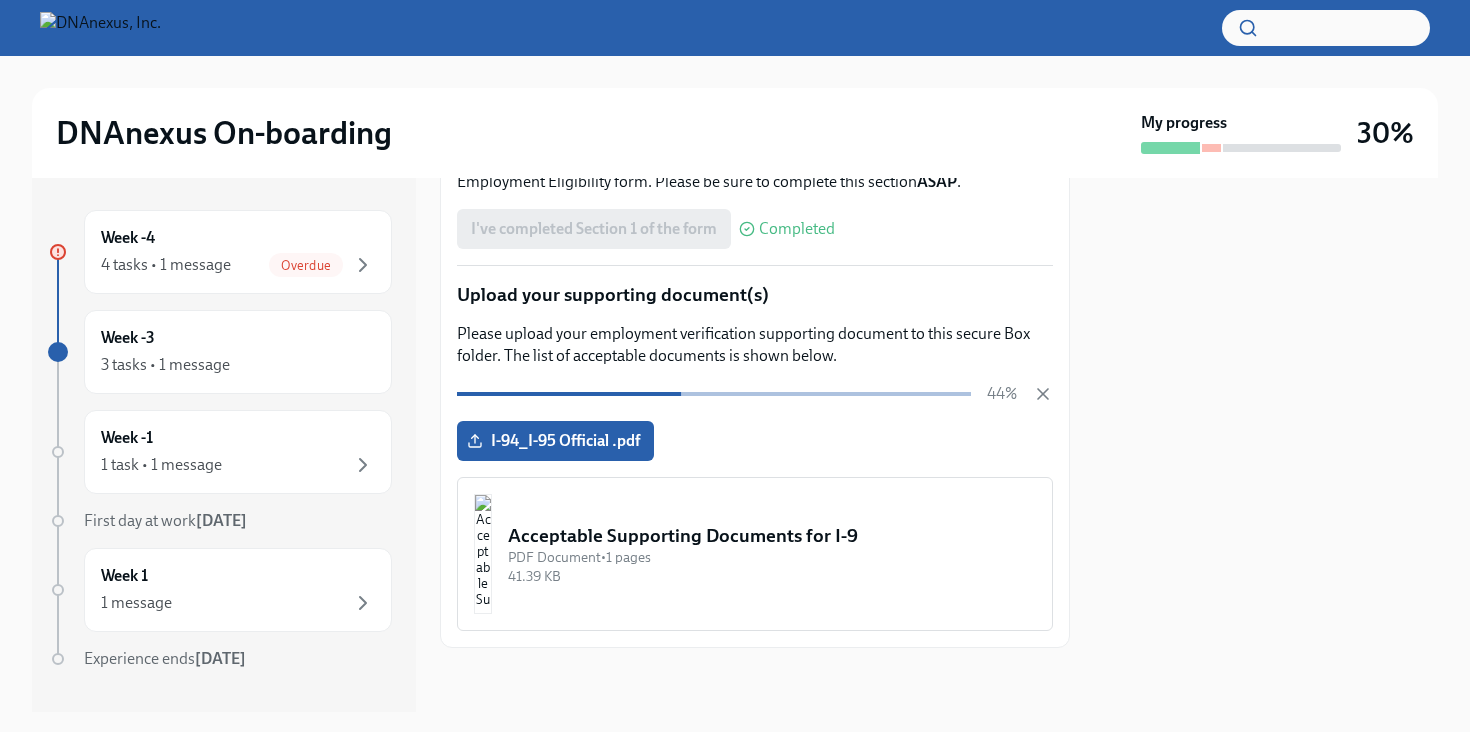 click at bounding box center (714, 394) 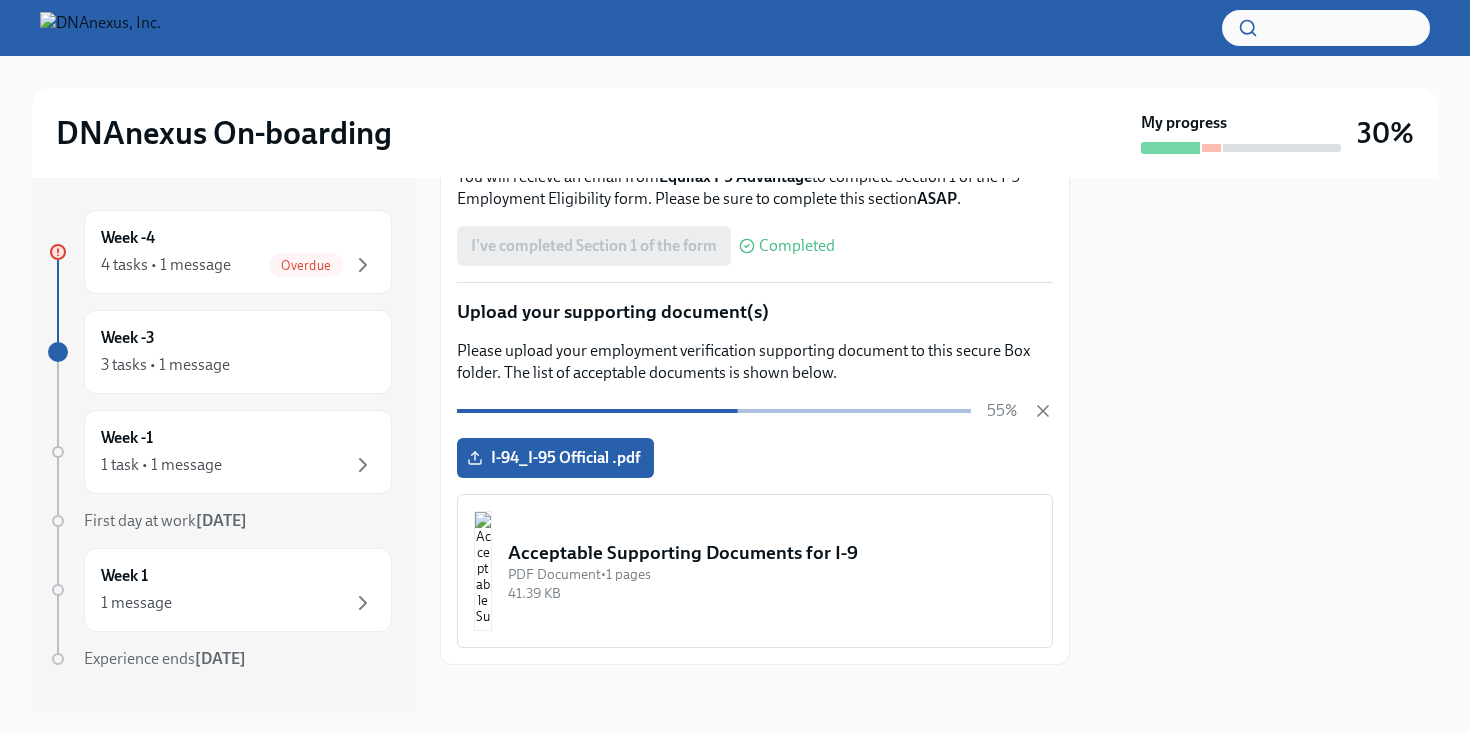scroll, scrollTop: 365, scrollLeft: 0, axis: vertical 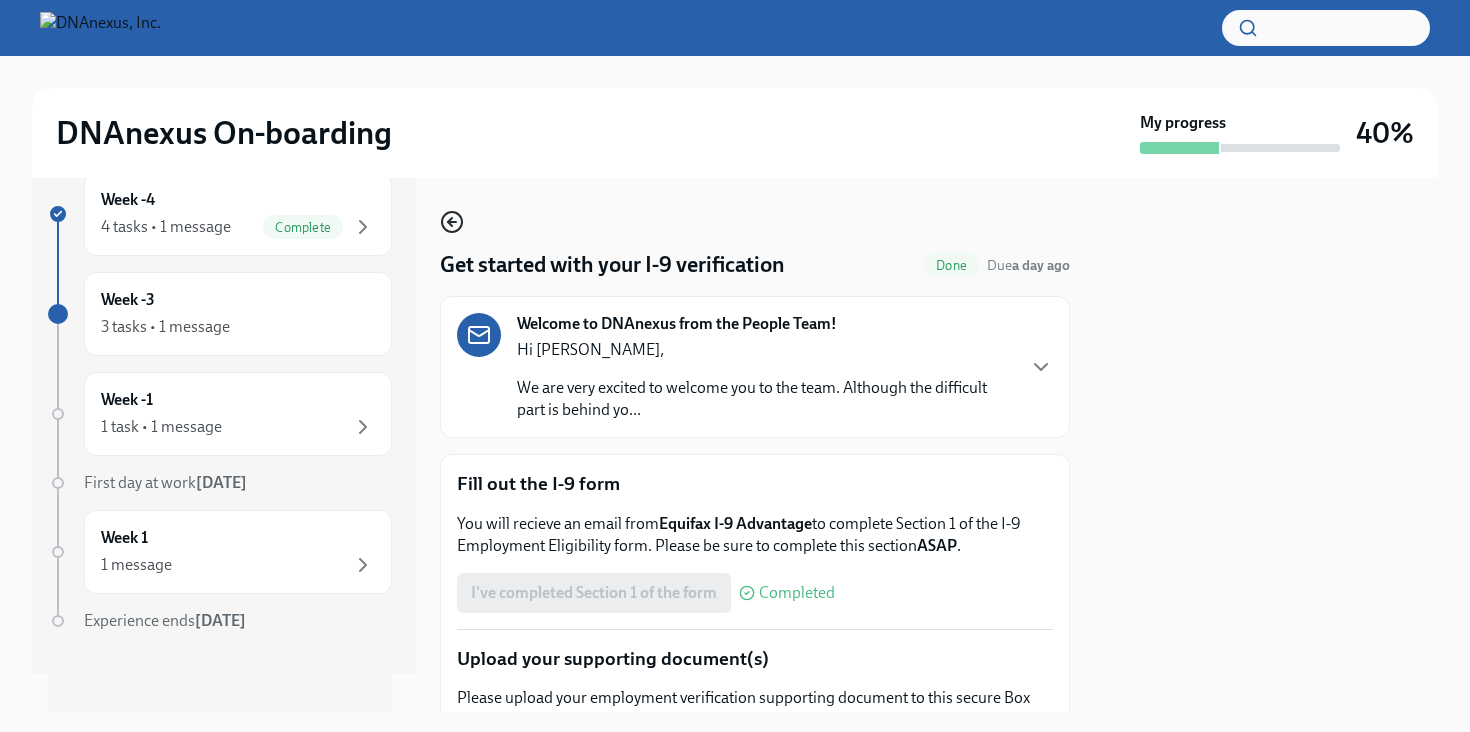 click 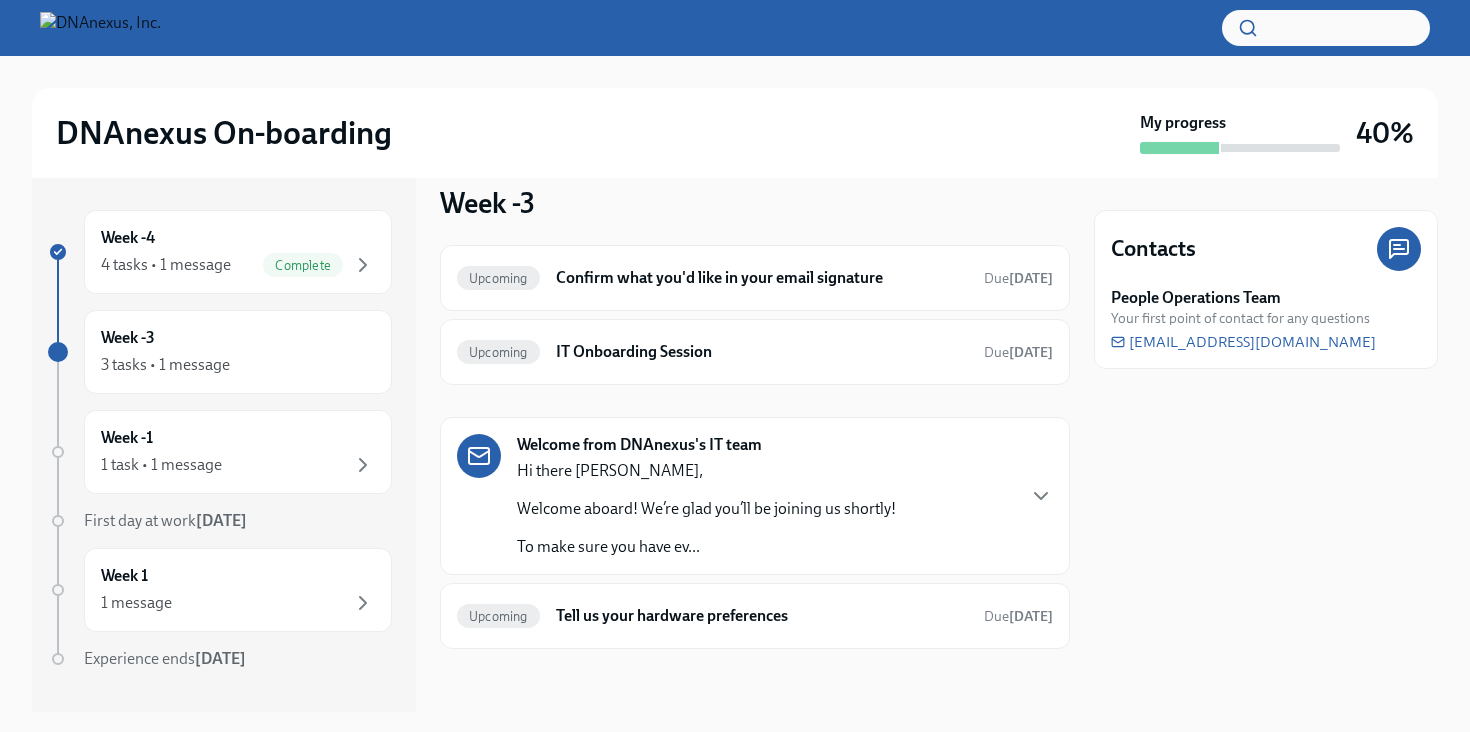 scroll, scrollTop: 26, scrollLeft: 0, axis: vertical 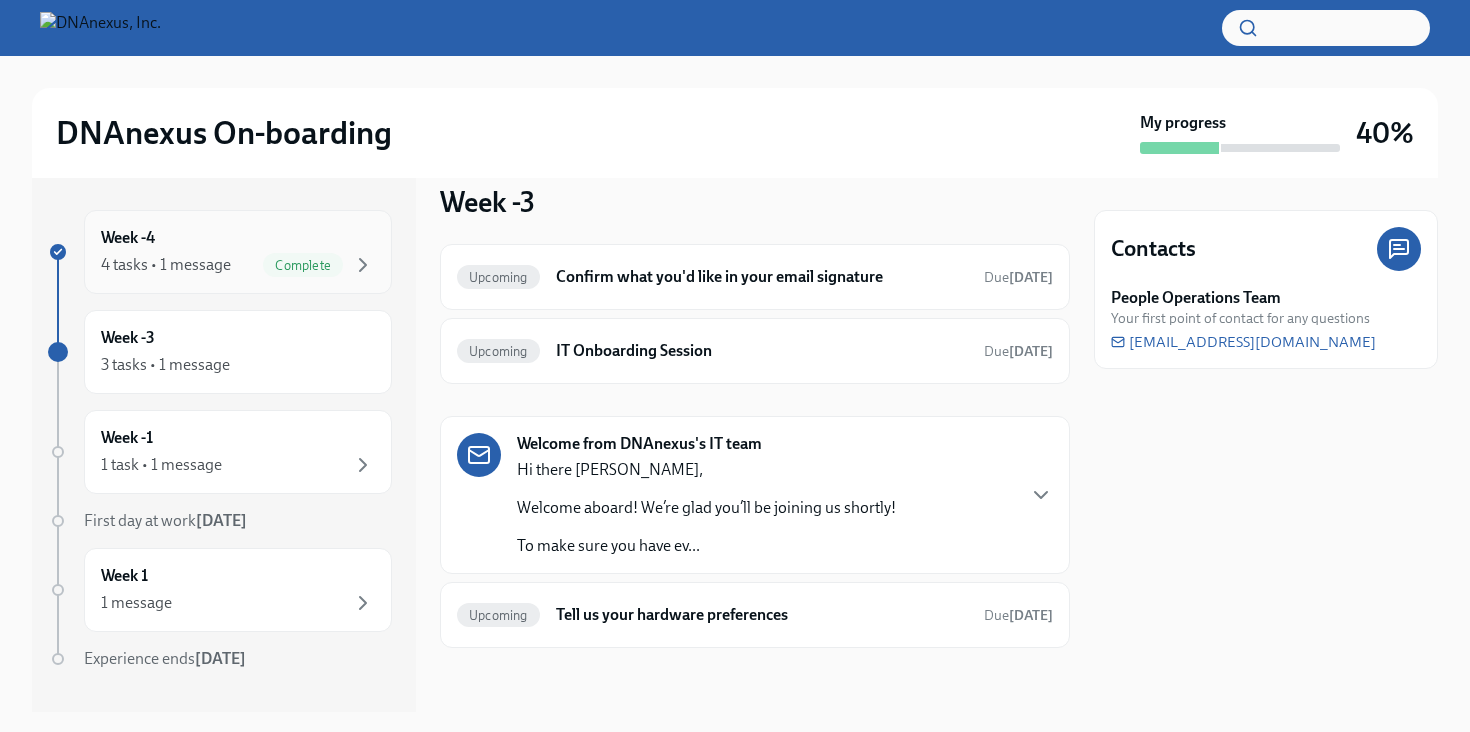 click on "Week -4 4 tasks • 1 message Complete" at bounding box center [238, 252] 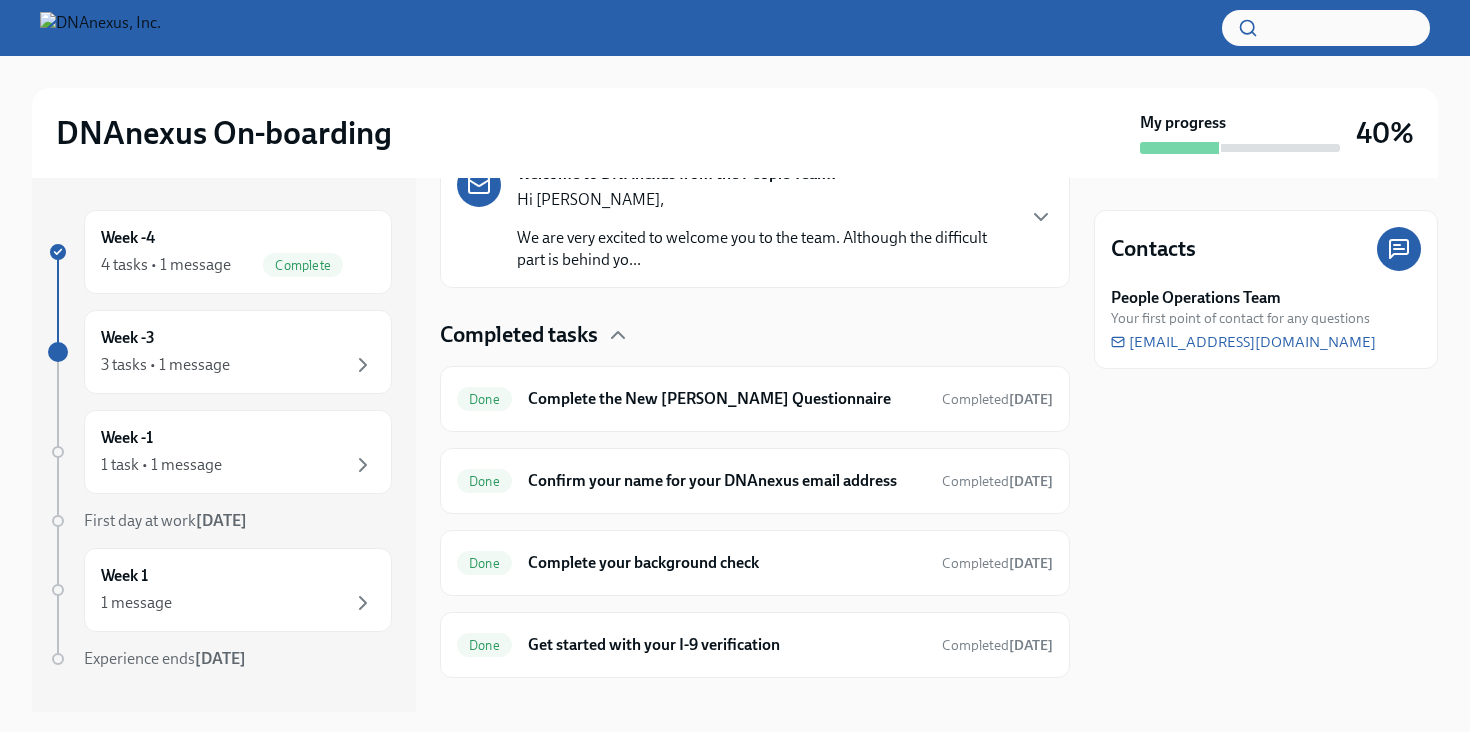 scroll, scrollTop: 368, scrollLeft: 0, axis: vertical 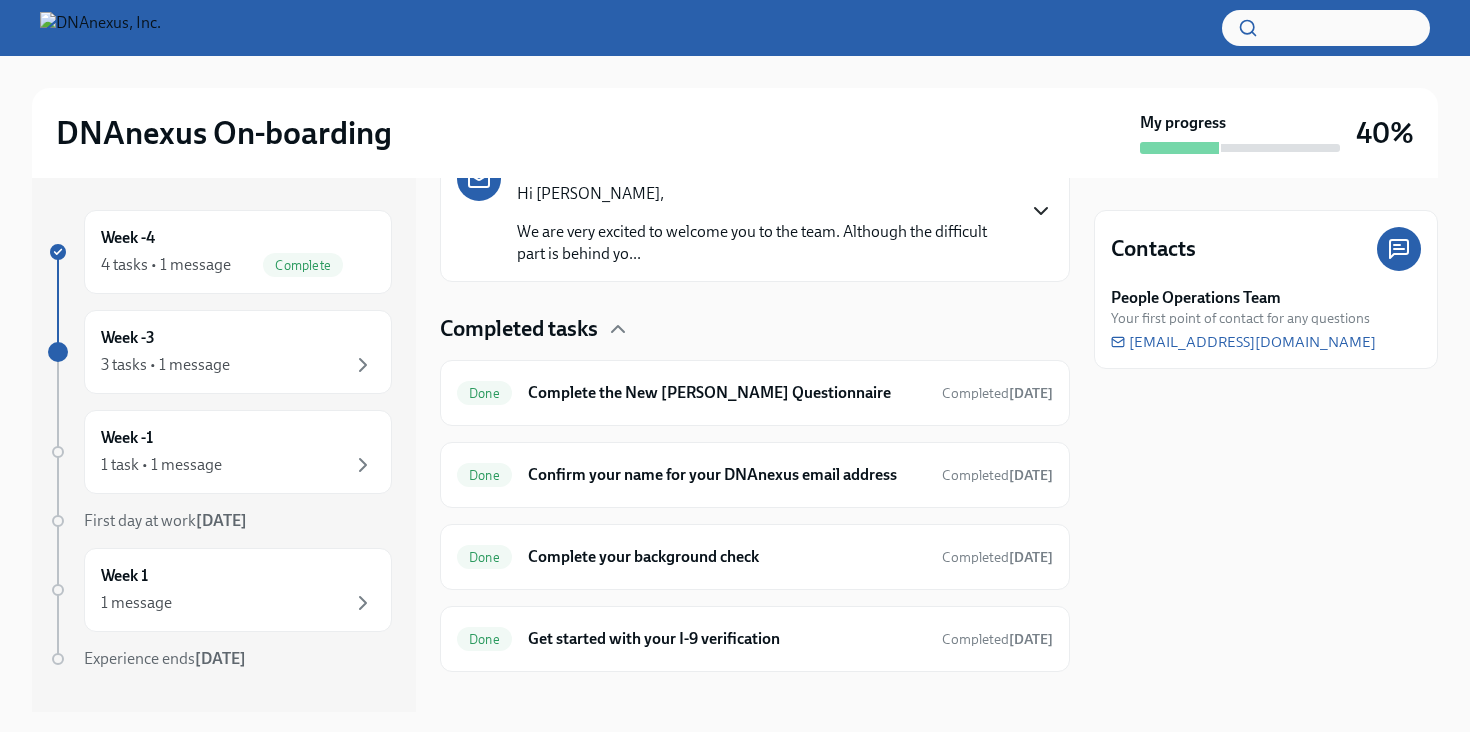 click 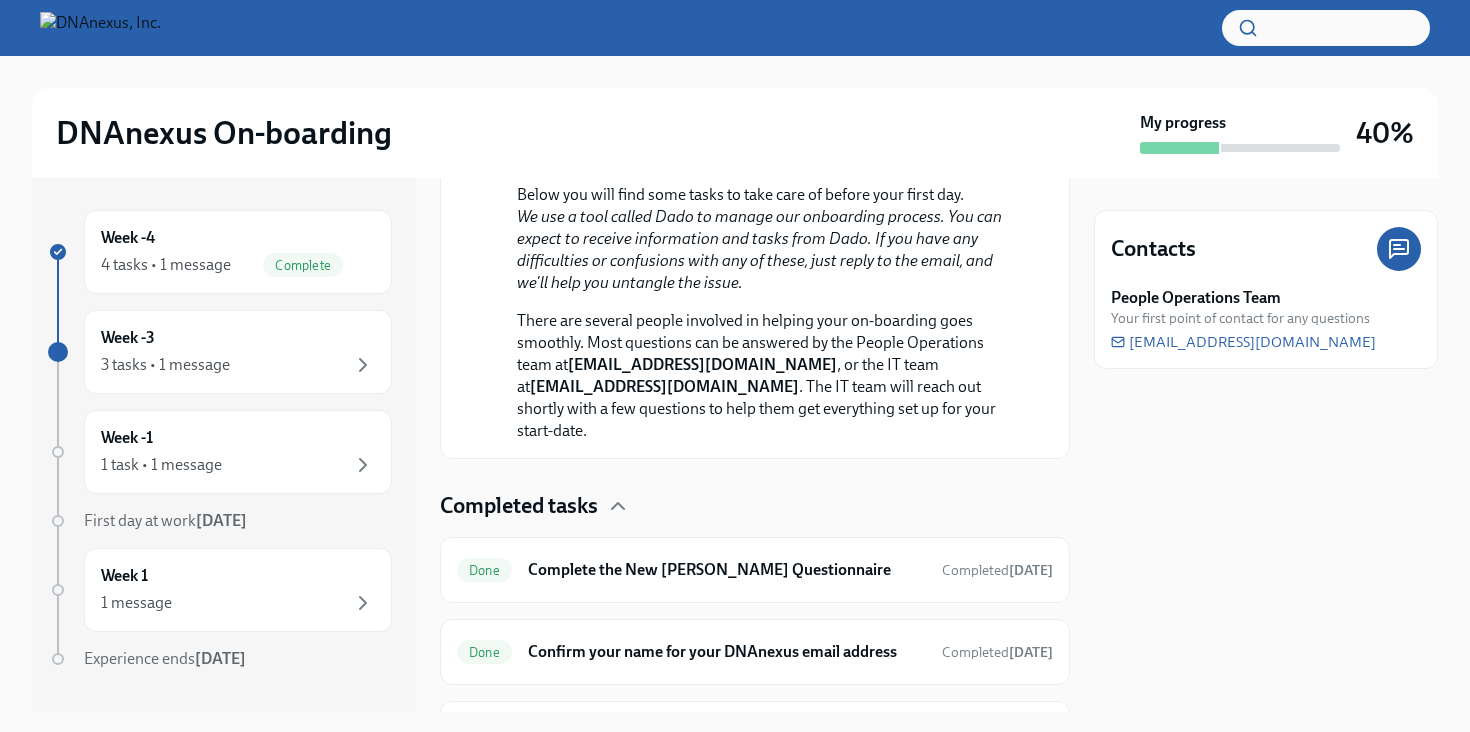 scroll, scrollTop: 570, scrollLeft: 0, axis: vertical 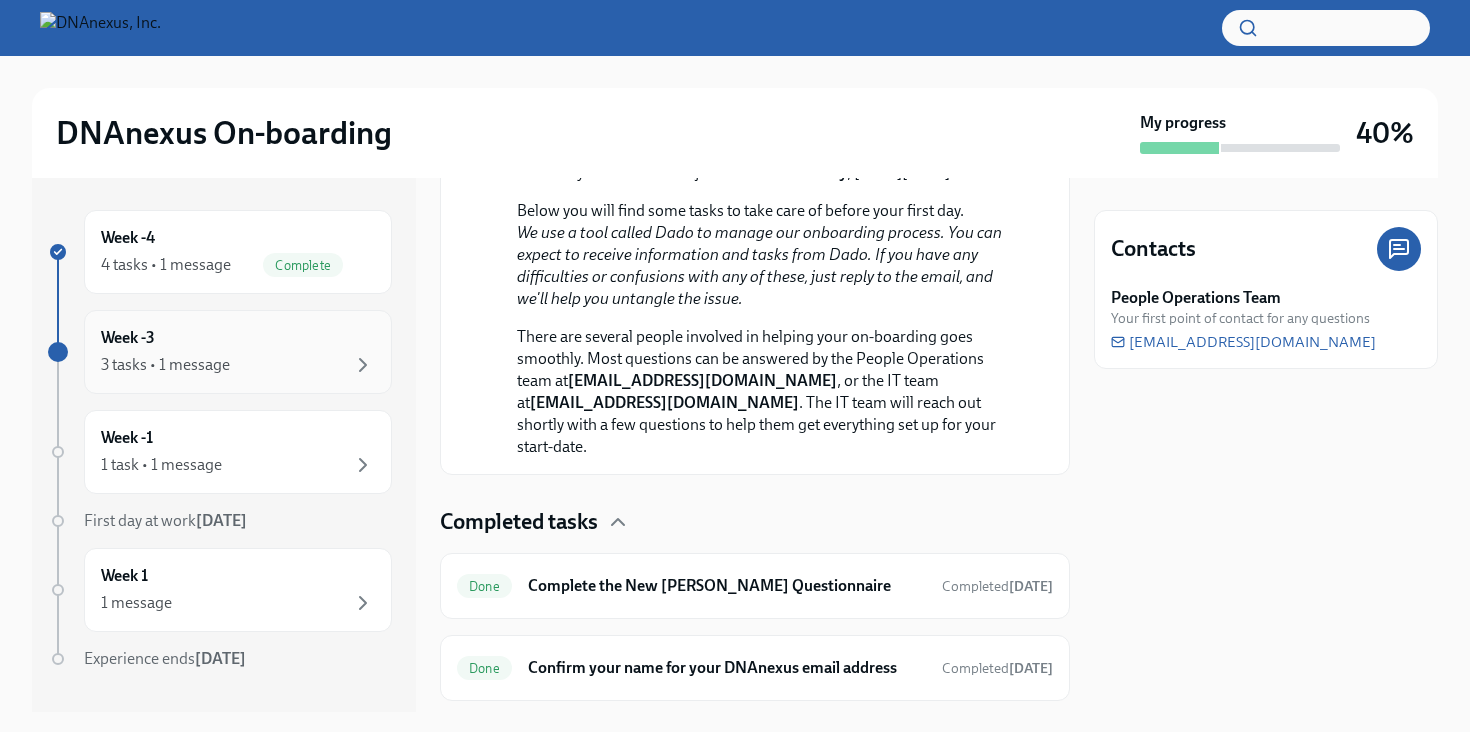 click on "Week -3 3 tasks • 1 message" at bounding box center (238, 352) 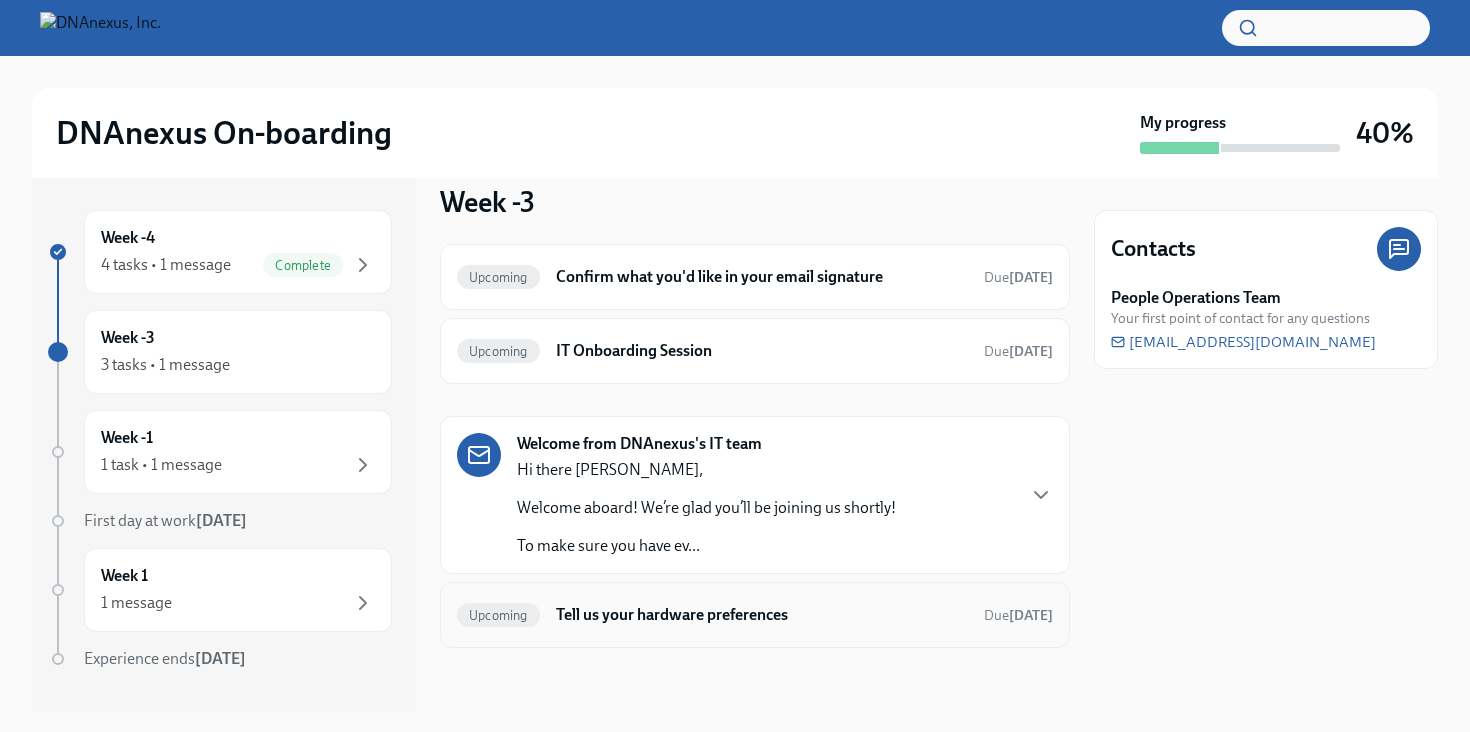 click on "Tell us your hardware preferences" at bounding box center (762, 615) 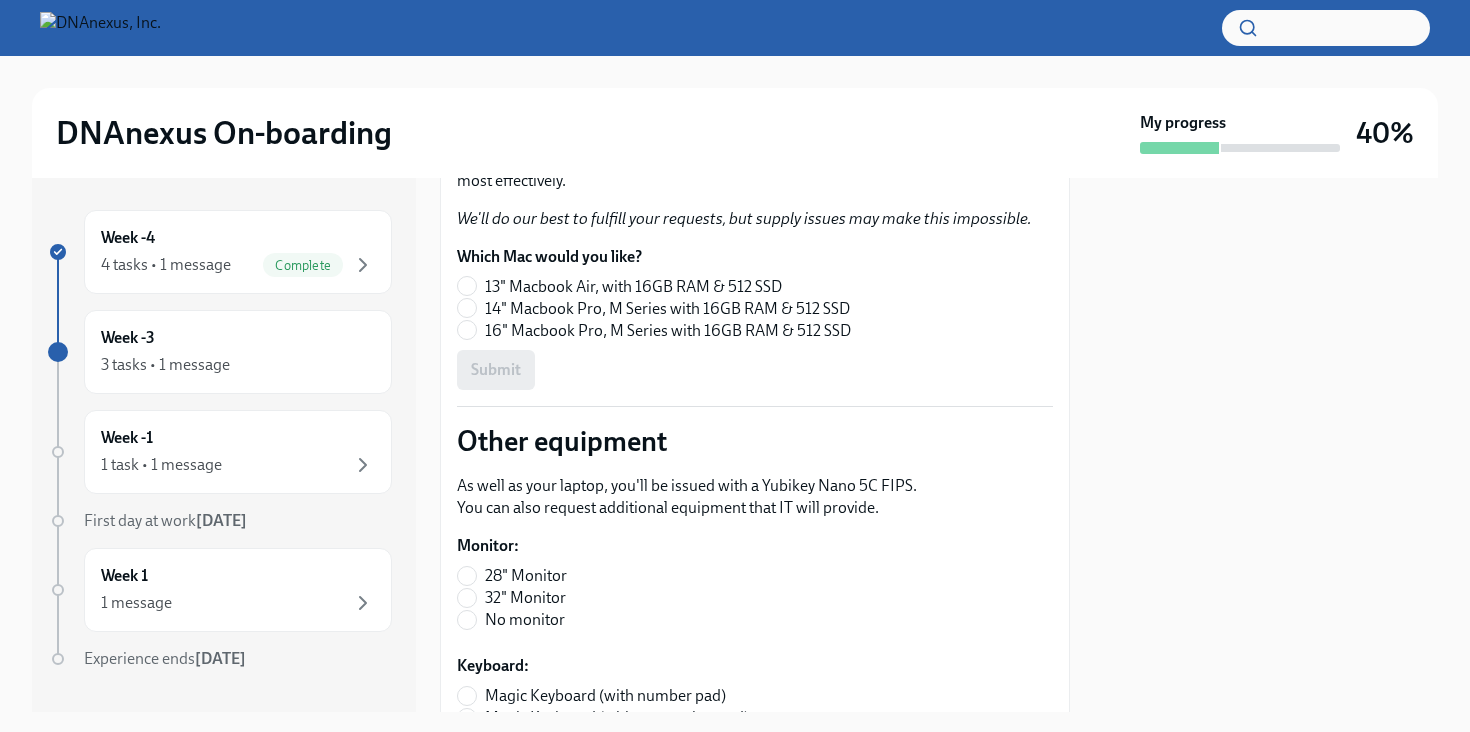 scroll, scrollTop: 235, scrollLeft: 0, axis: vertical 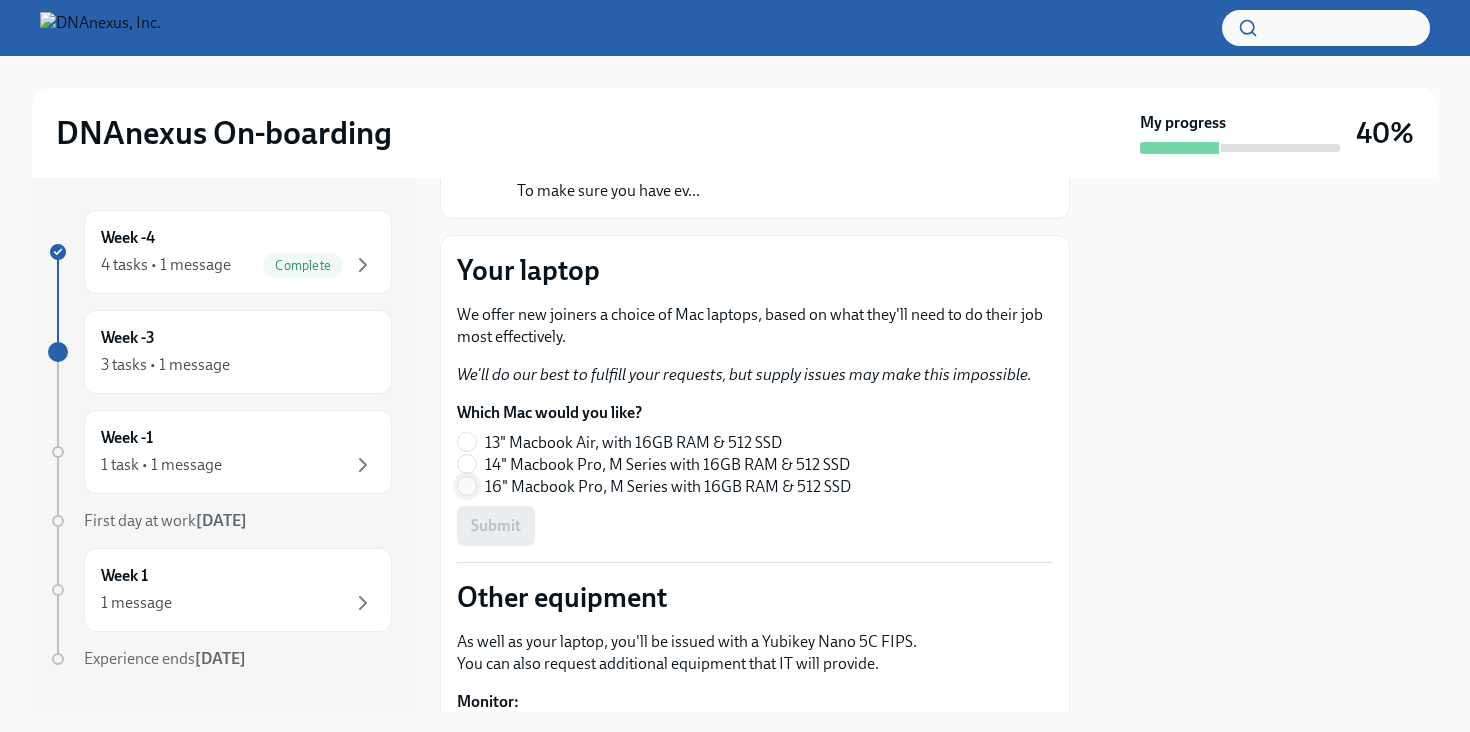 click on "16" Macbook Pro, M Series with 16GB RAM & 512 SSD" at bounding box center [467, 486] 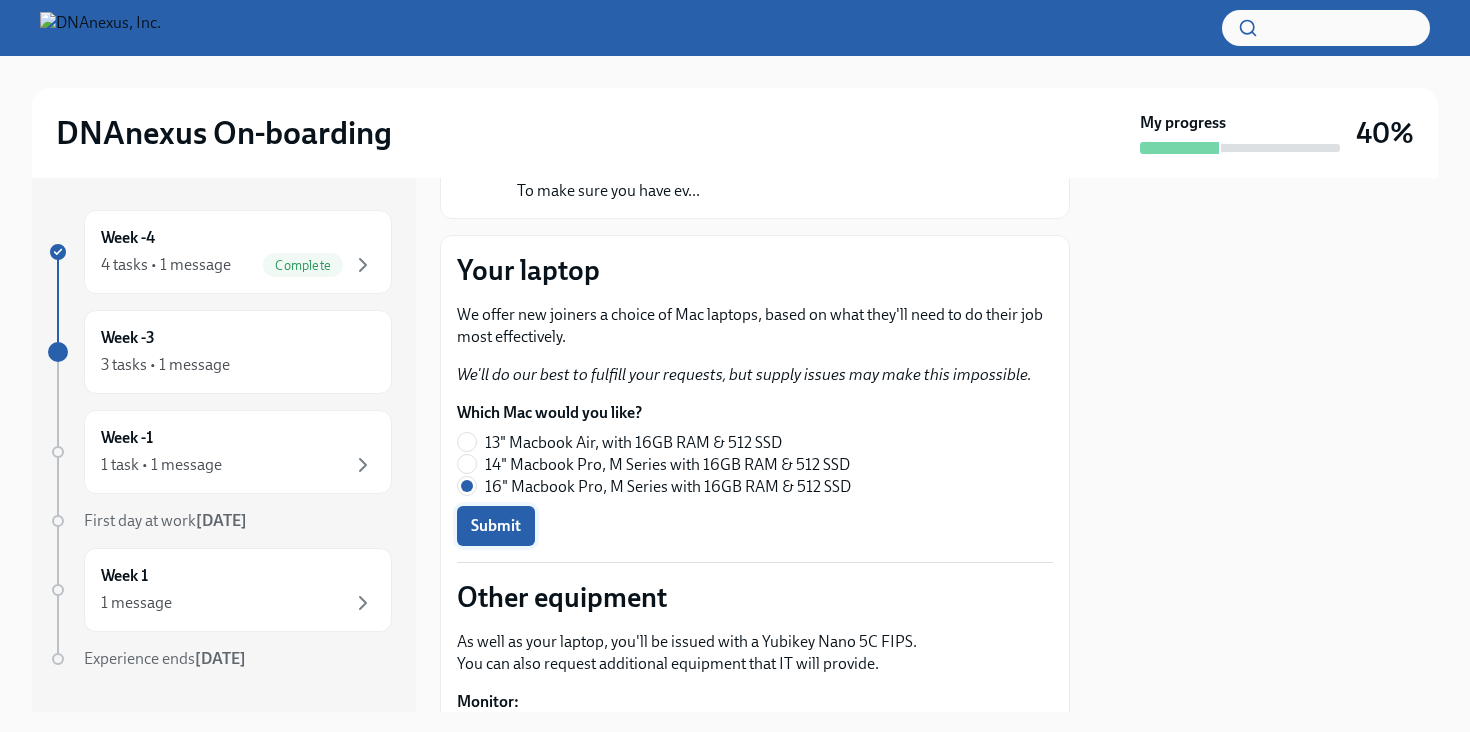 click on "Submit" at bounding box center [496, 526] 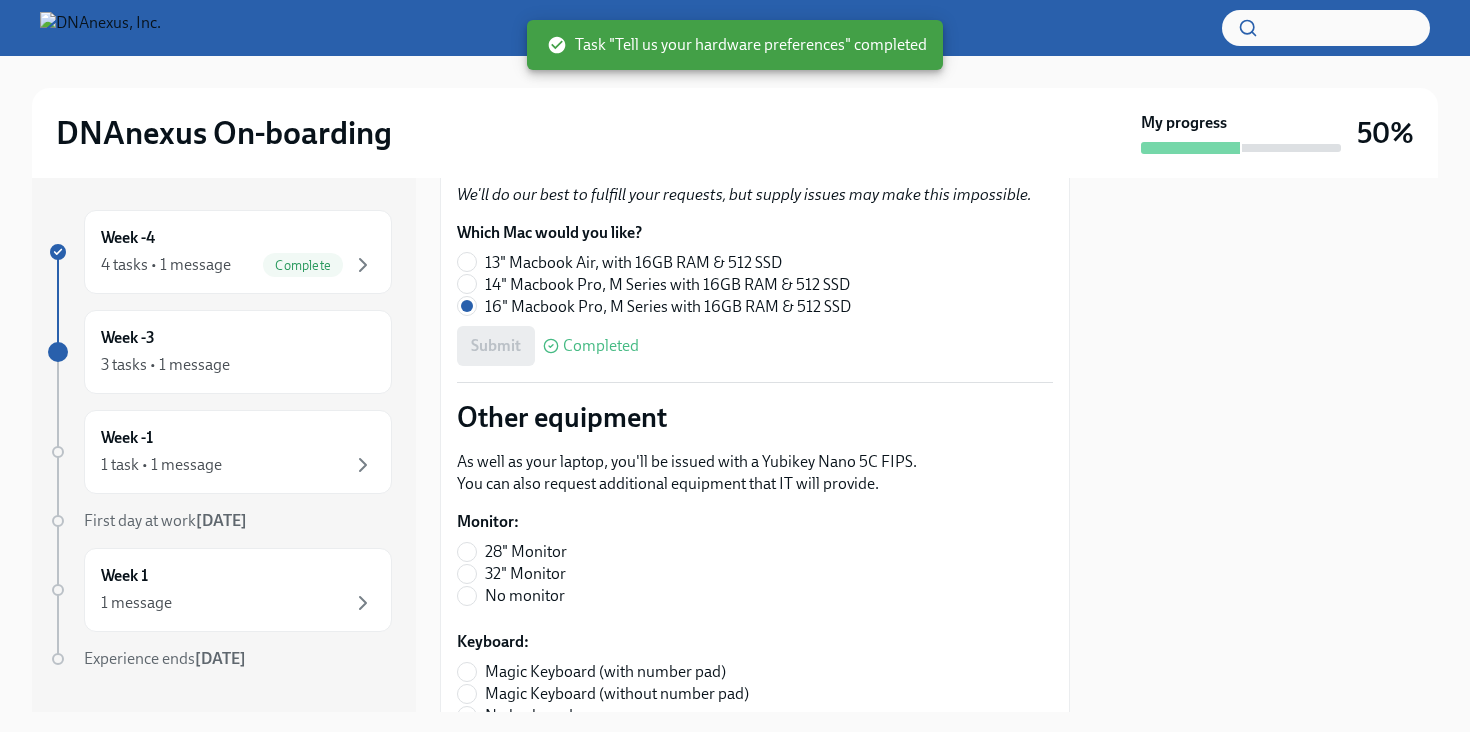 scroll, scrollTop: 432, scrollLeft: 0, axis: vertical 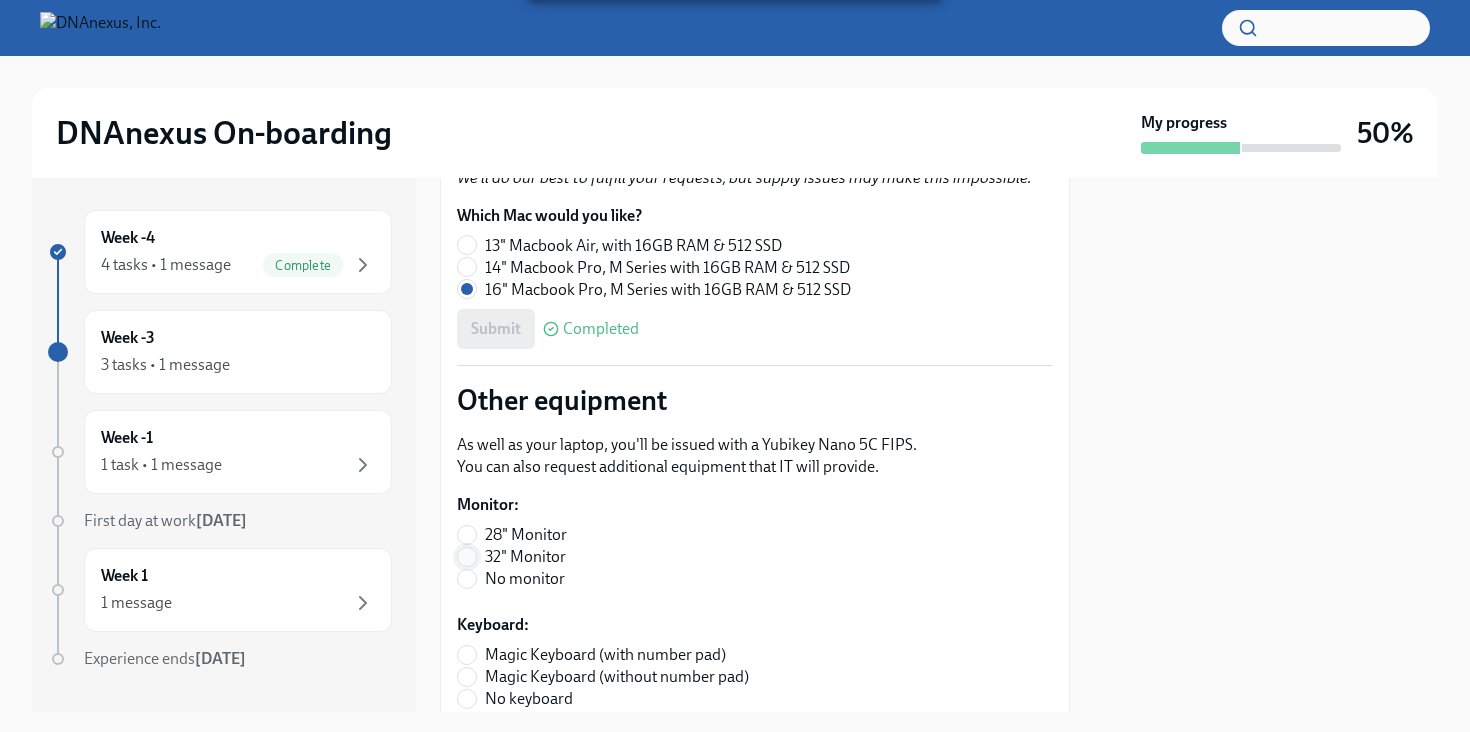 click on "32" Monitor" at bounding box center [467, 557] 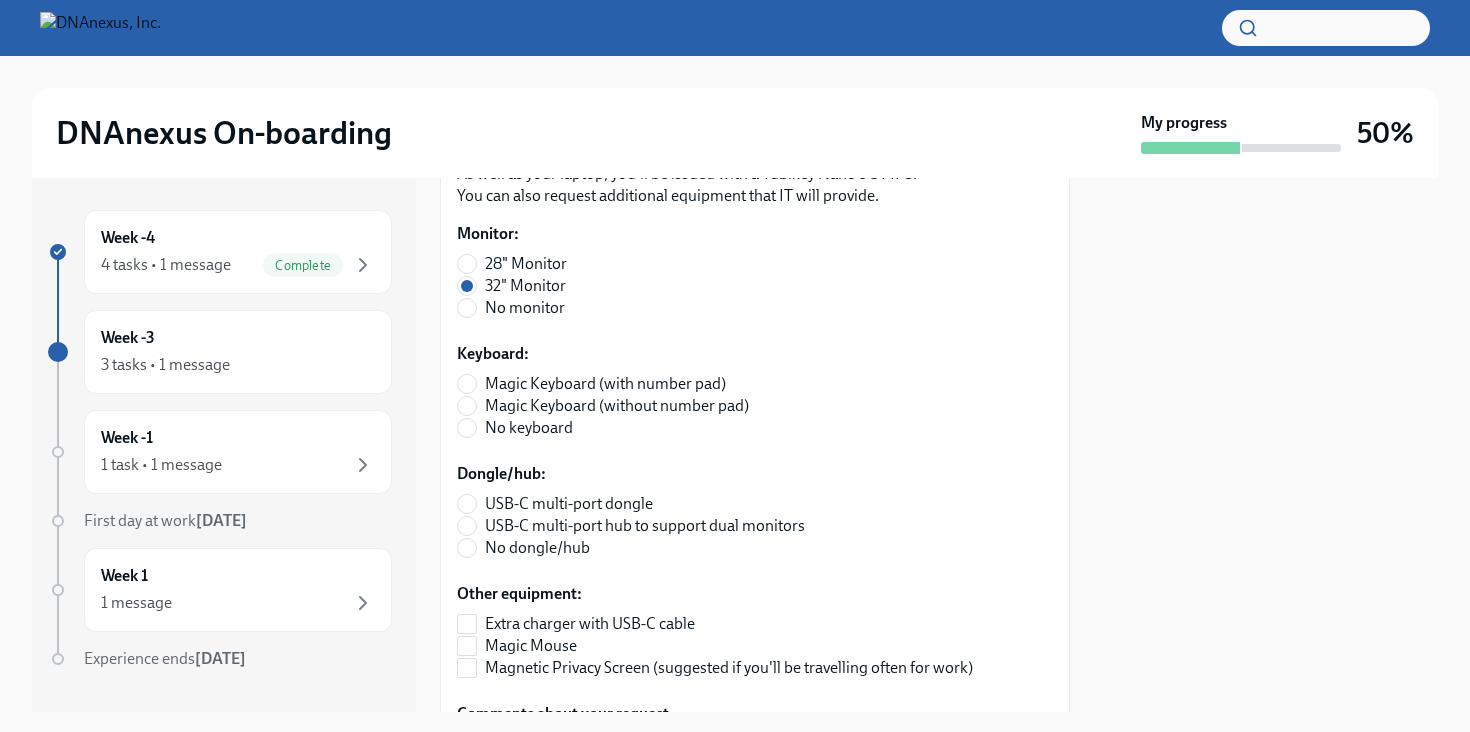 scroll, scrollTop: 779, scrollLeft: 0, axis: vertical 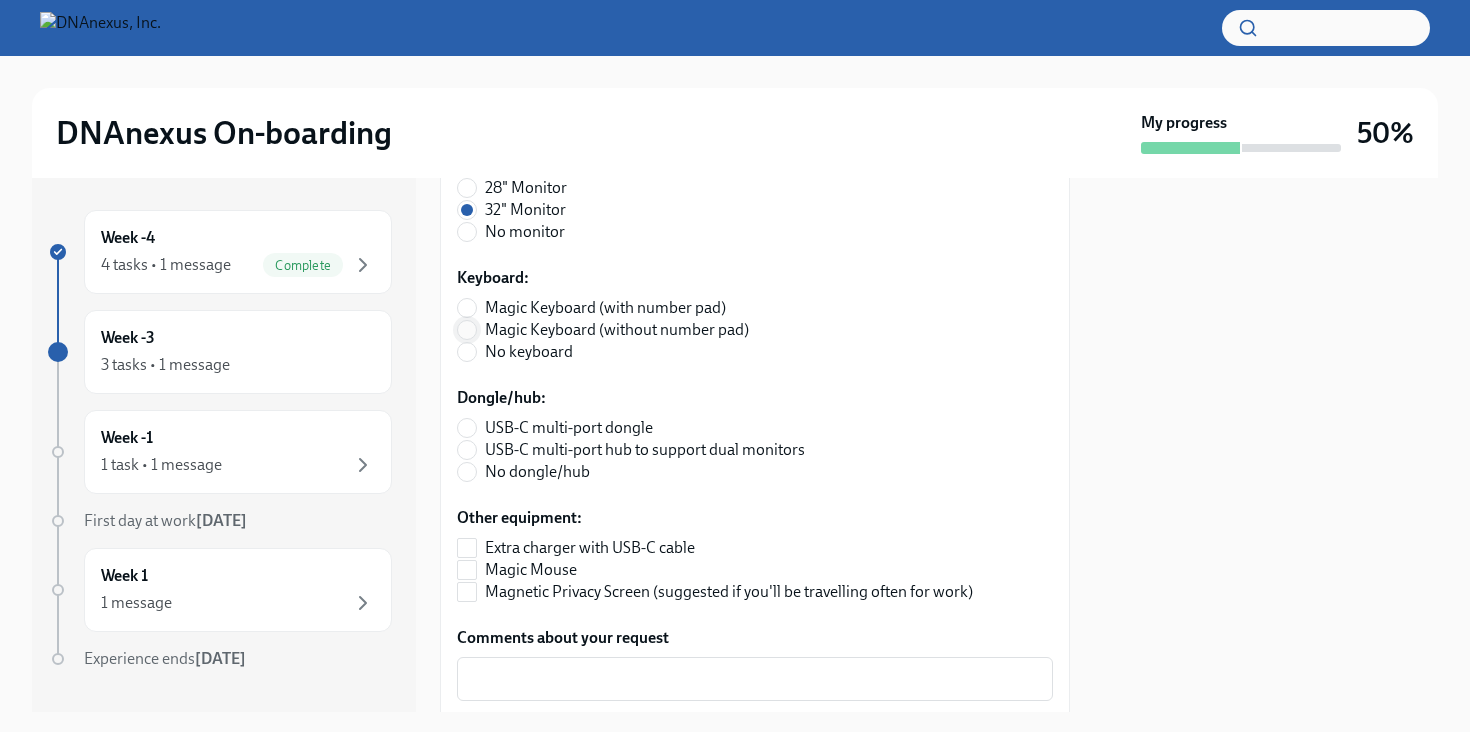 click on "Magic Keyboard (without number pad)" at bounding box center (467, 330) 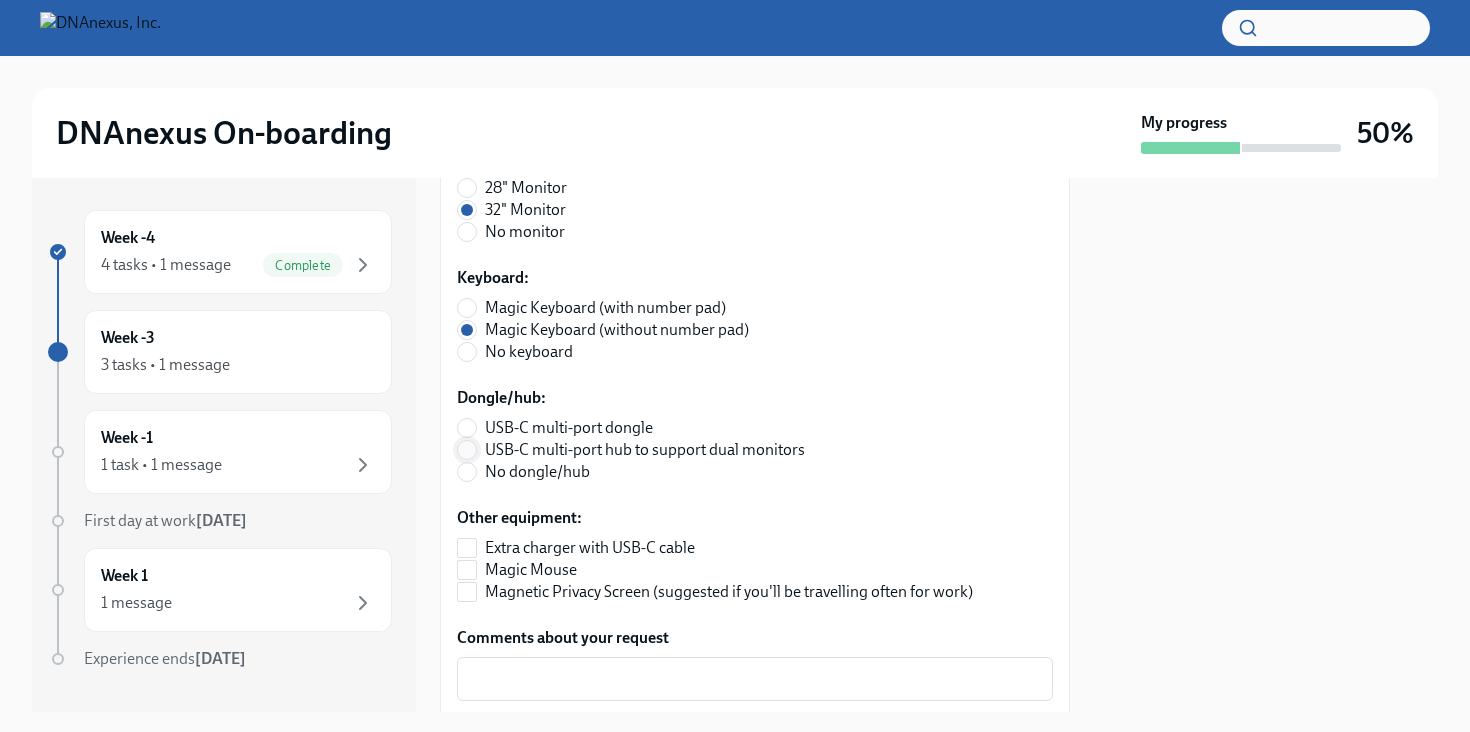 click on "USB-C multi-port hub to support dual monitors" at bounding box center [467, 450] 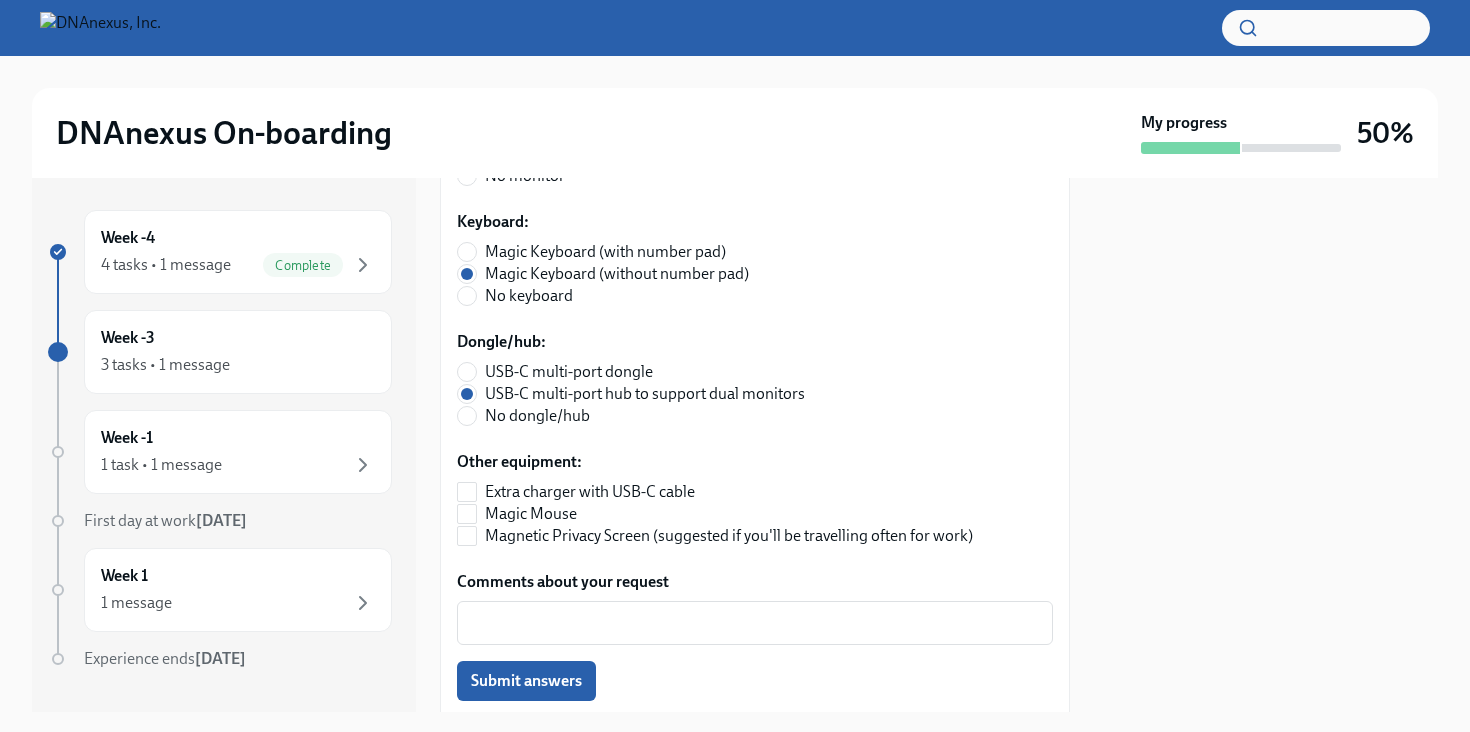 scroll, scrollTop: 895, scrollLeft: 0, axis: vertical 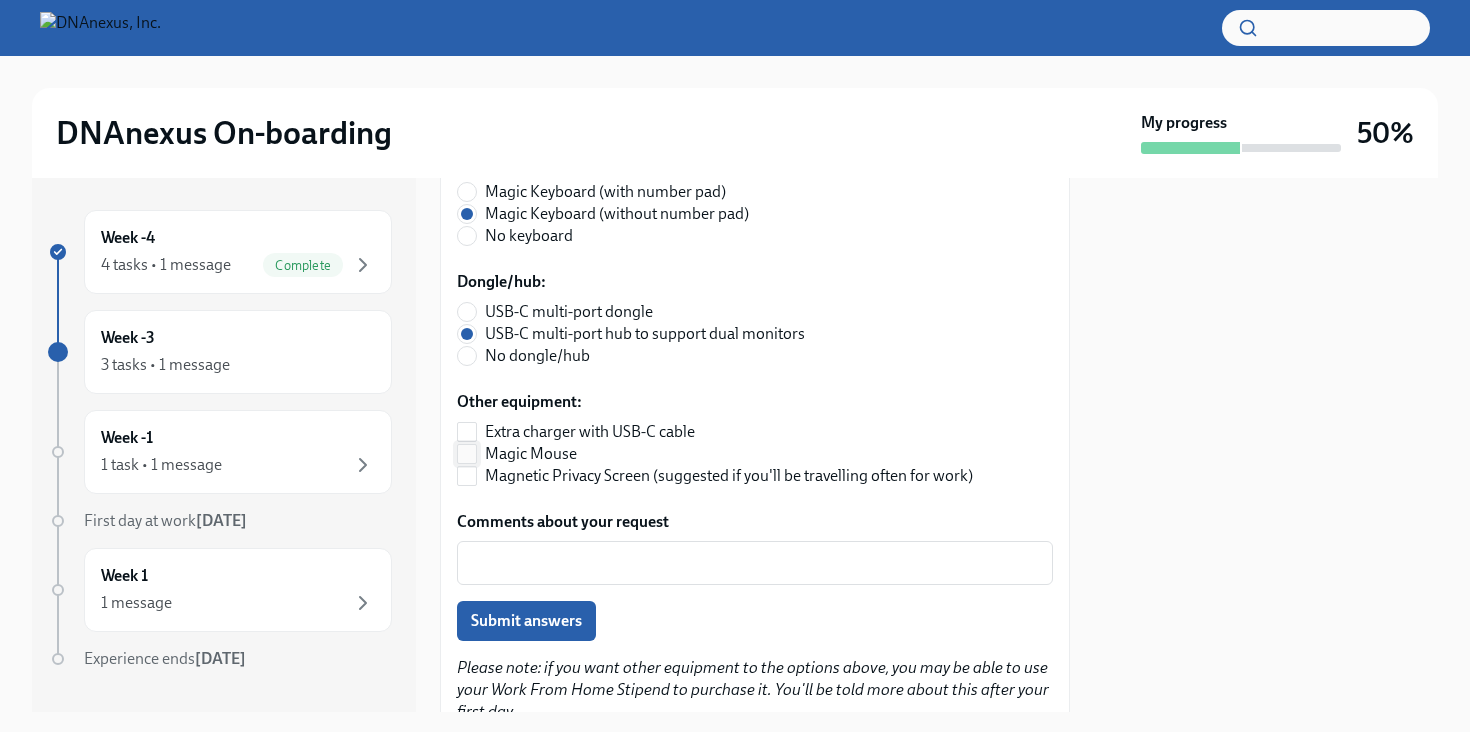click on "Magic Mouse" at bounding box center [467, 454] 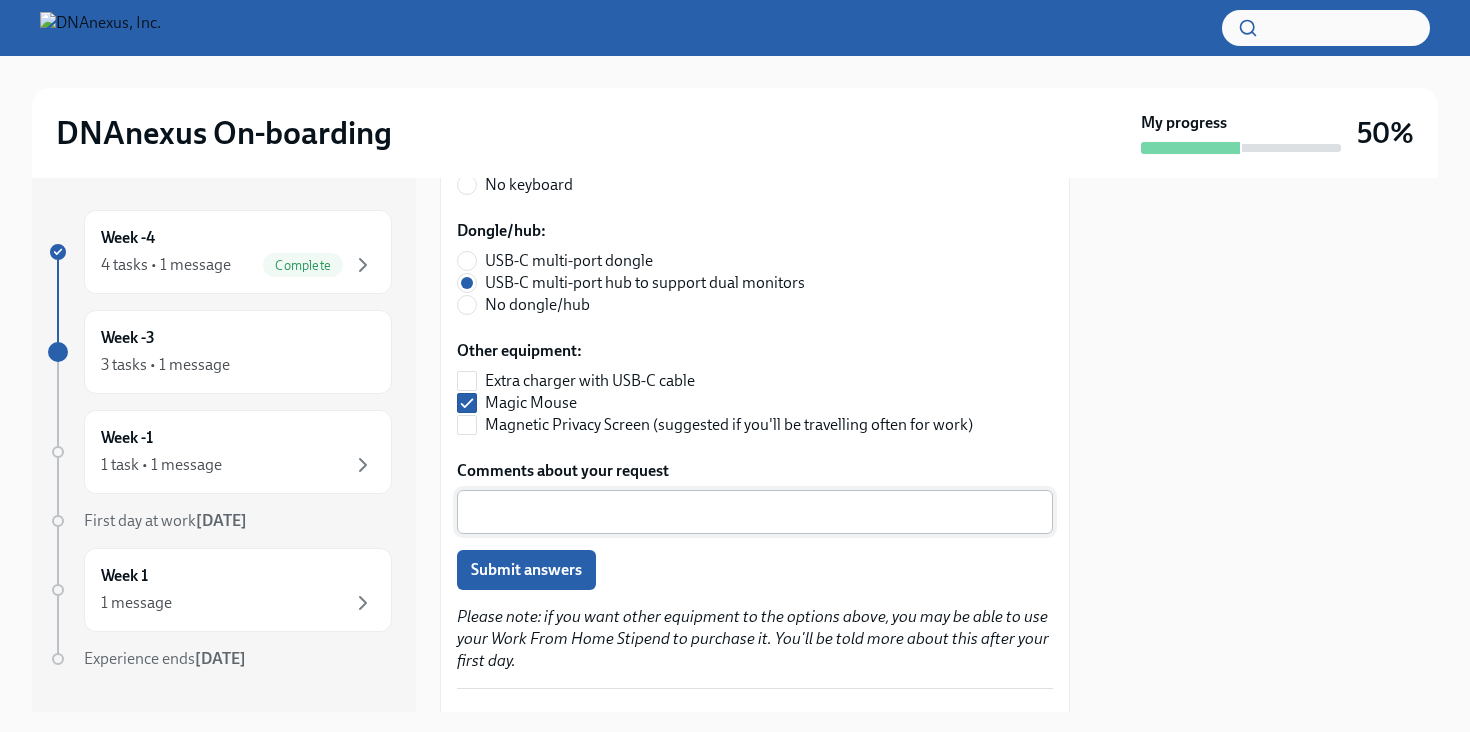 scroll, scrollTop: 993, scrollLeft: 0, axis: vertical 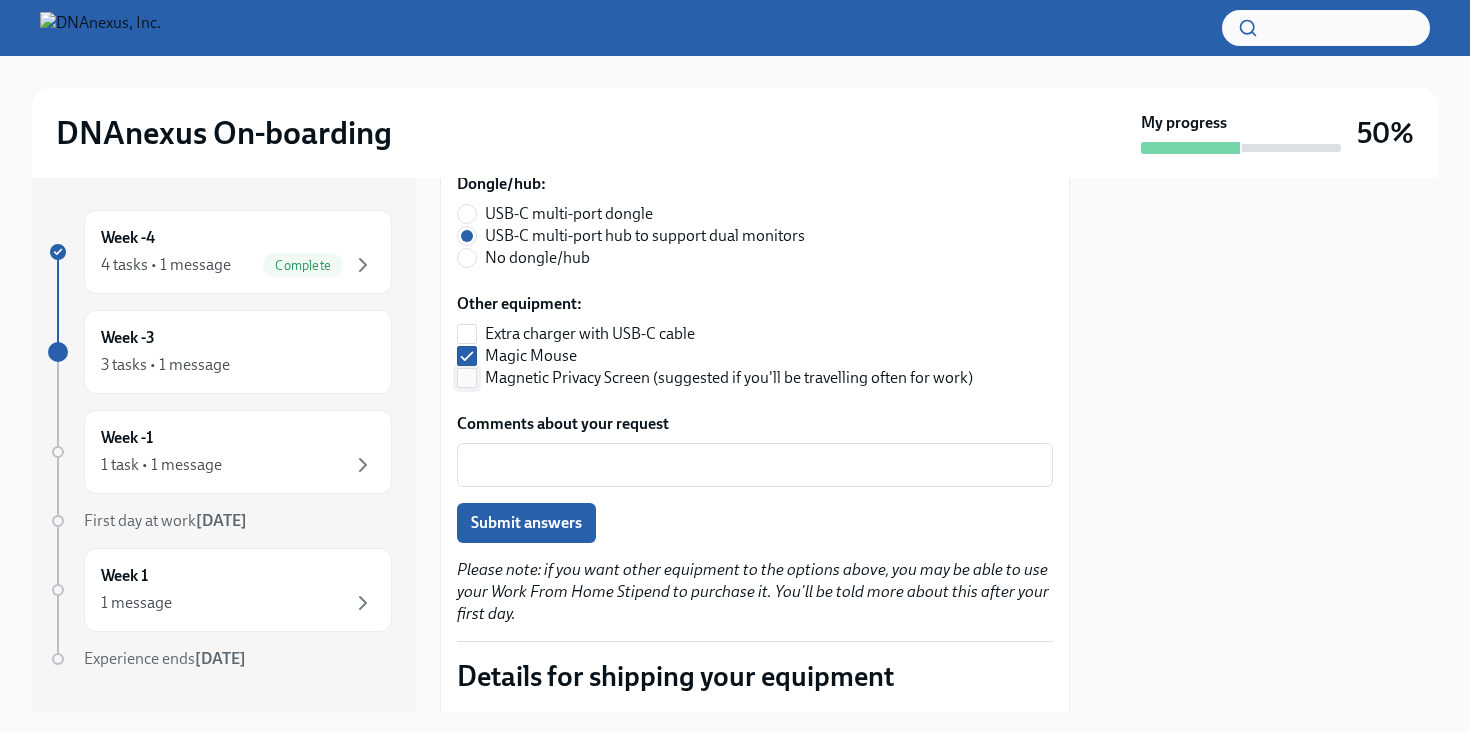 click on "Magnetic Privacy Screen (suggested if you'll be travelling often for work)" at bounding box center (467, 378) 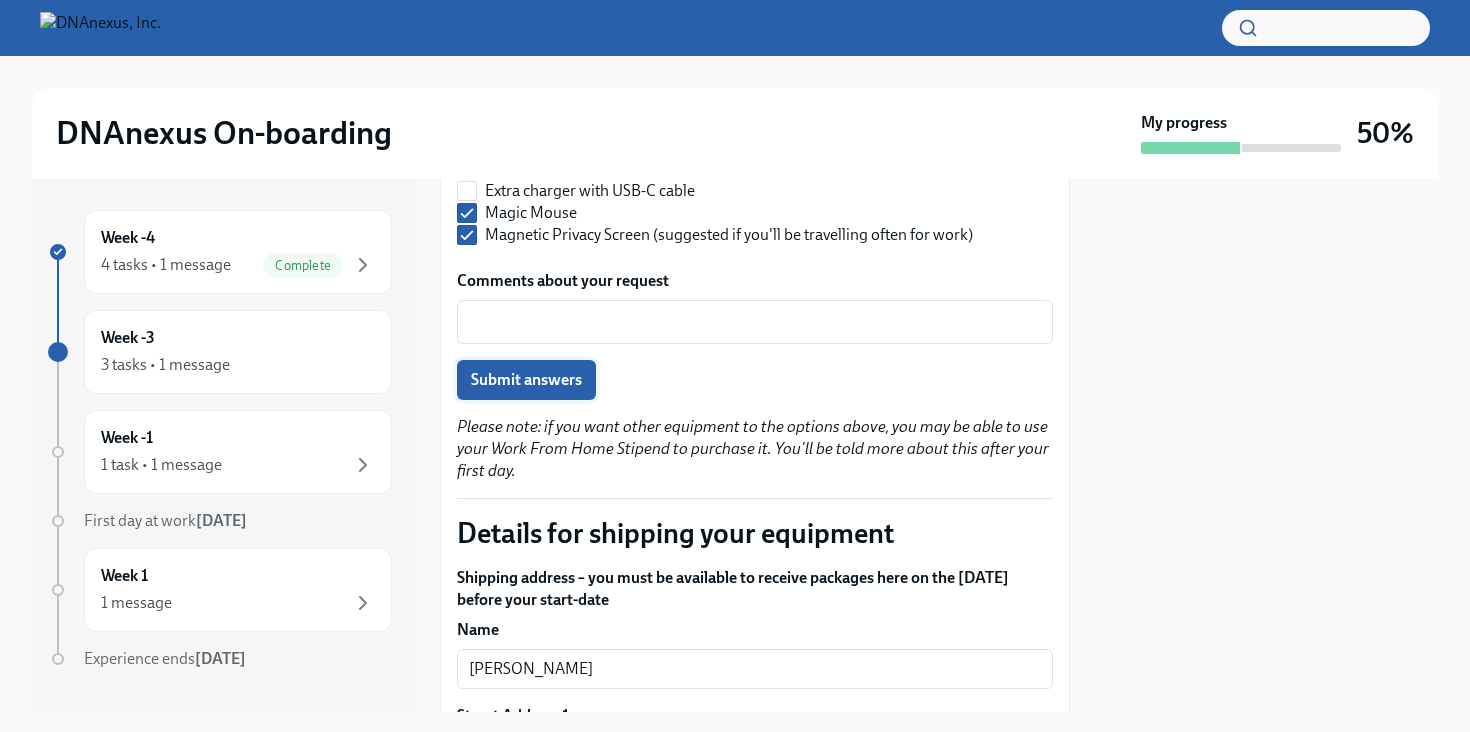 scroll, scrollTop: 1125, scrollLeft: 0, axis: vertical 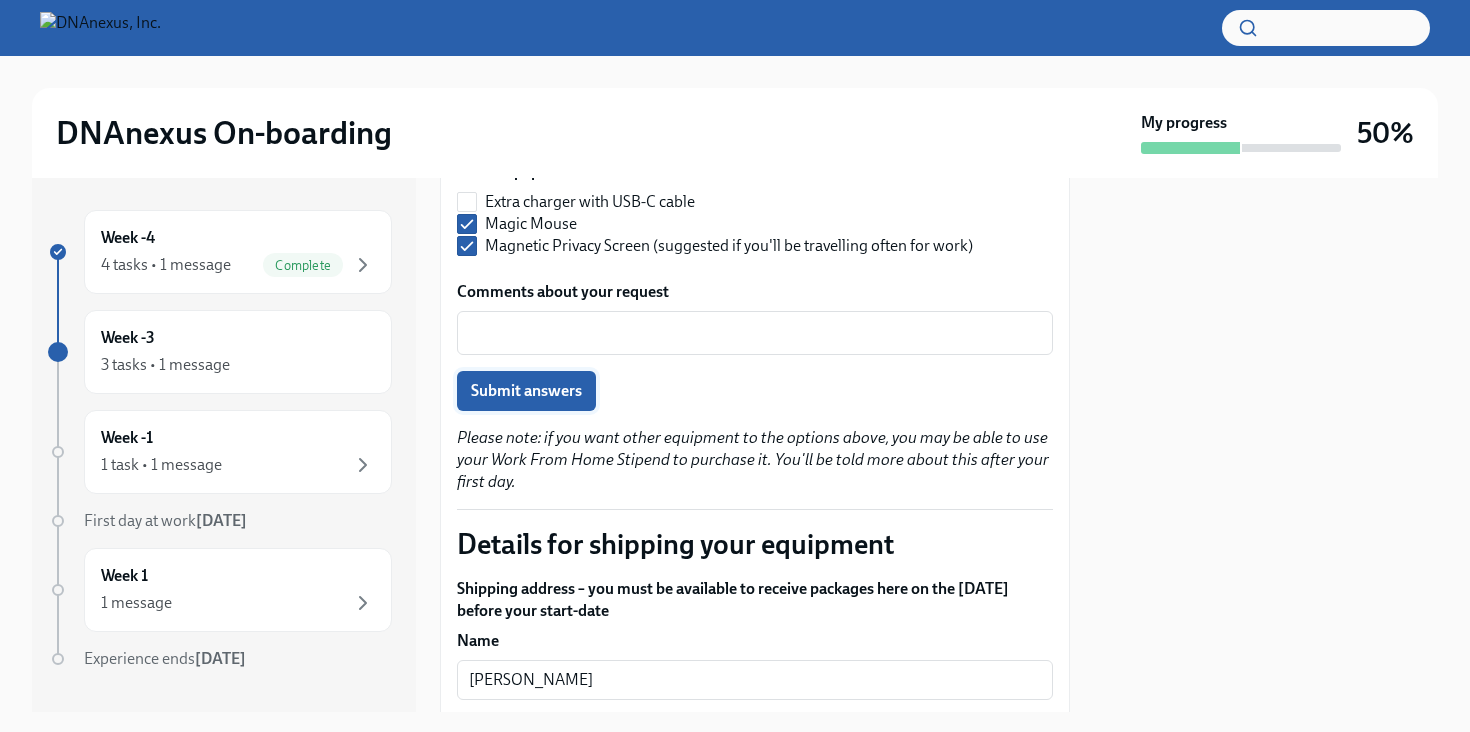 click on "Submit answers" at bounding box center (526, 391) 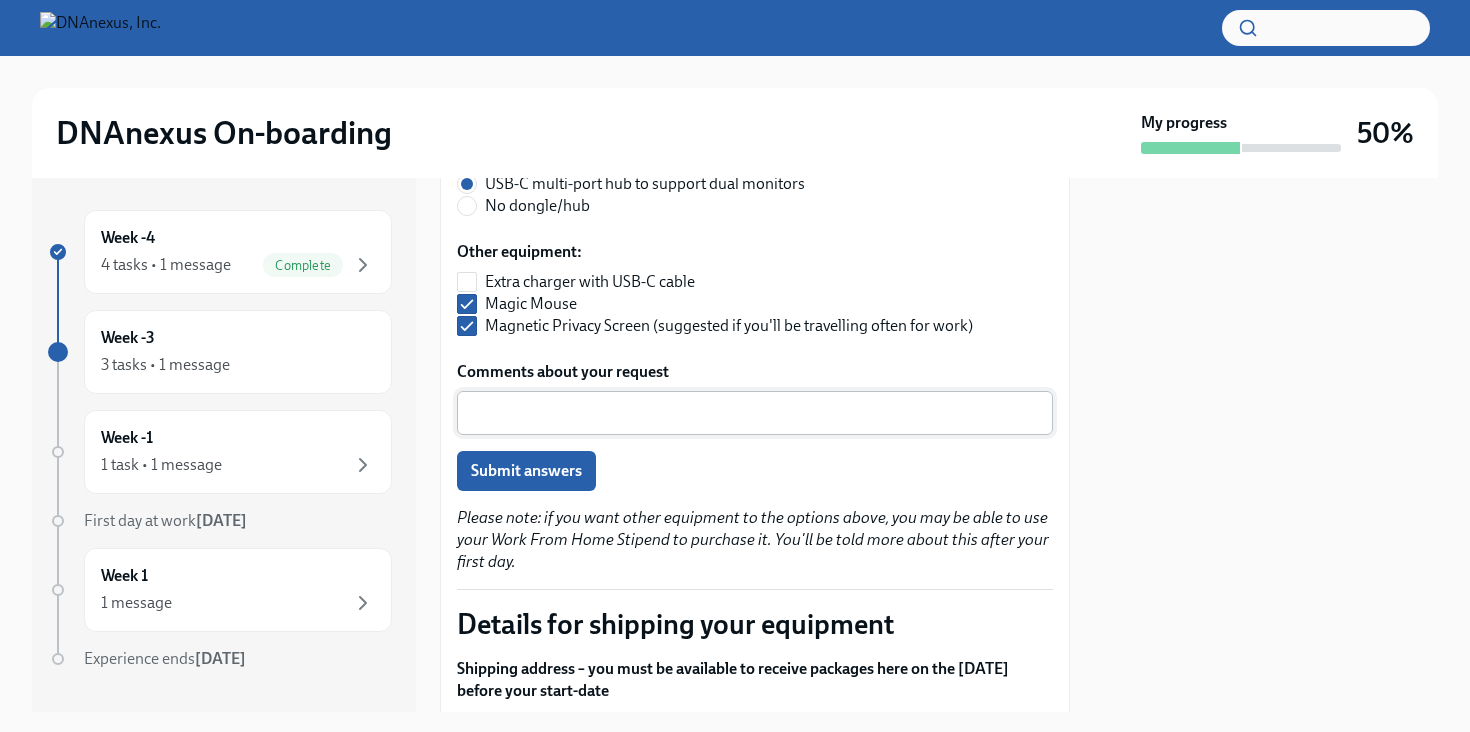 scroll, scrollTop: 1038, scrollLeft: 0, axis: vertical 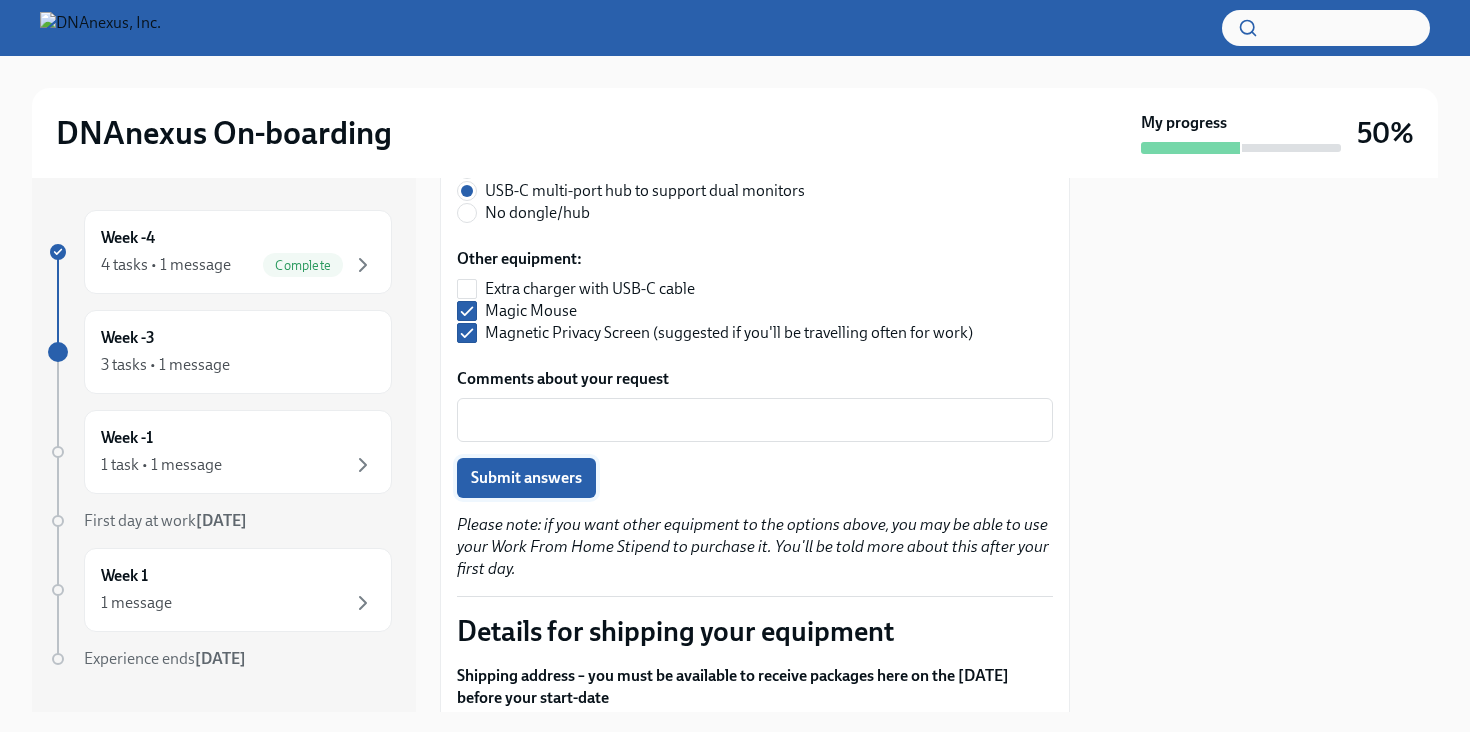 click on "Submit answers" at bounding box center [526, 478] 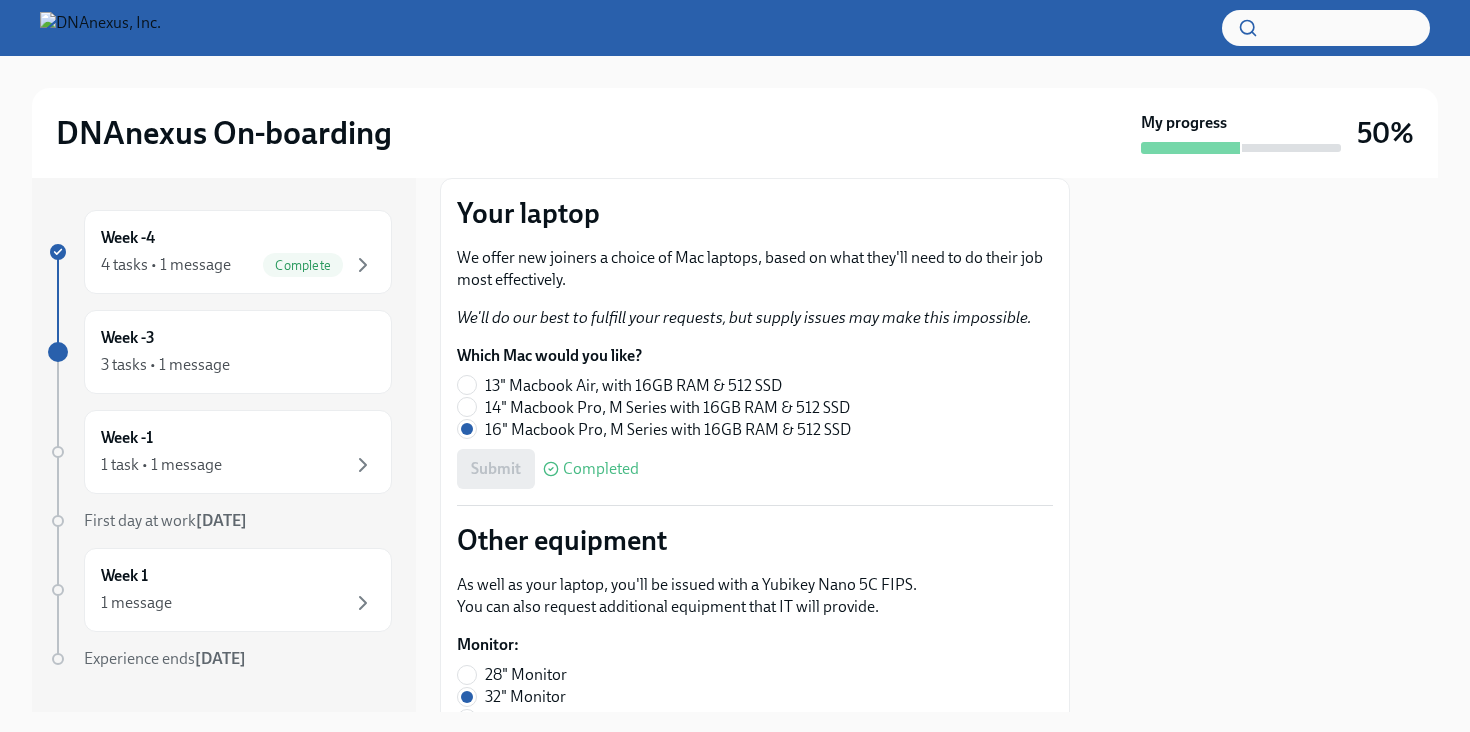 scroll, scrollTop: 0, scrollLeft: 0, axis: both 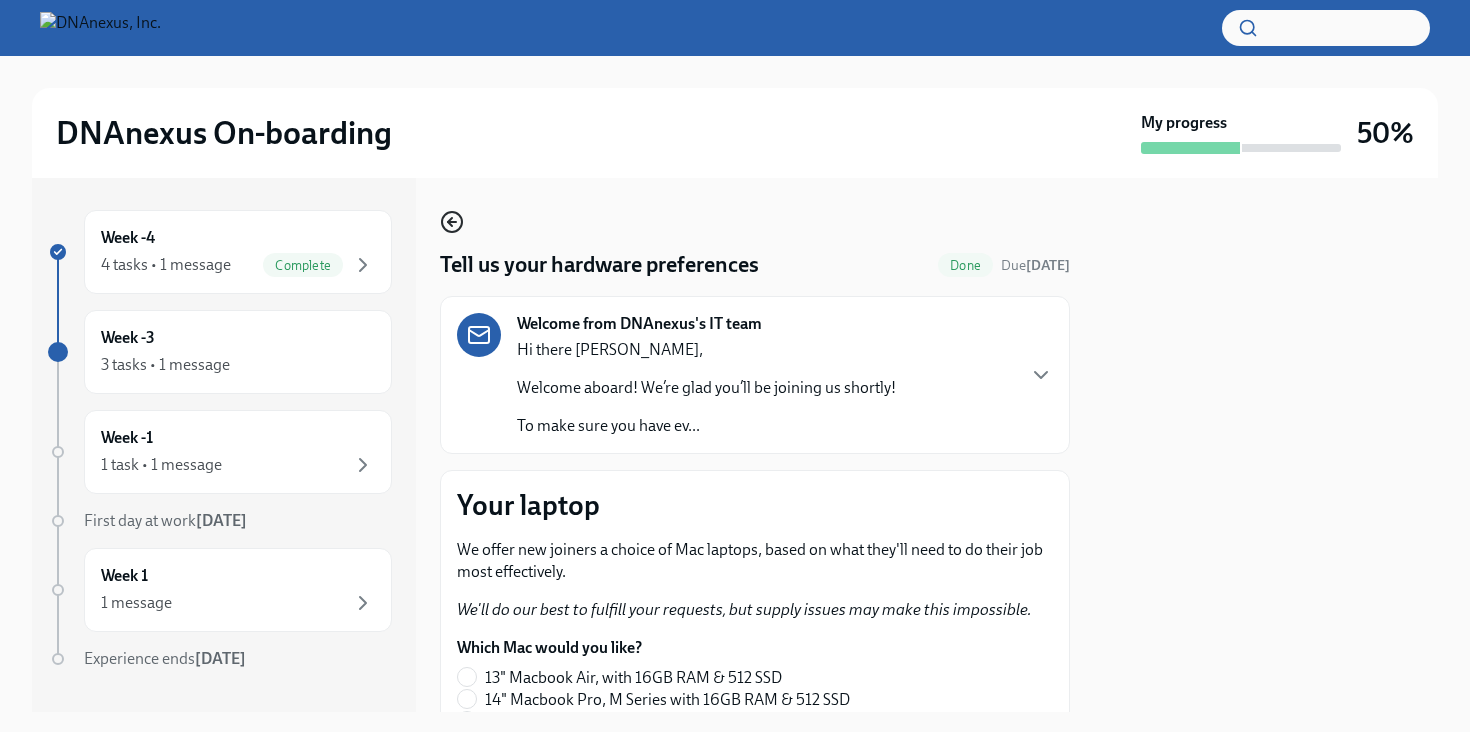 click 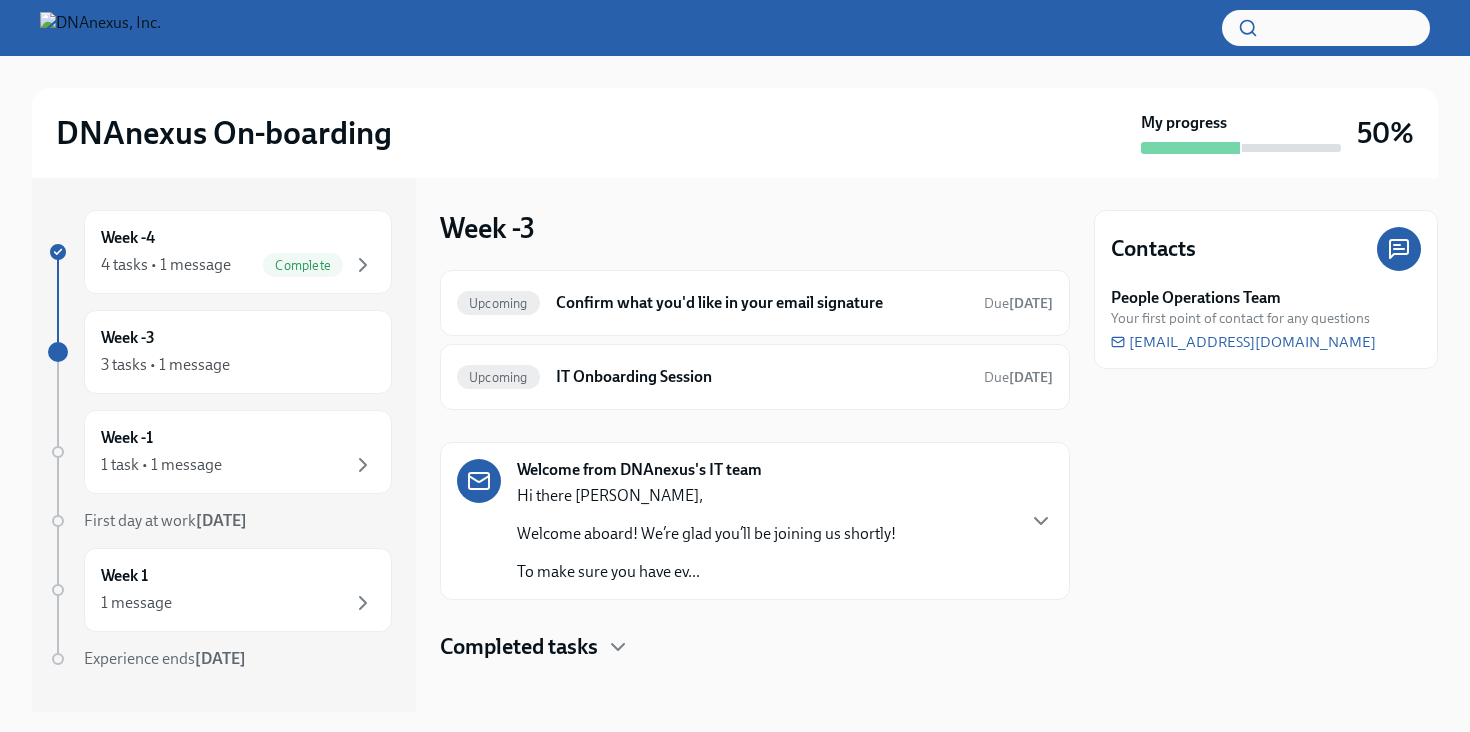 scroll, scrollTop: 14, scrollLeft: 0, axis: vertical 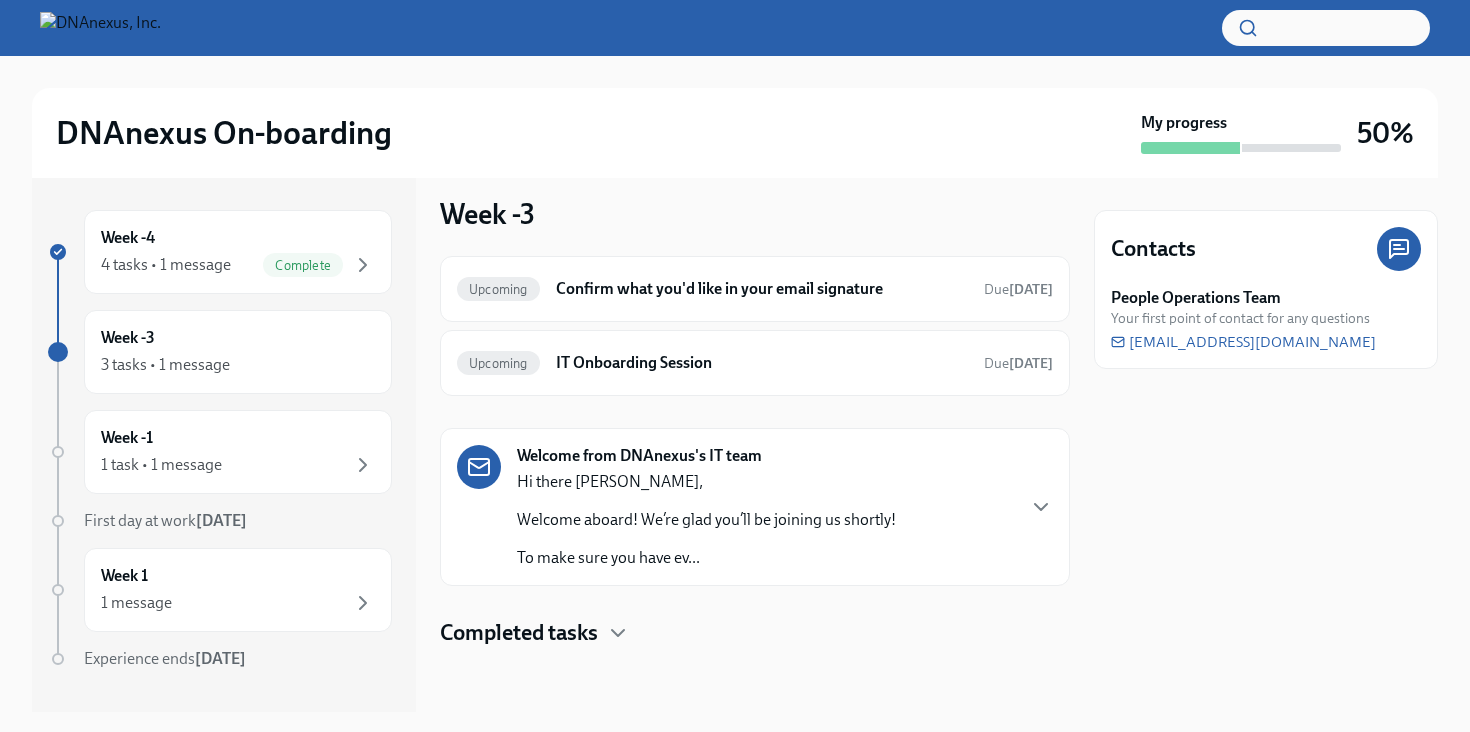 click on "Completed tasks" at bounding box center (519, 633) 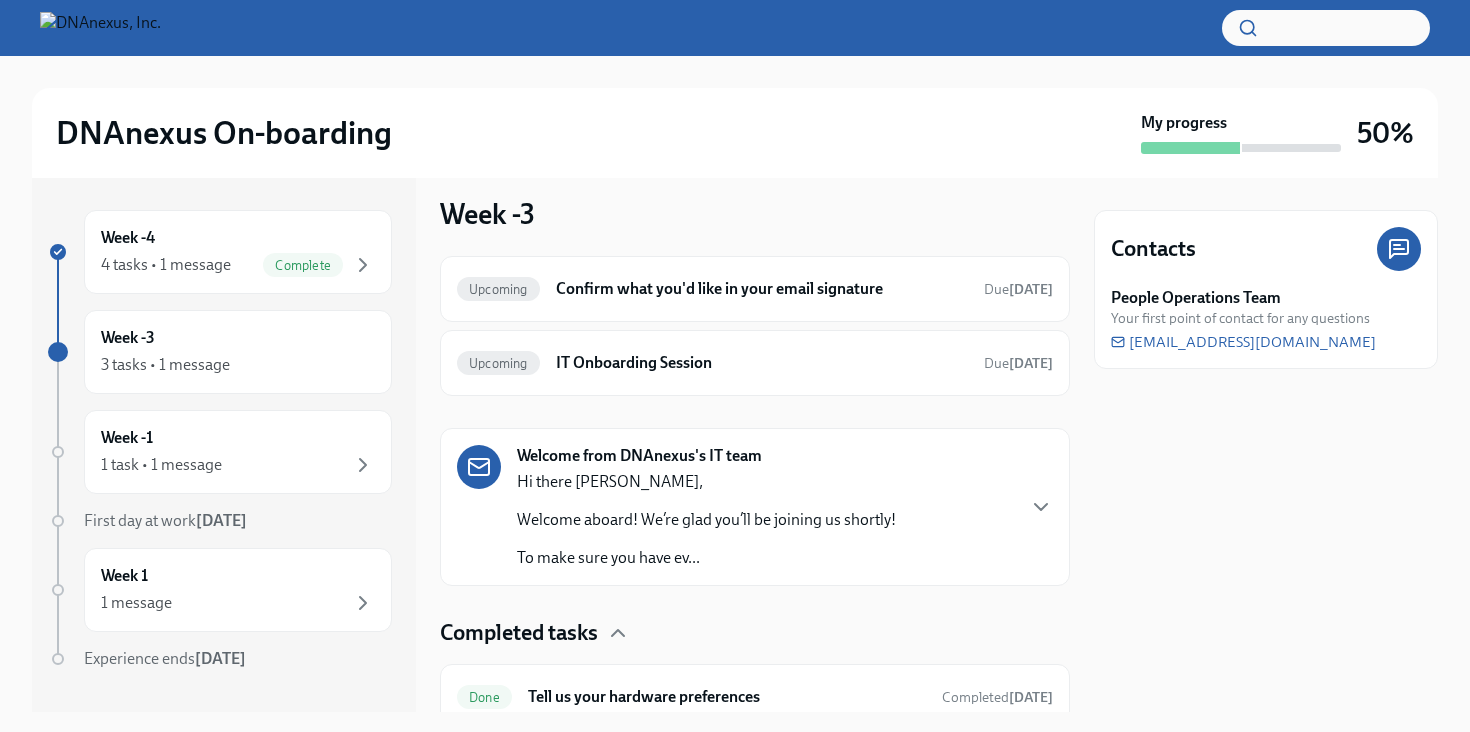scroll, scrollTop: 96, scrollLeft: 0, axis: vertical 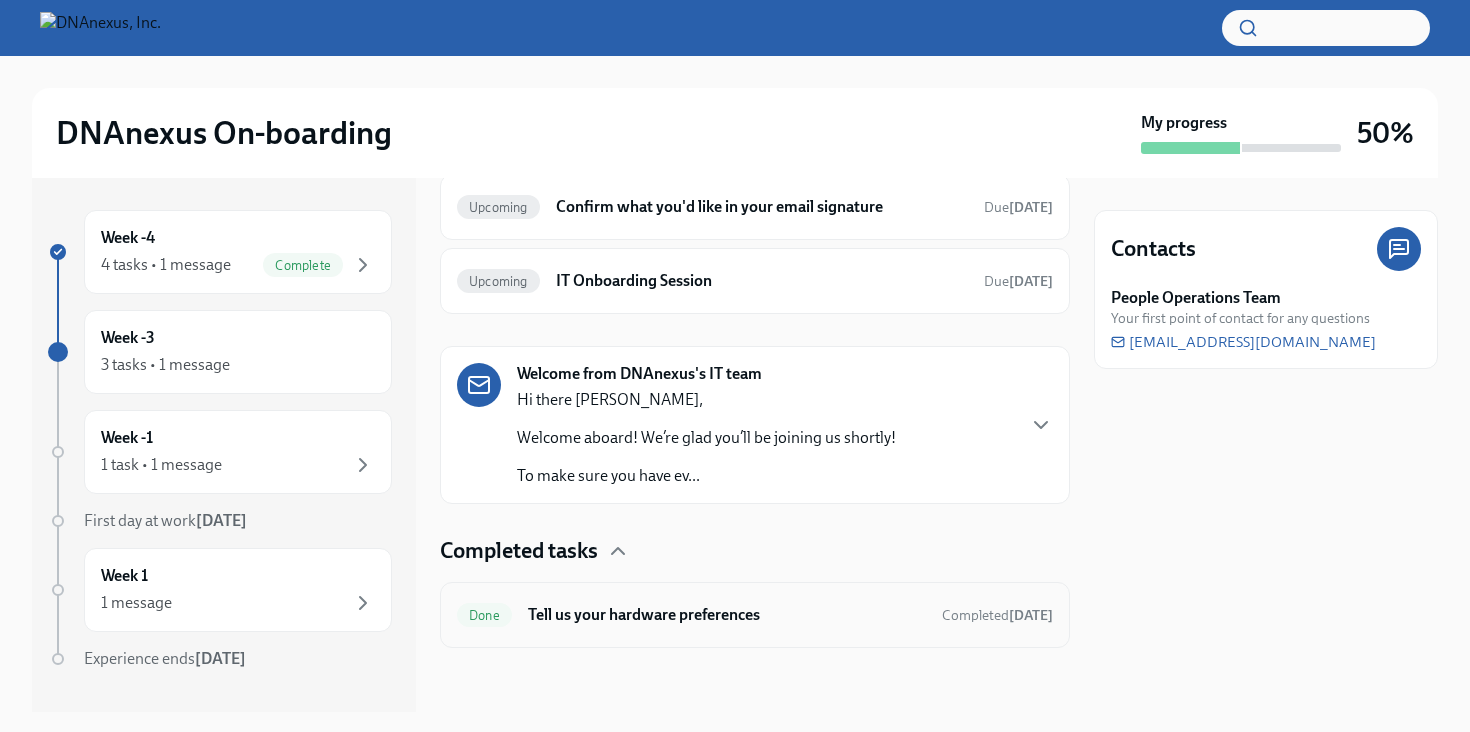 click on "Done Tell us your hardware preferences Completed  [DATE]" at bounding box center [755, 615] 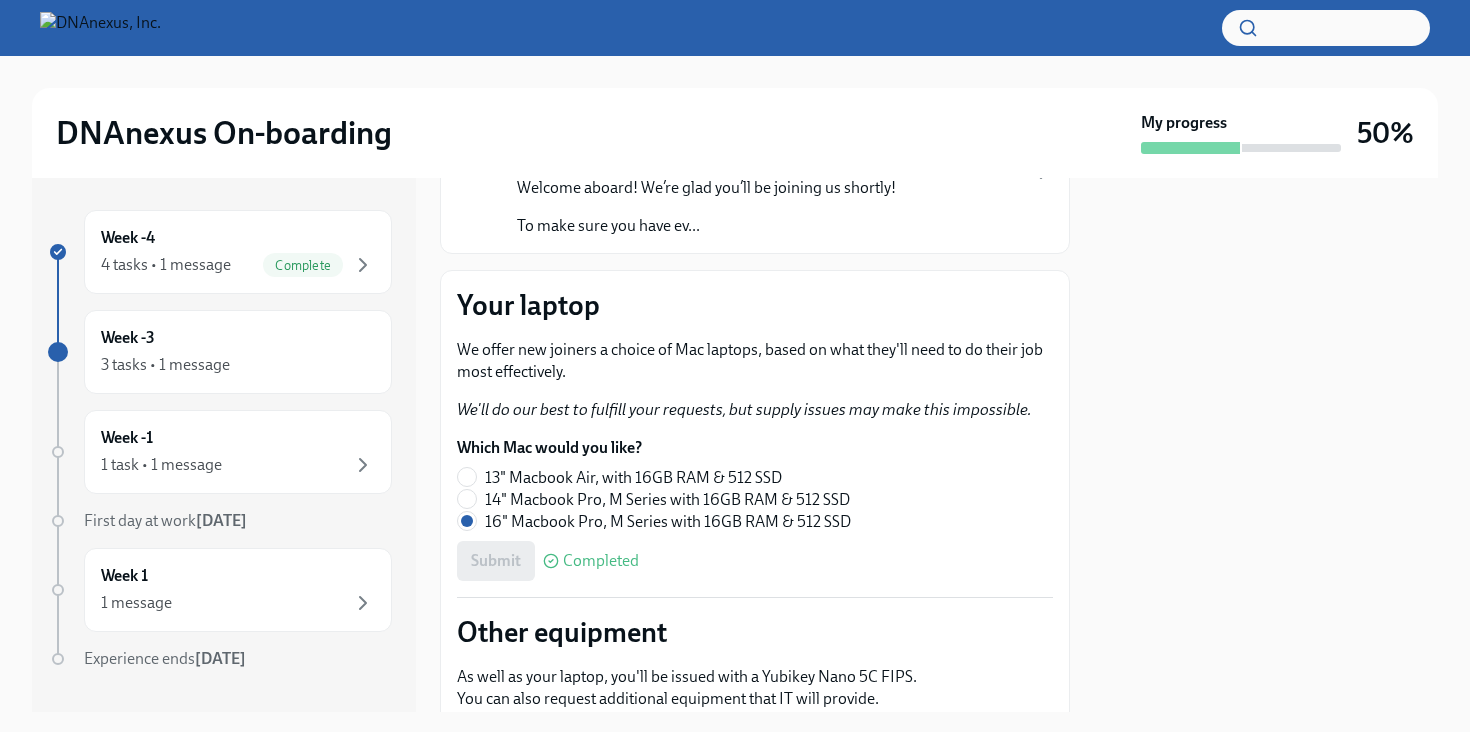 scroll, scrollTop: 0, scrollLeft: 0, axis: both 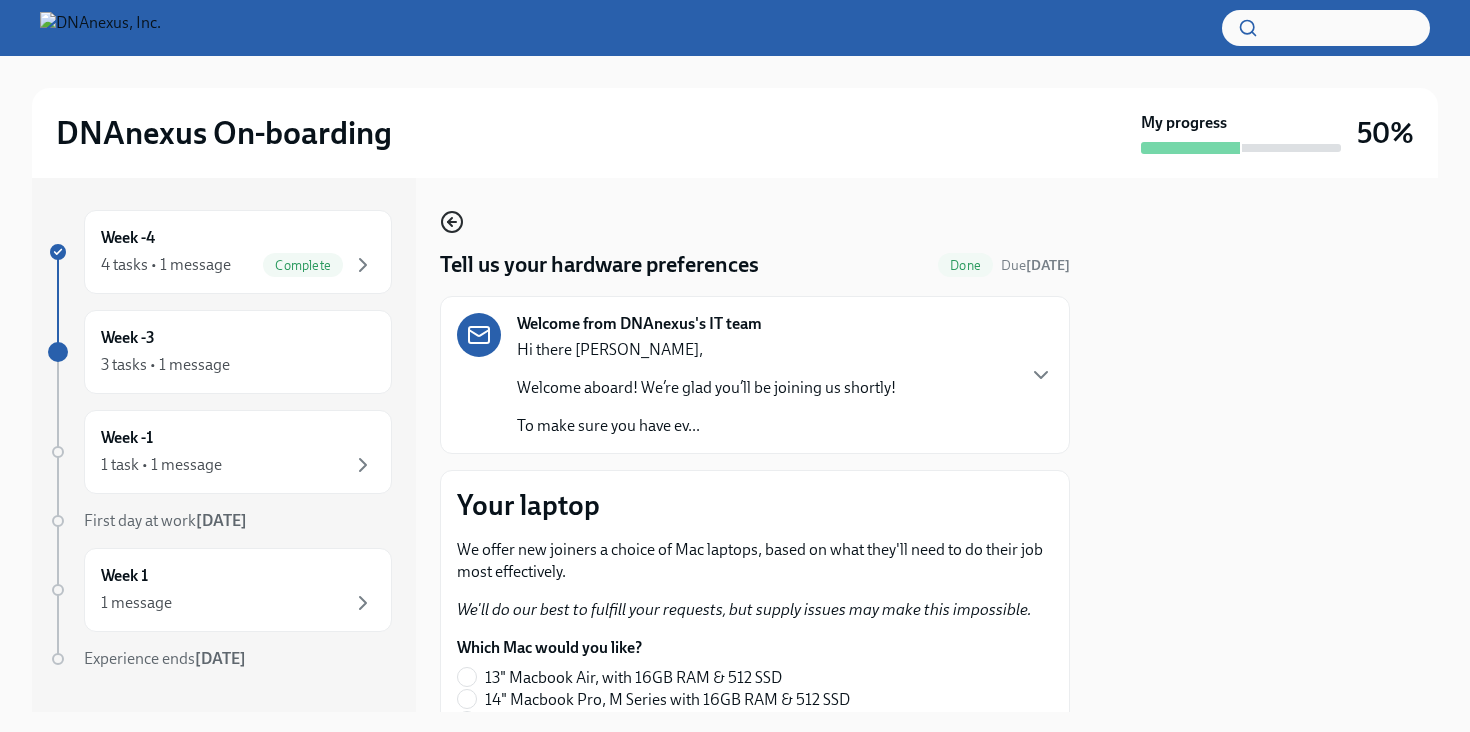 click 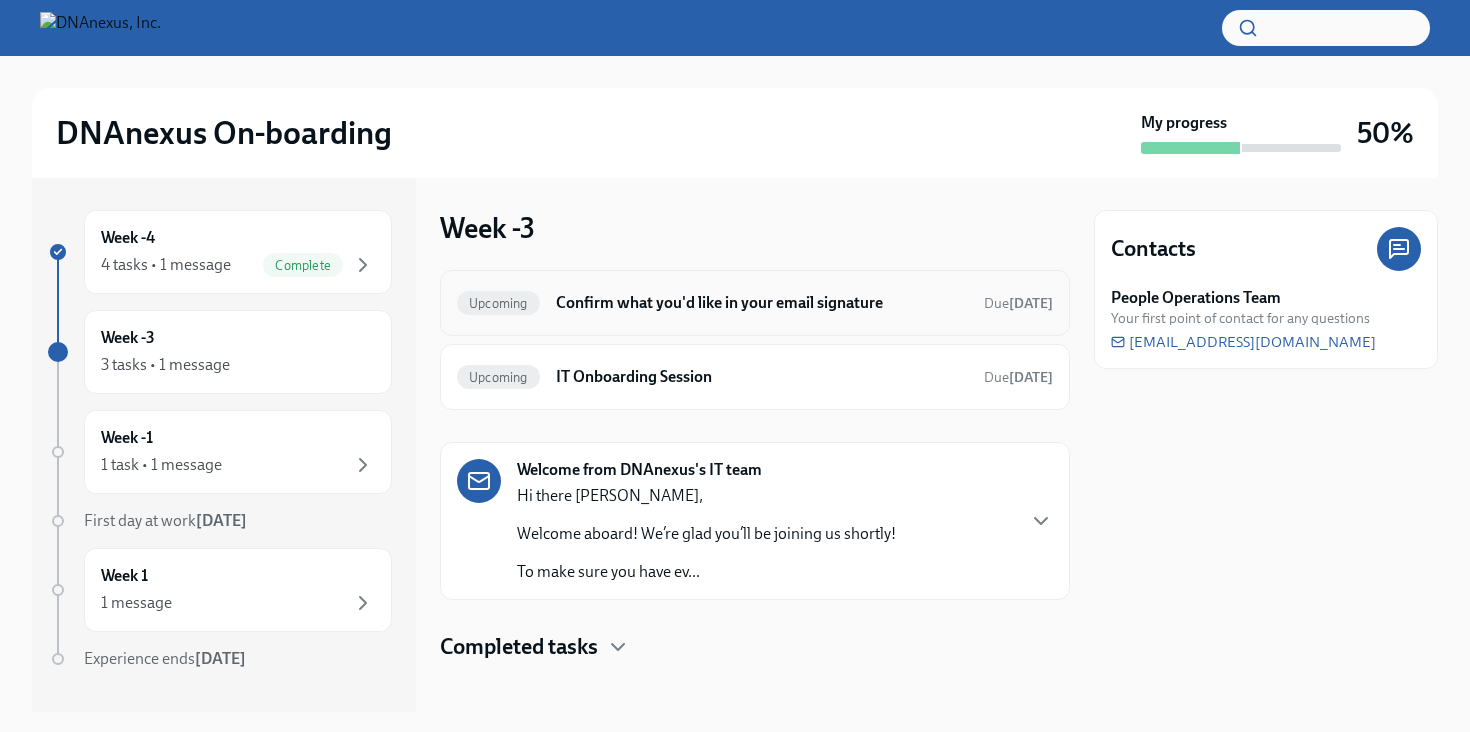 click on "Upcoming Confirm what you'd like in your email signature Due  [DATE]" at bounding box center (755, 303) 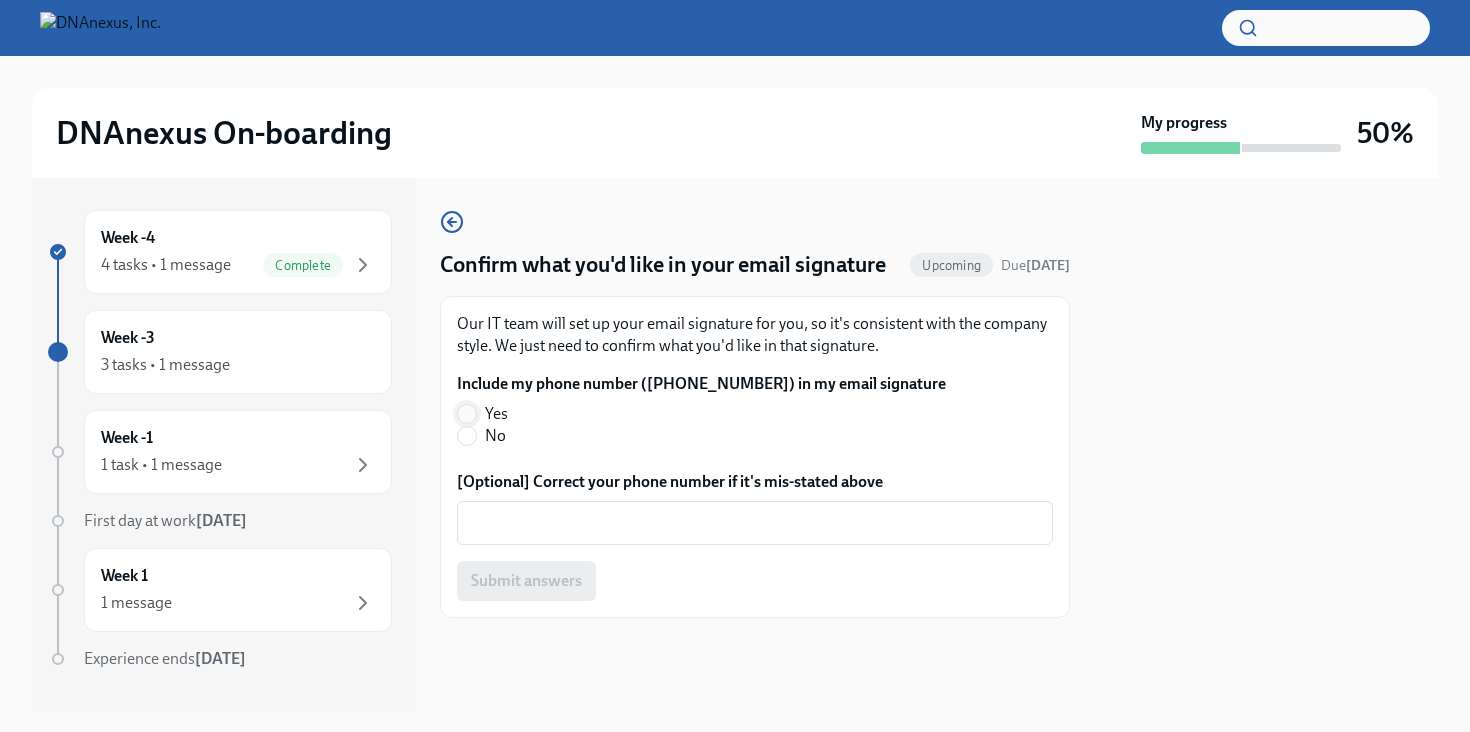 click at bounding box center [467, 414] 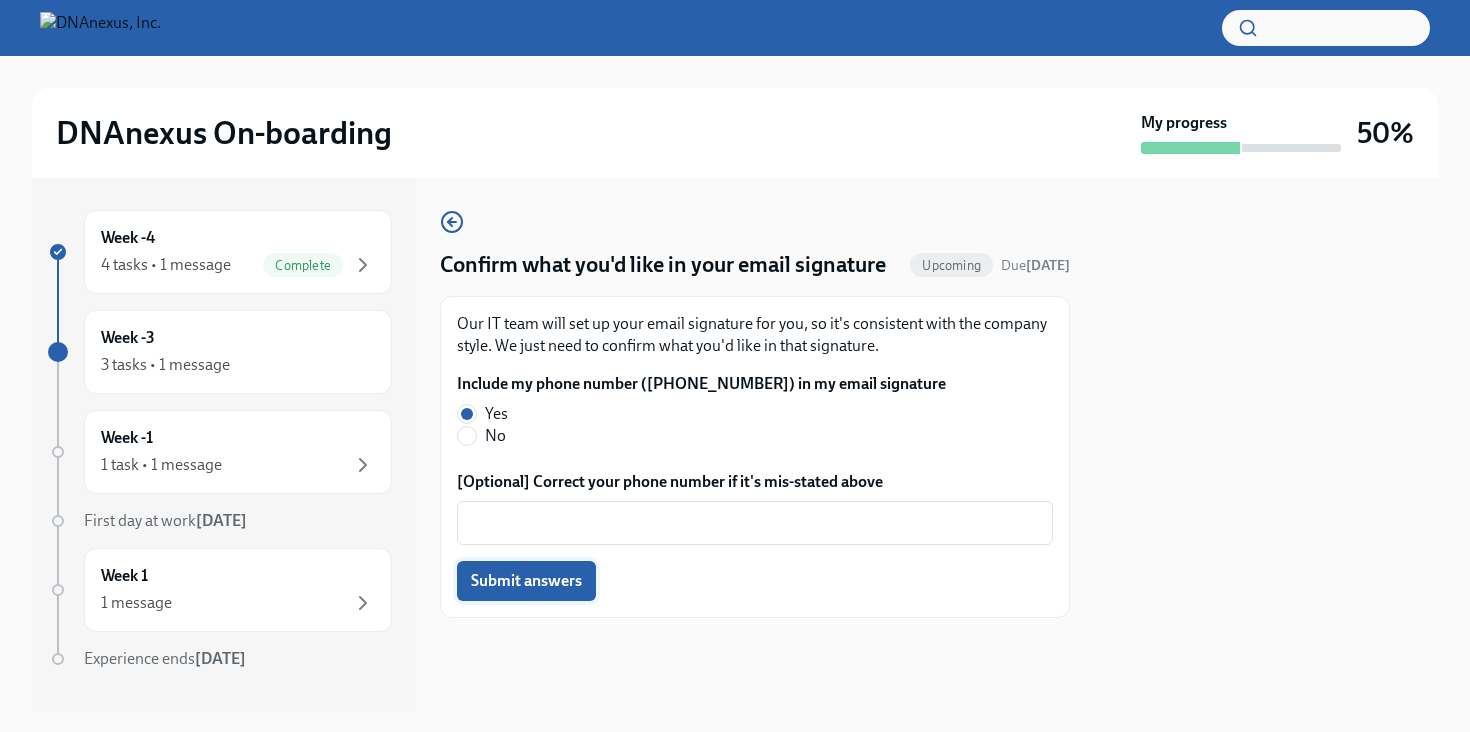 click on "Submit answers" at bounding box center (526, 581) 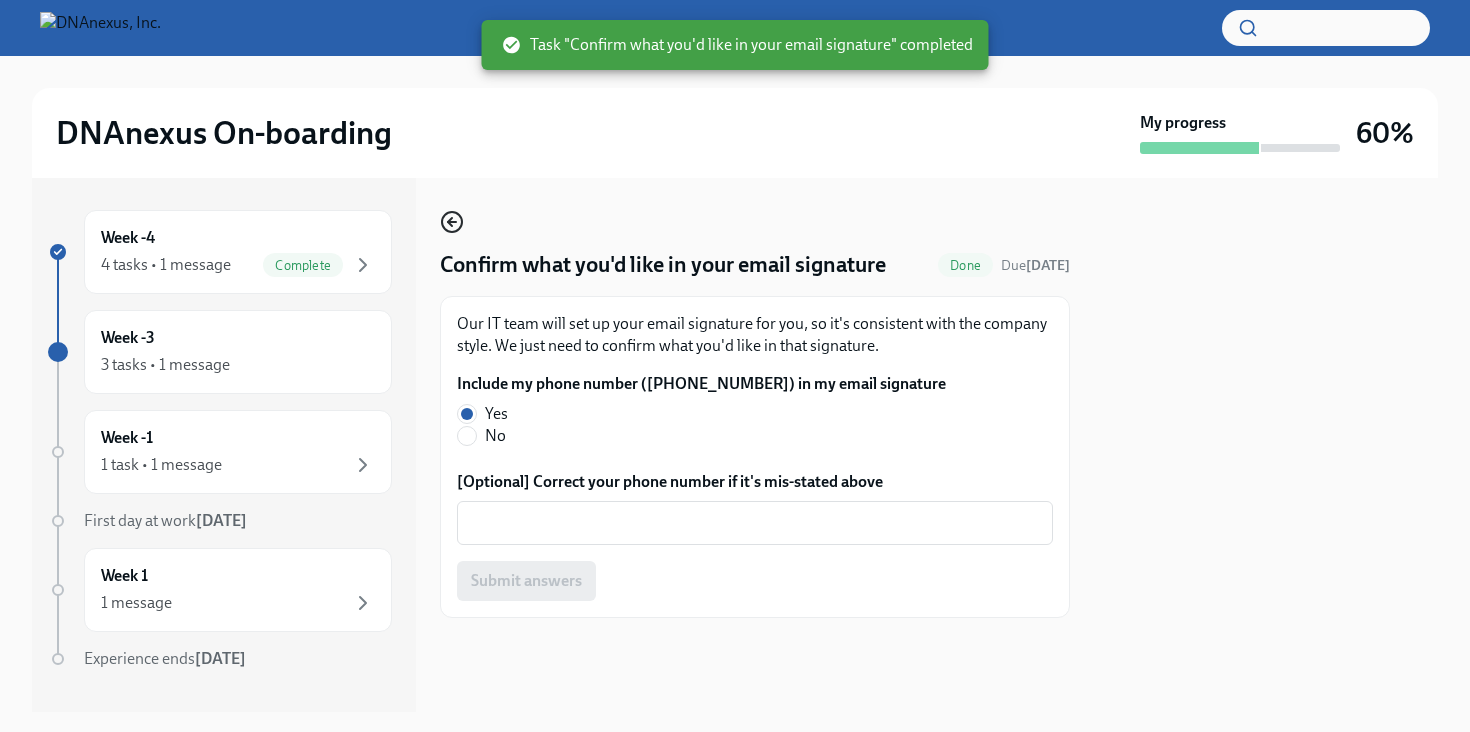 click 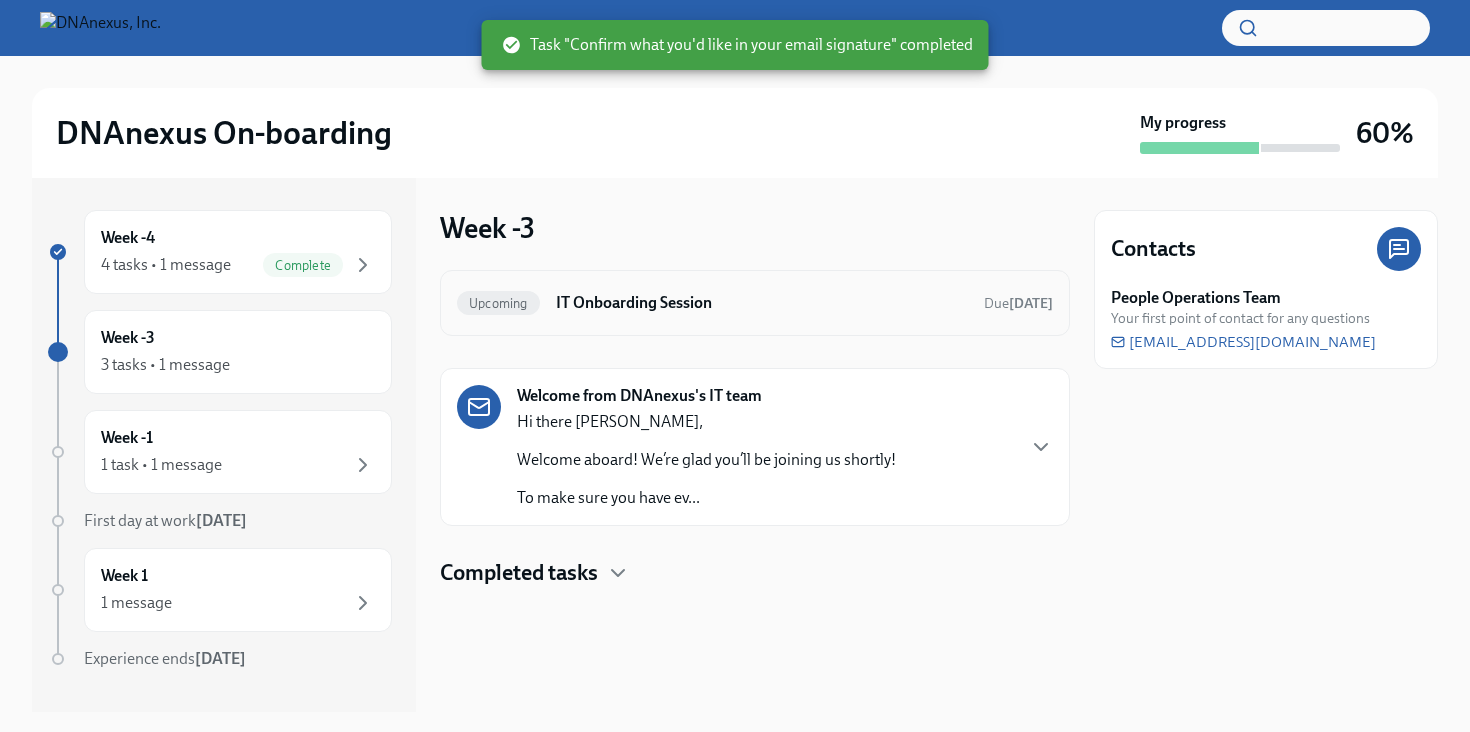 click on "IT Onboarding Session" at bounding box center [762, 303] 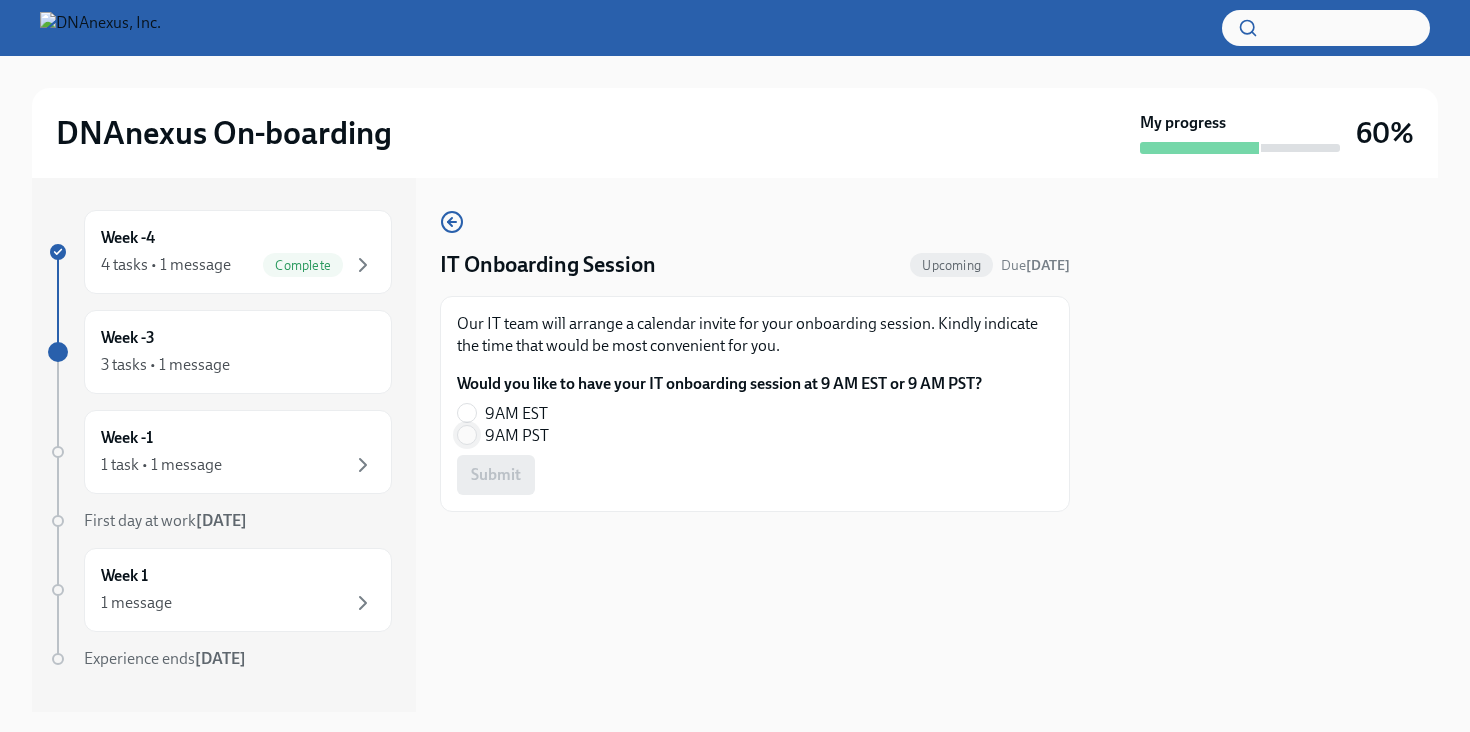 click on "9AM PST" at bounding box center [467, 435] 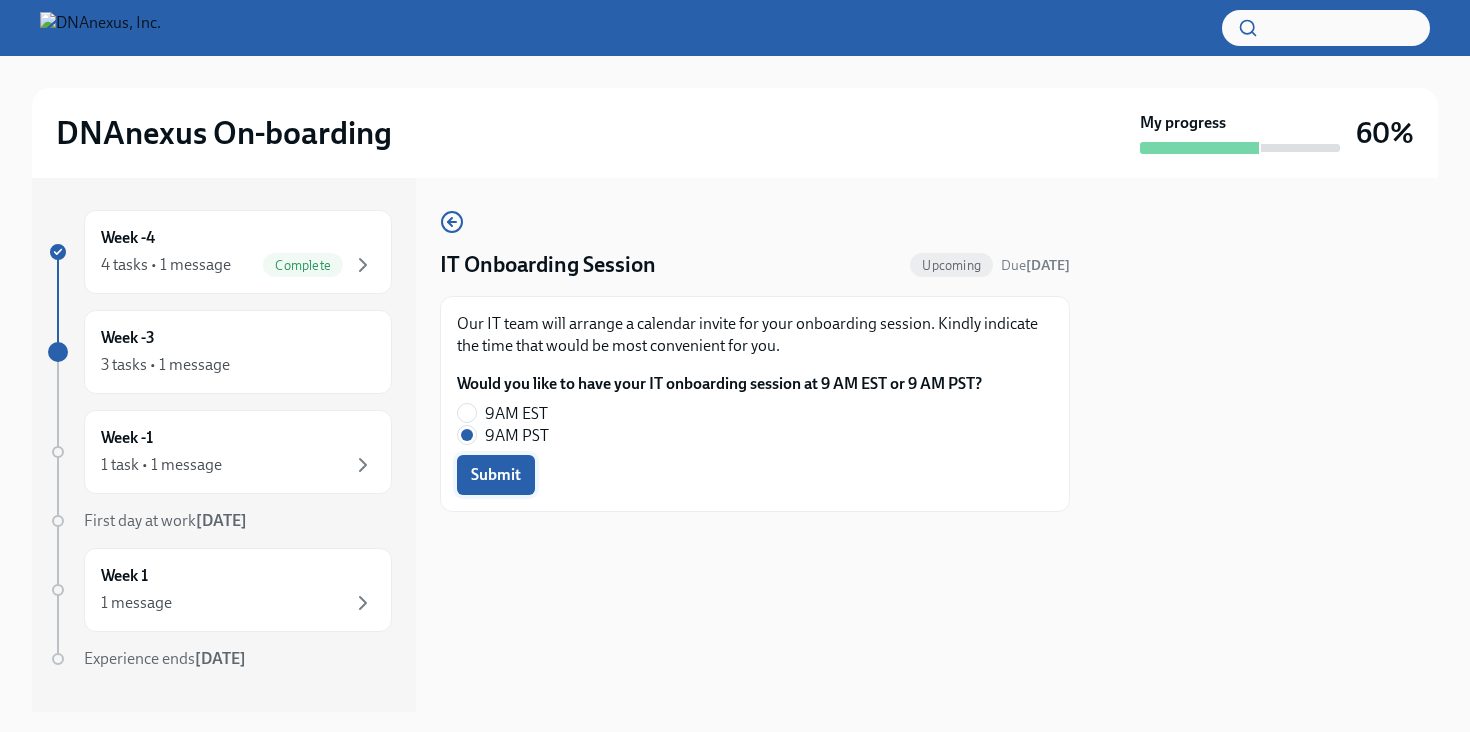 click on "Submit" at bounding box center [496, 475] 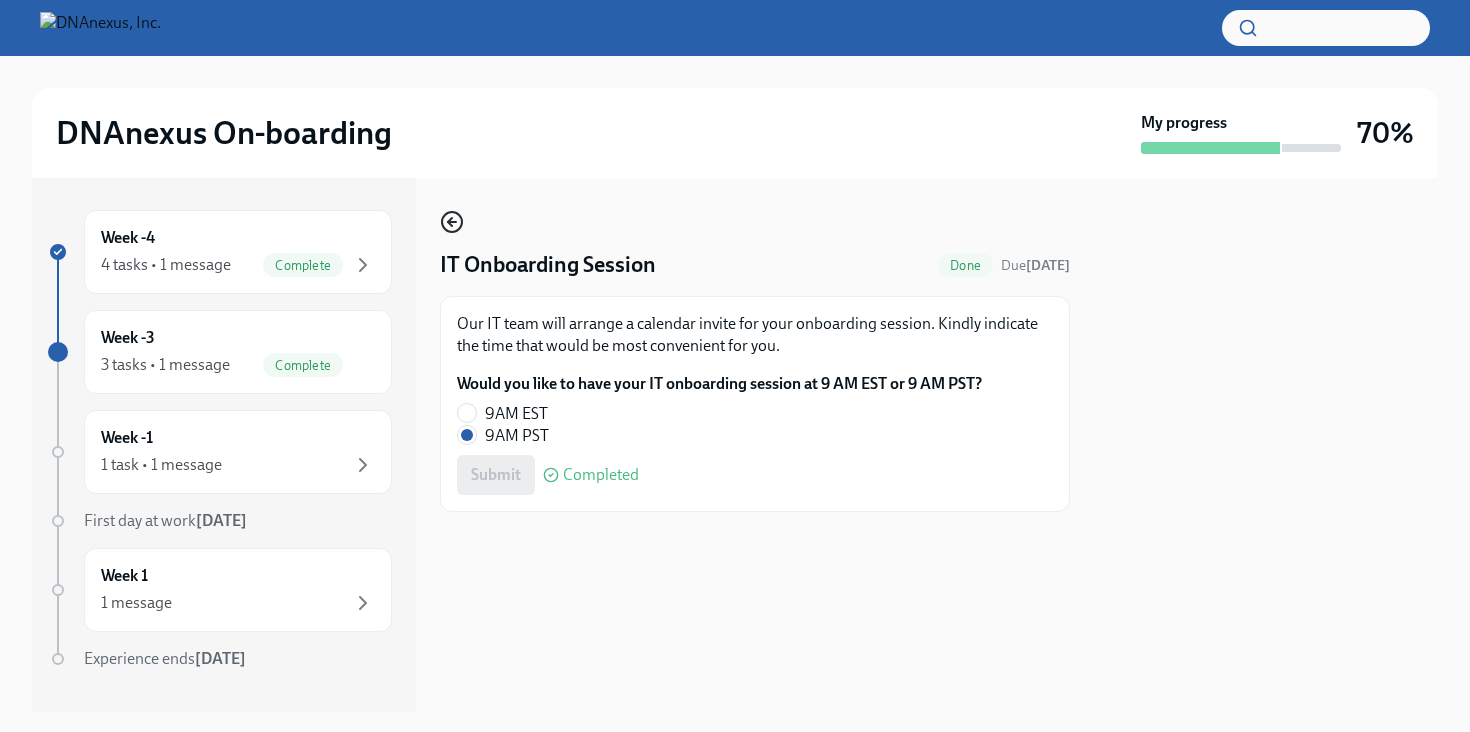 click 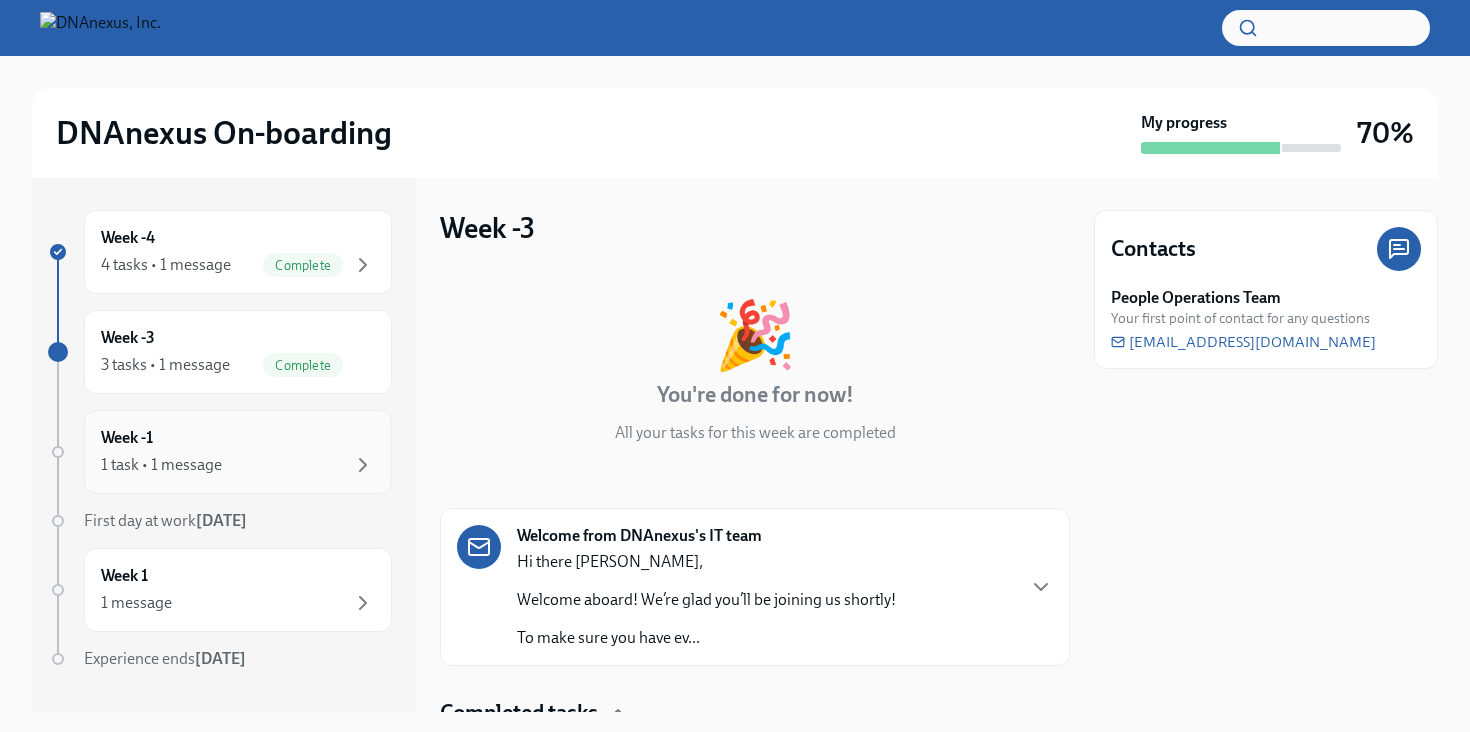 click on "Week -1 1 task • 1 message" at bounding box center (238, 452) 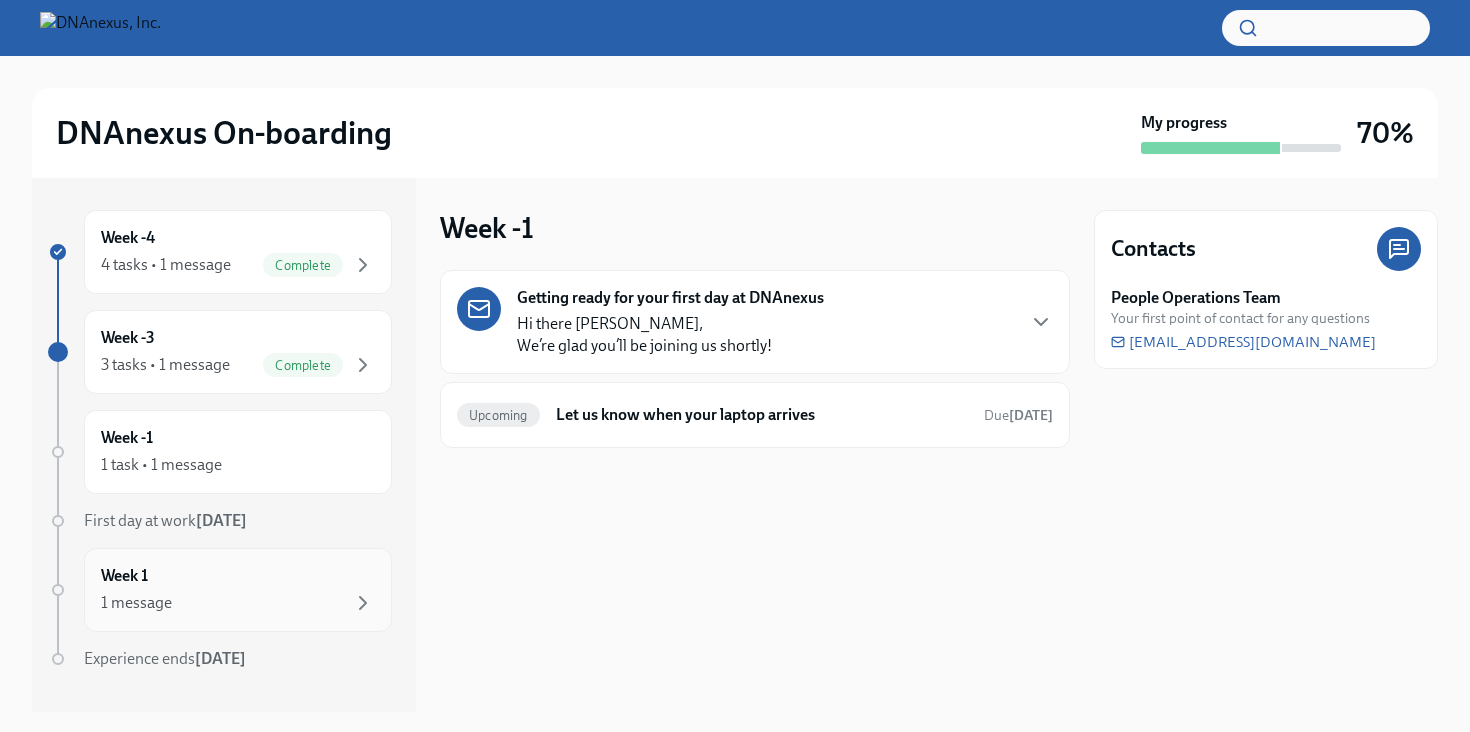 scroll, scrollTop: 38, scrollLeft: 0, axis: vertical 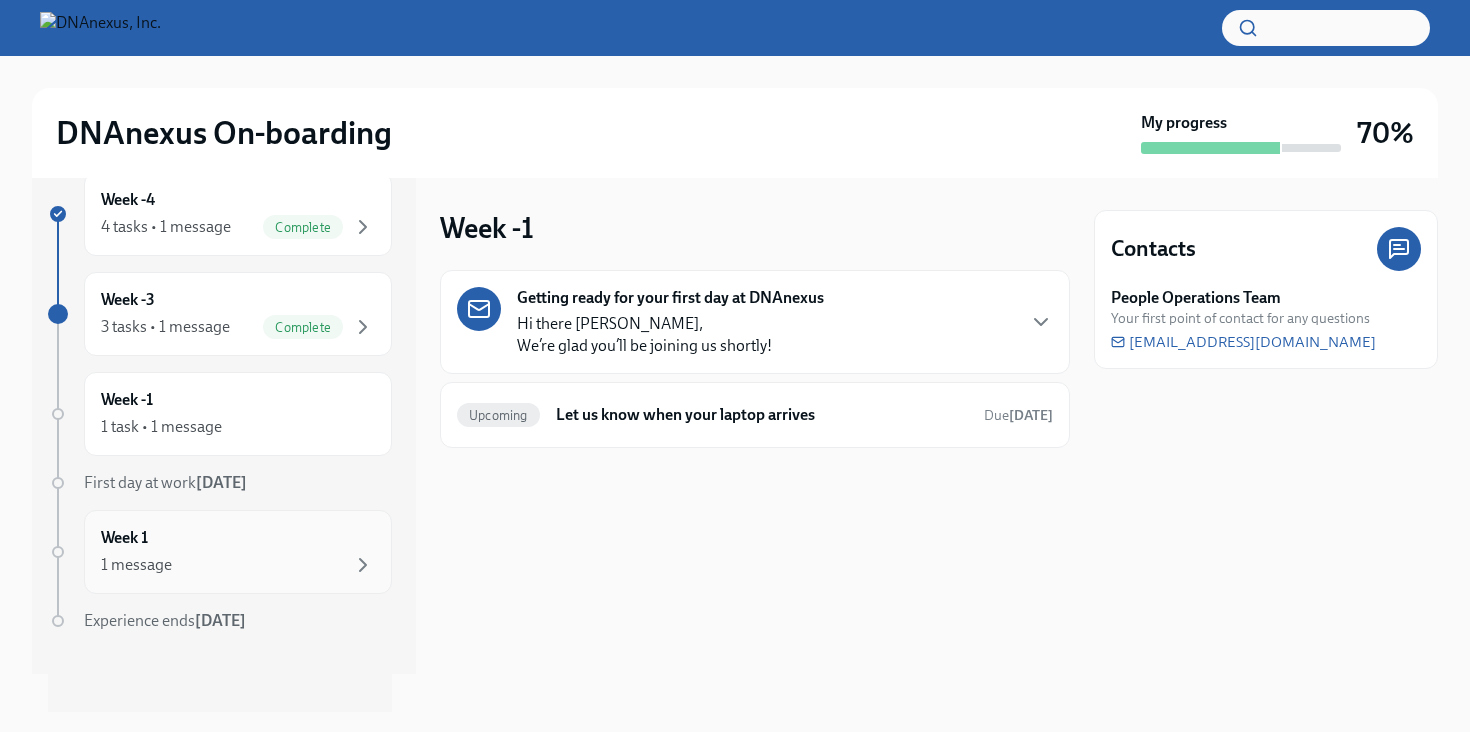 click on "Week 1 1 message" at bounding box center (238, 552) 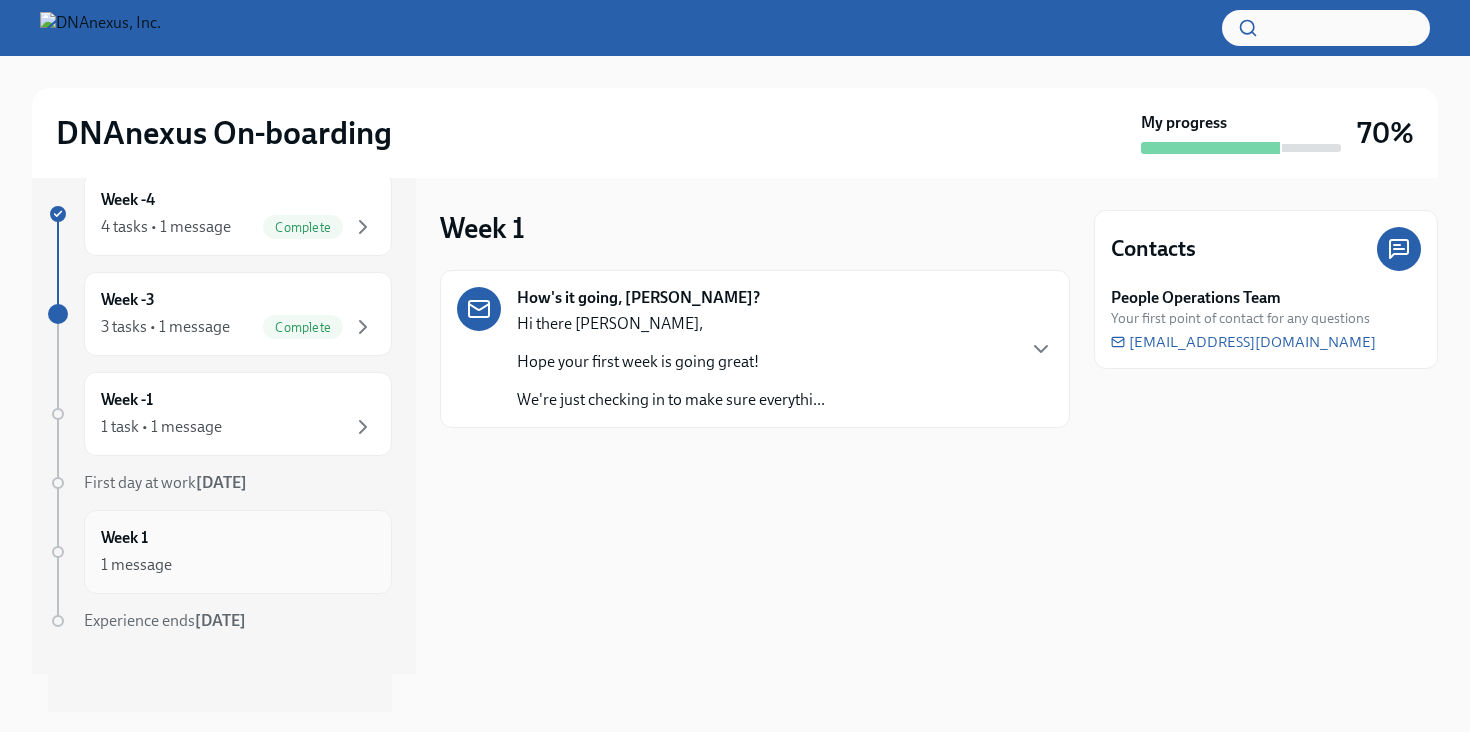 scroll, scrollTop: 0, scrollLeft: 0, axis: both 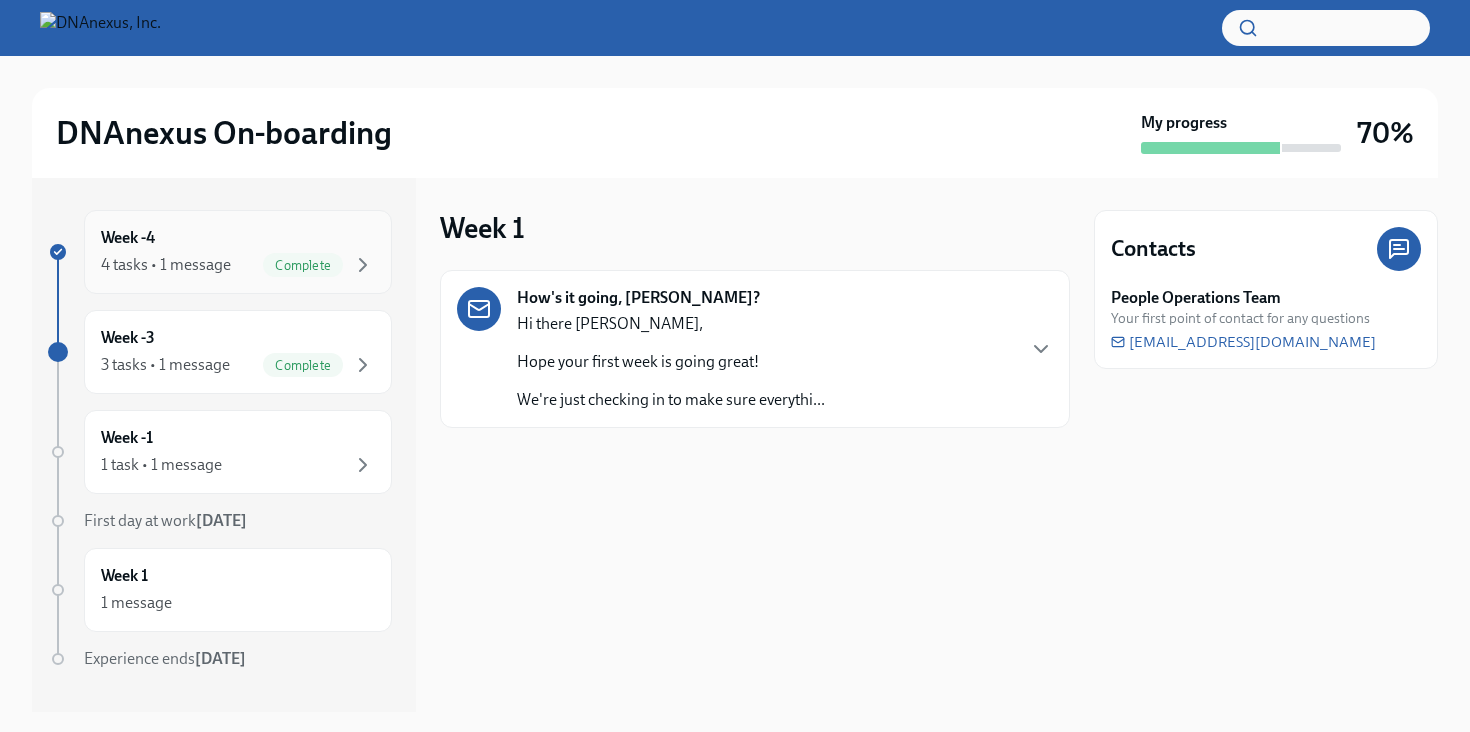 click on "Week -4 4 tasks • 1 message Complete" at bounding box center [238, 252] 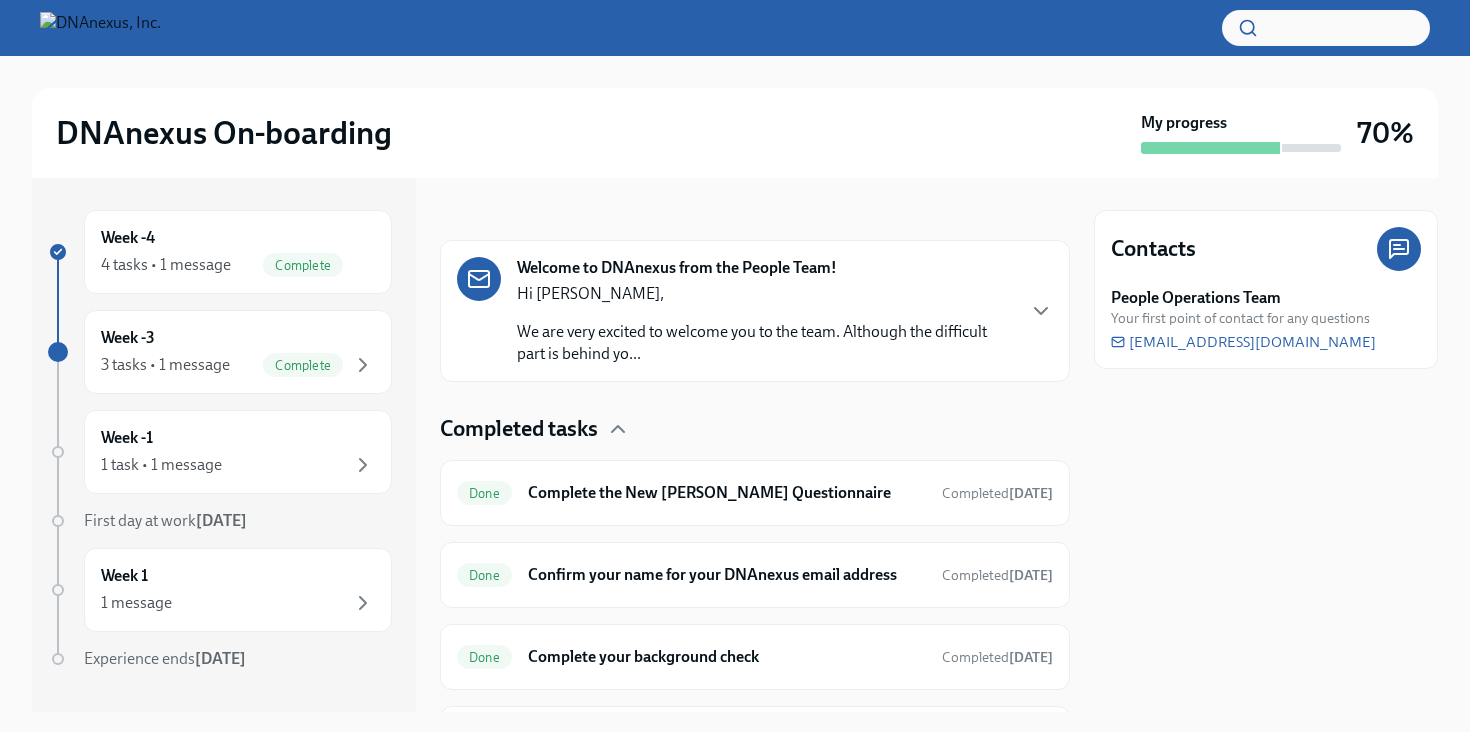 scroll, scrollTop: 392, scrollLeft: 0, axis: vertical 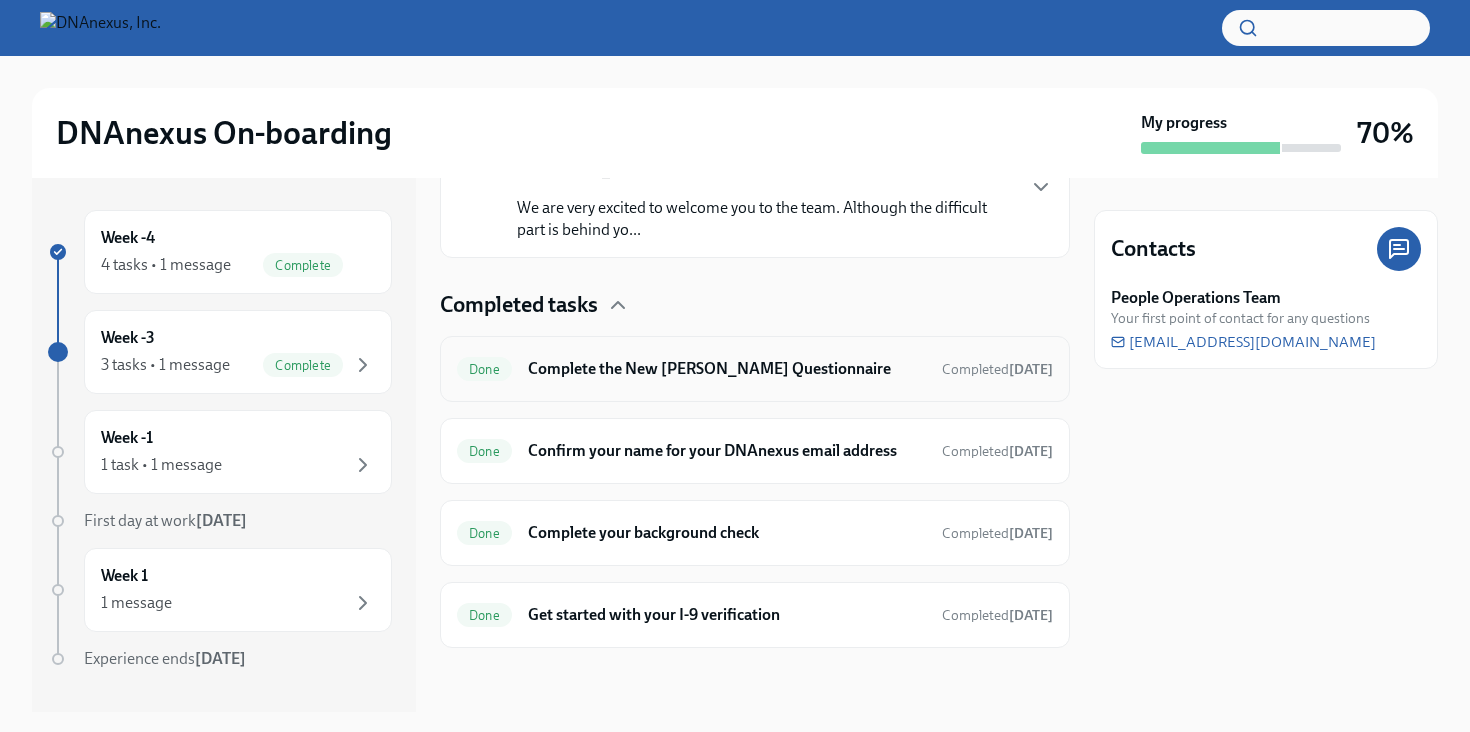 click on "Complete the New [PERSON_NAME] Questionnaire" at bounding box center [727, 369] 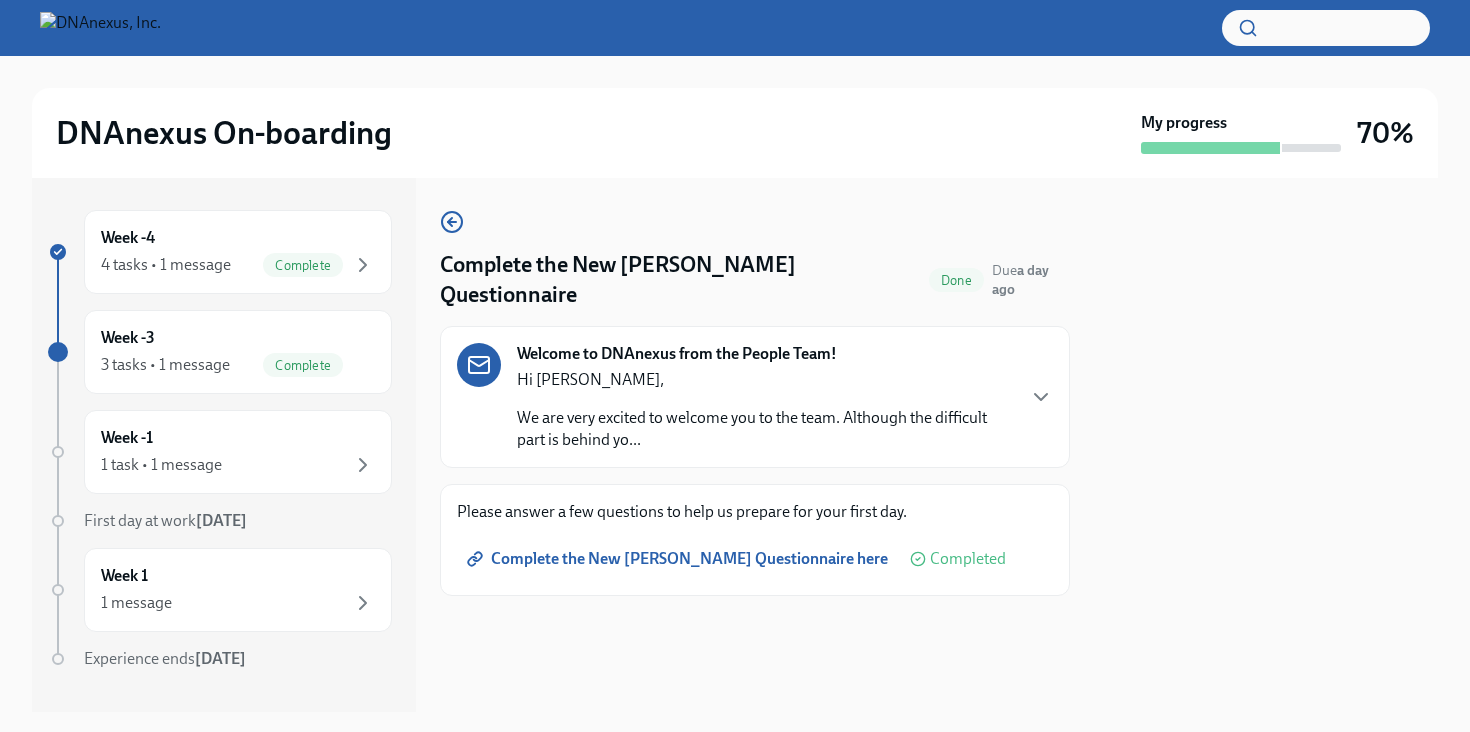 click on "Complete the New [PERSON_NAME] Questionnaire here" at bounding box center [679, 559] 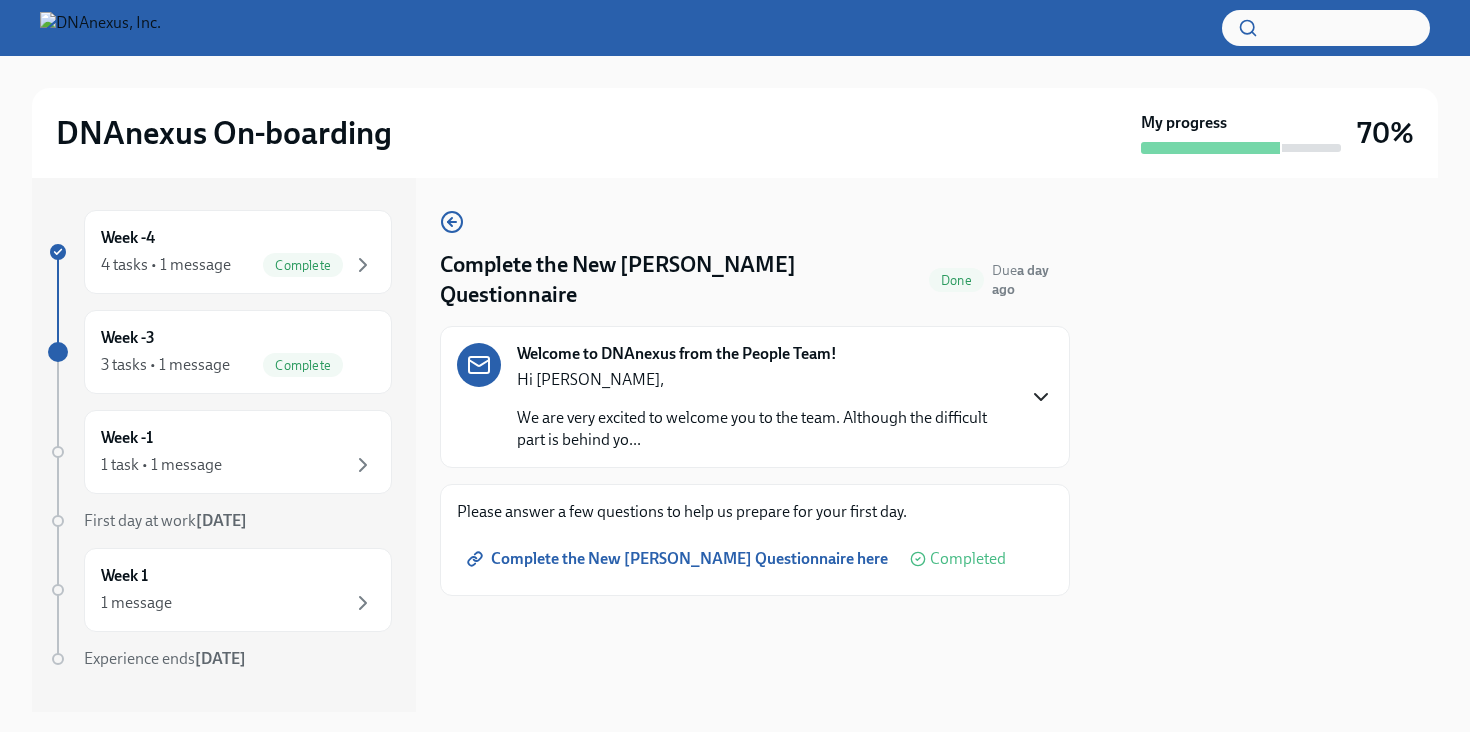 click 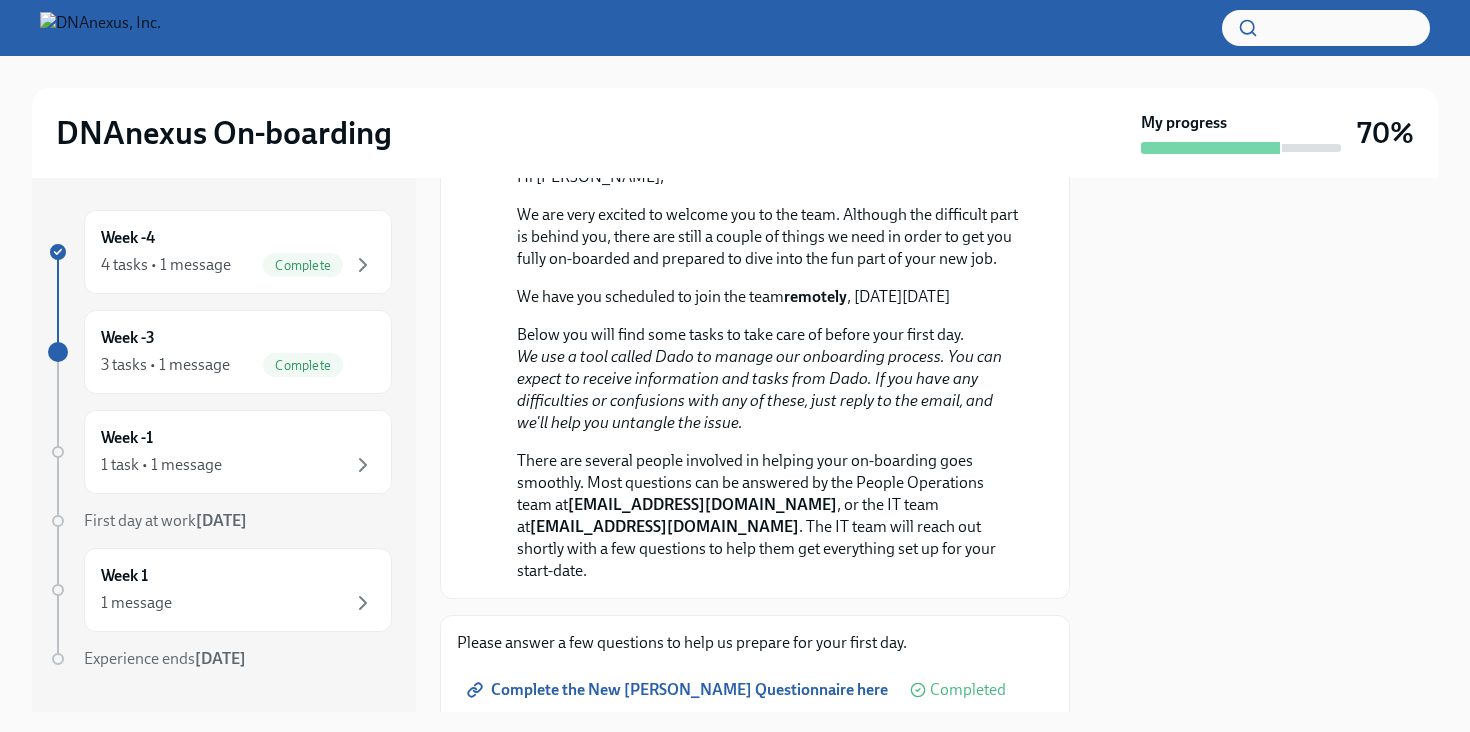 scroll, scrollTop: 335, scrollLeft: 0, axis: vertical 